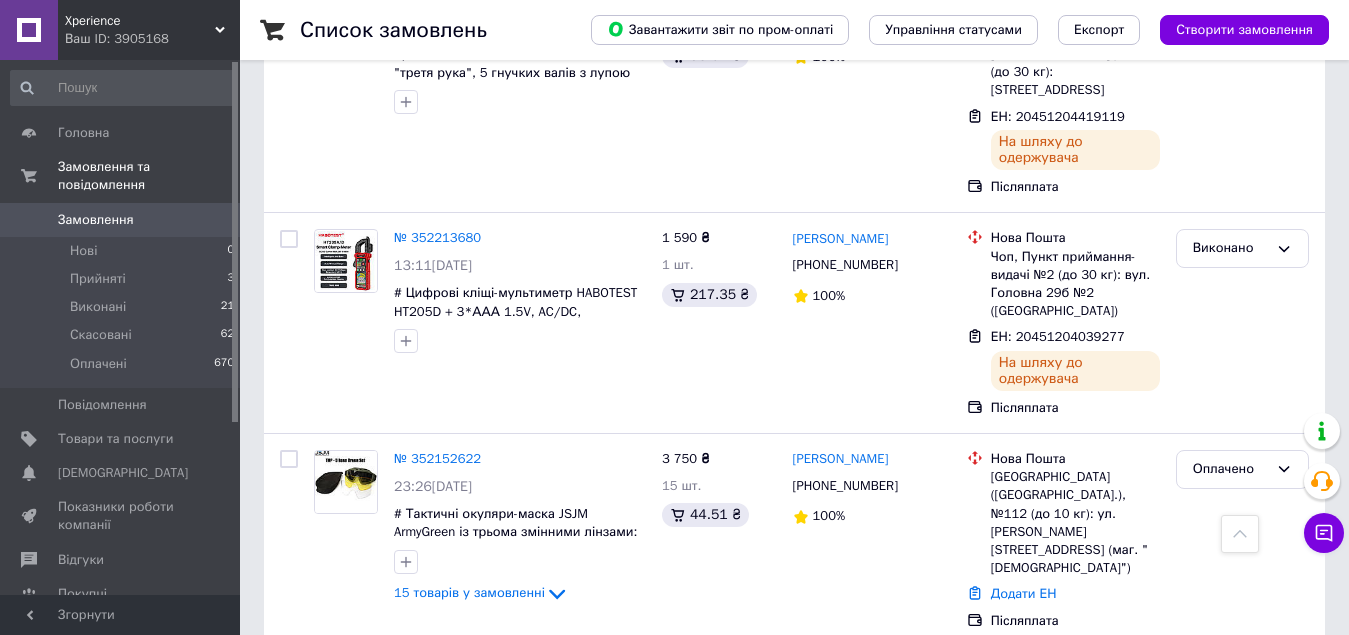 scroll, scrollTop: 1300, scrollLeft: 0, axis: vertical 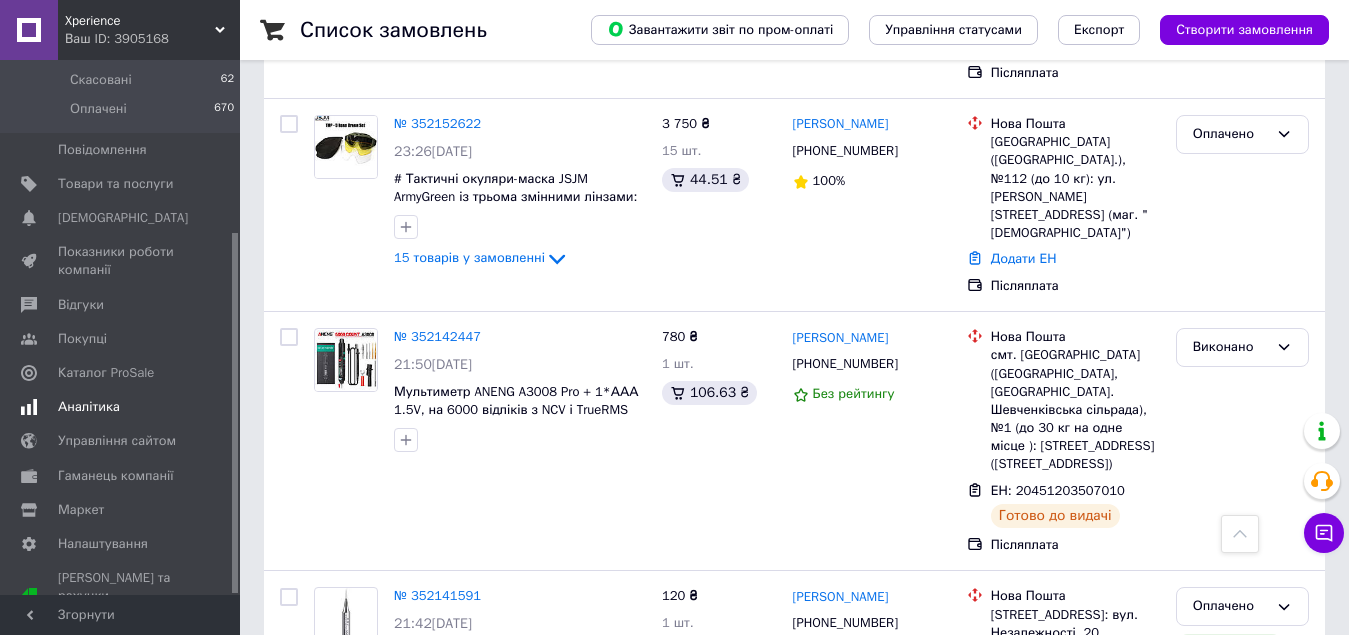 click on "Аналітика" at bounding box center [89, 407] 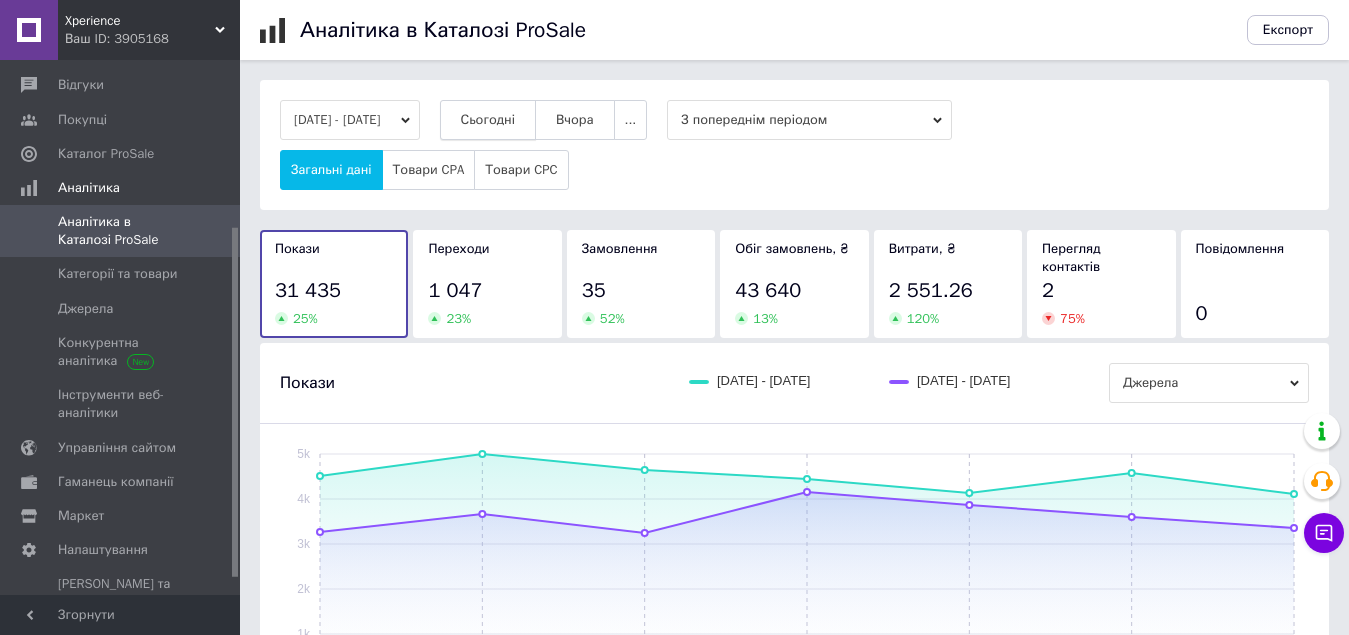 click on "Сьогодні" at bounding box center (488, 120) 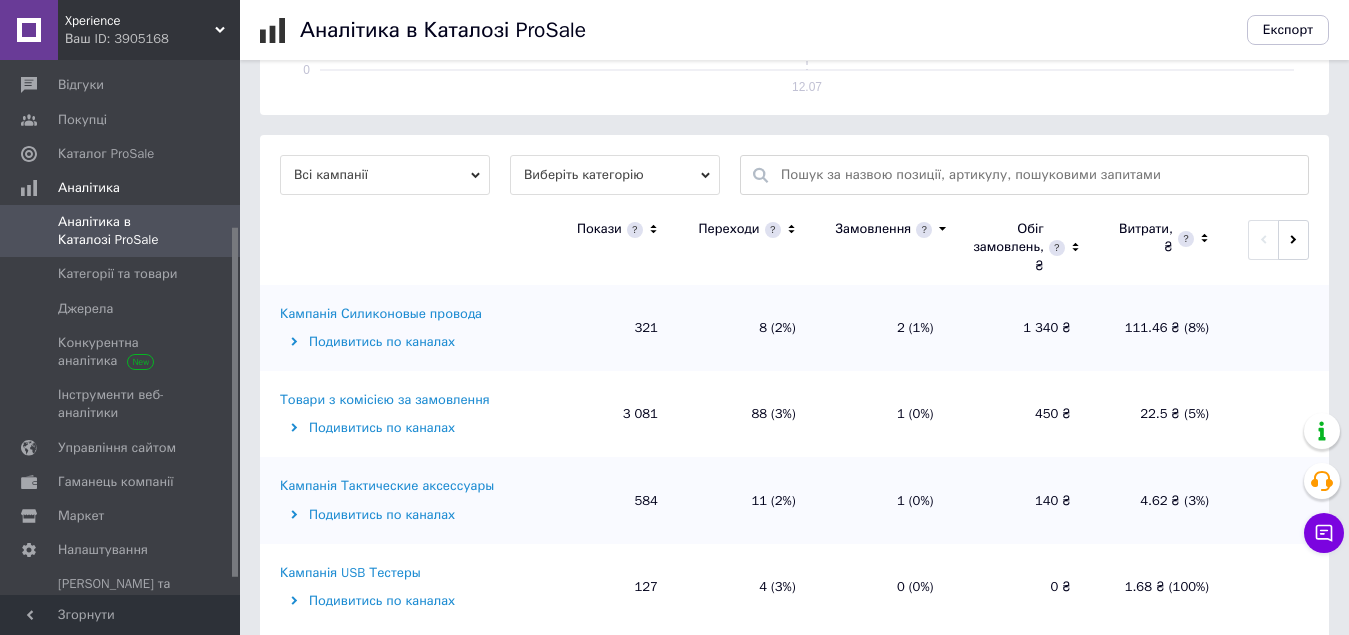 scroll, scrollTop: 626, scrollLeft: 0, axis: vertical 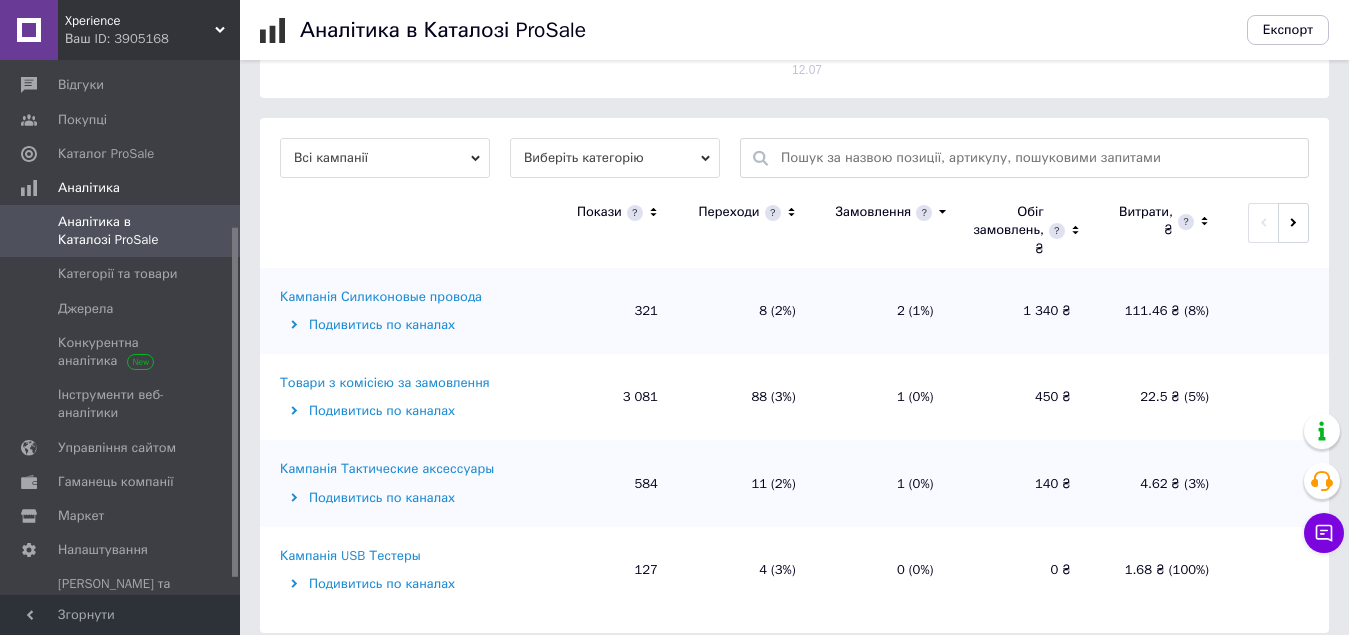 click on "Кампанія Силиконовые провода" at bounding box center [381, 297] 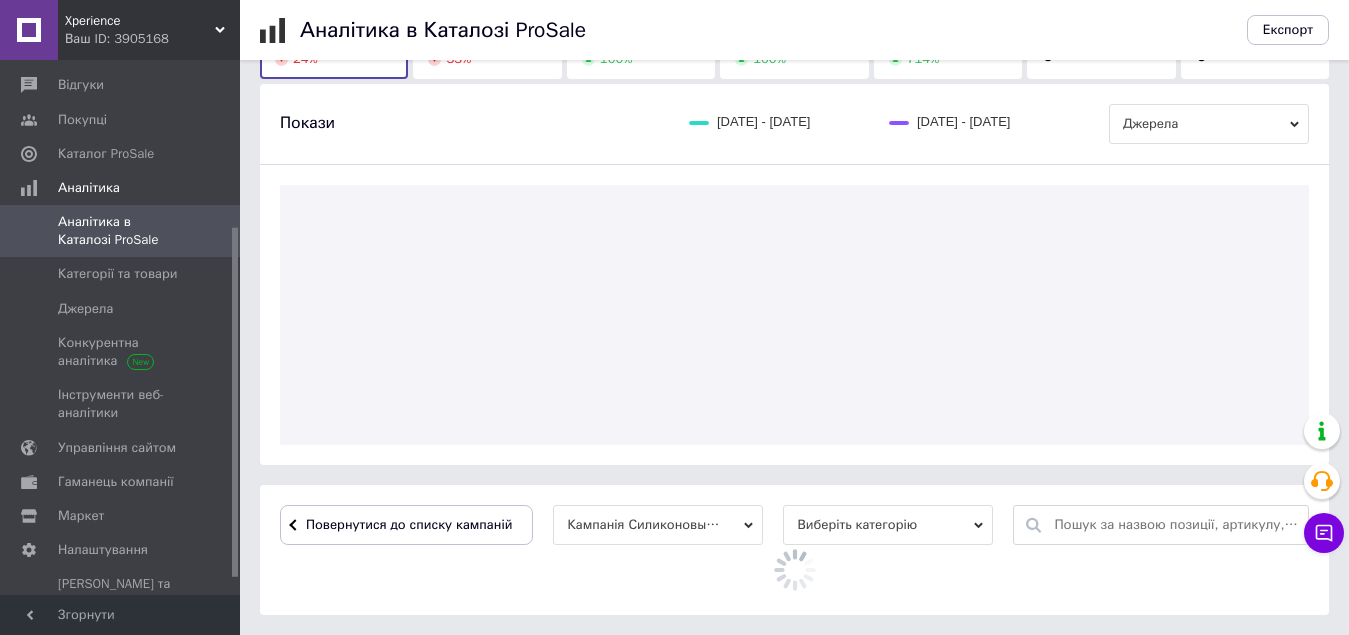 scroll, scrollTop: 453, scrollLeft: 0, axis: vertical 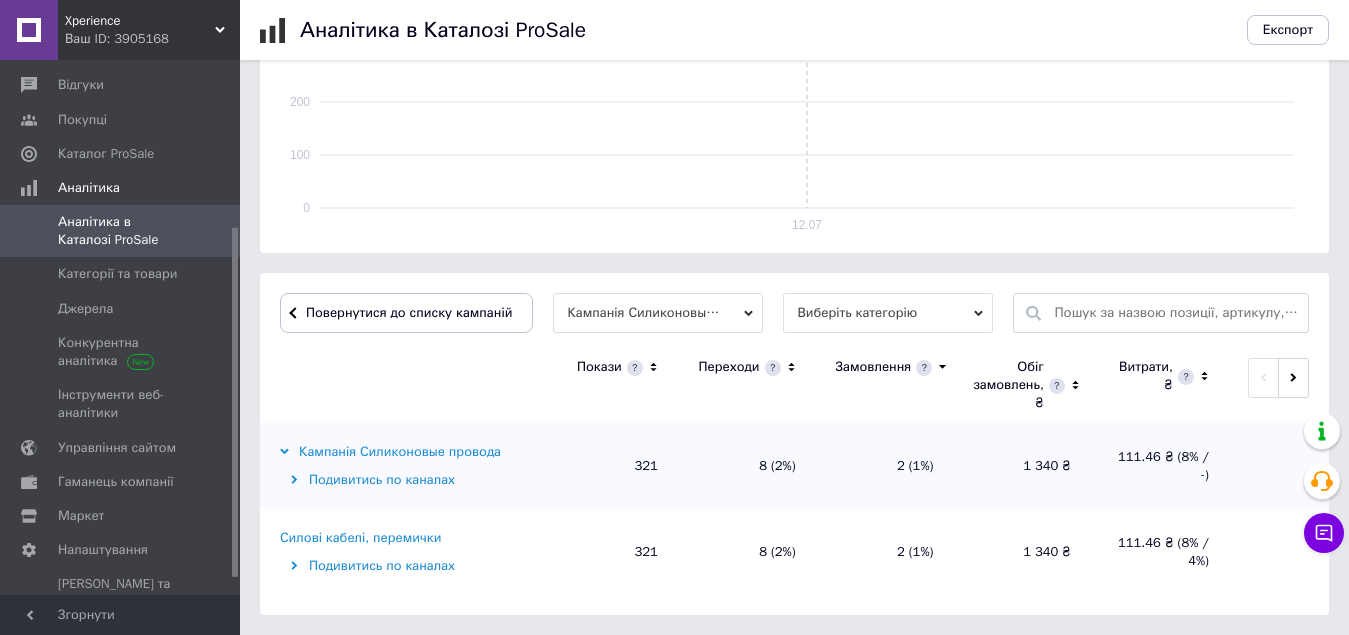 click on "Силові кабелі, перемички" at bounding box center (360, 538) 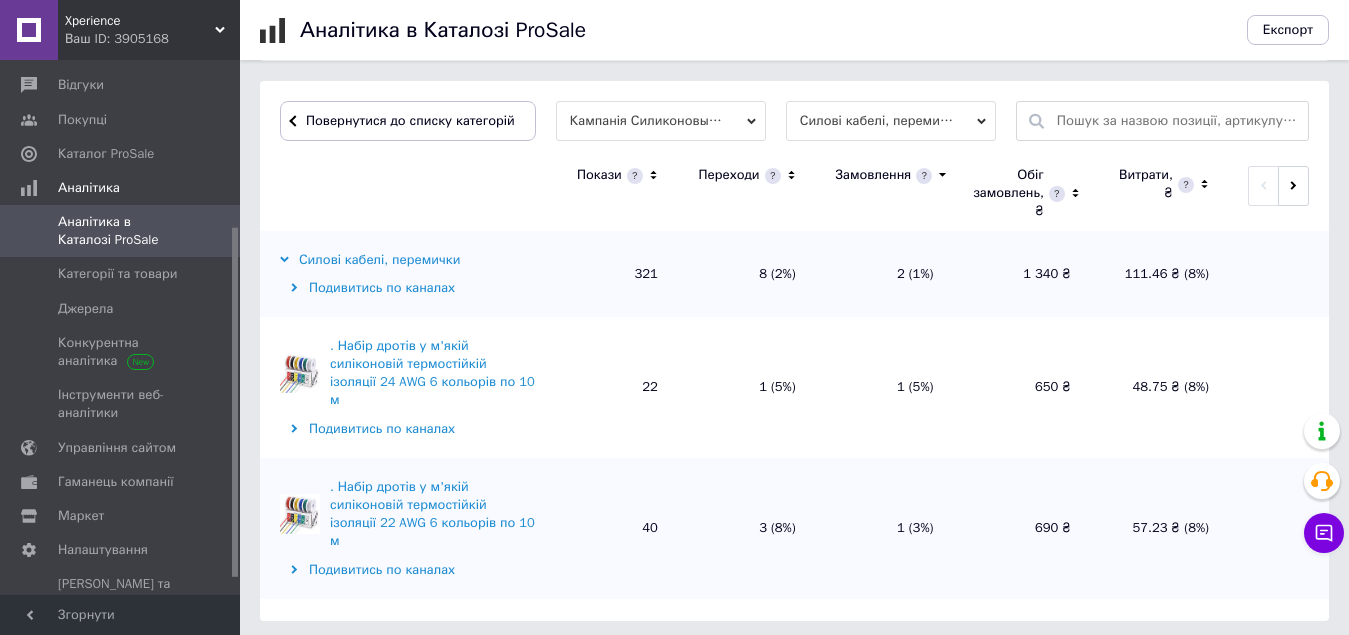 scroll, scrollTop: 651, scrollLeft: 0, axis: vertical 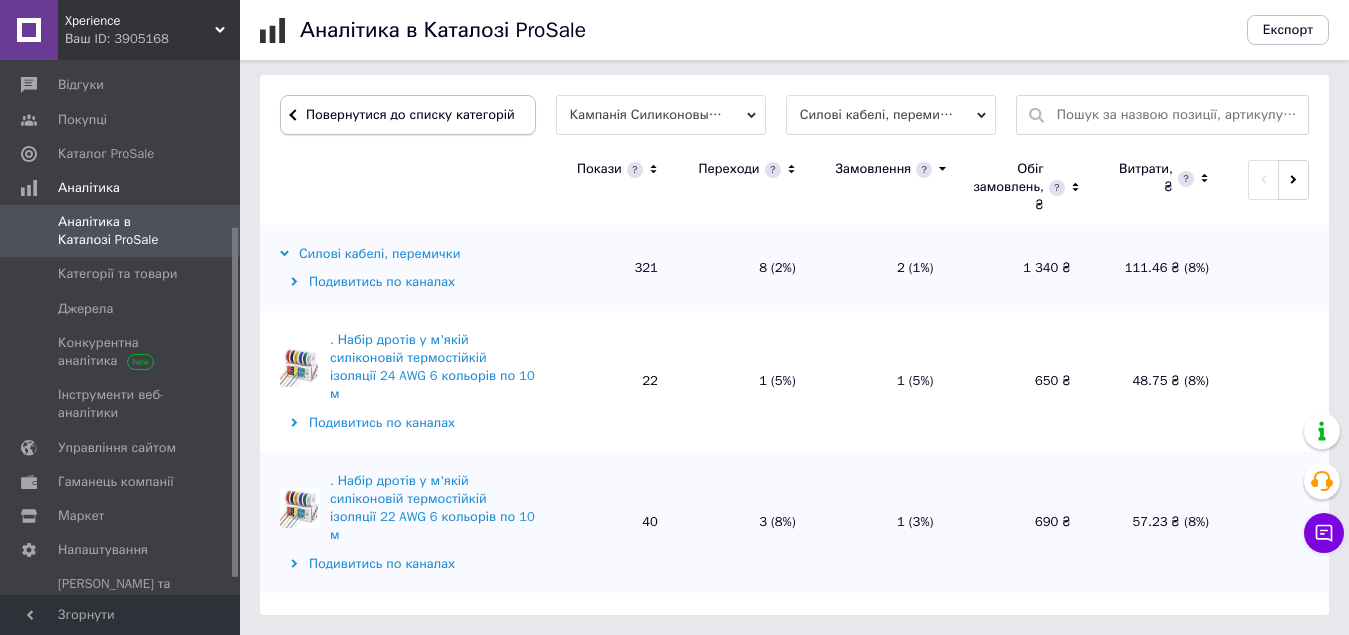 click on "Повернутися до списку категорій" at bounding box center (408, 115) 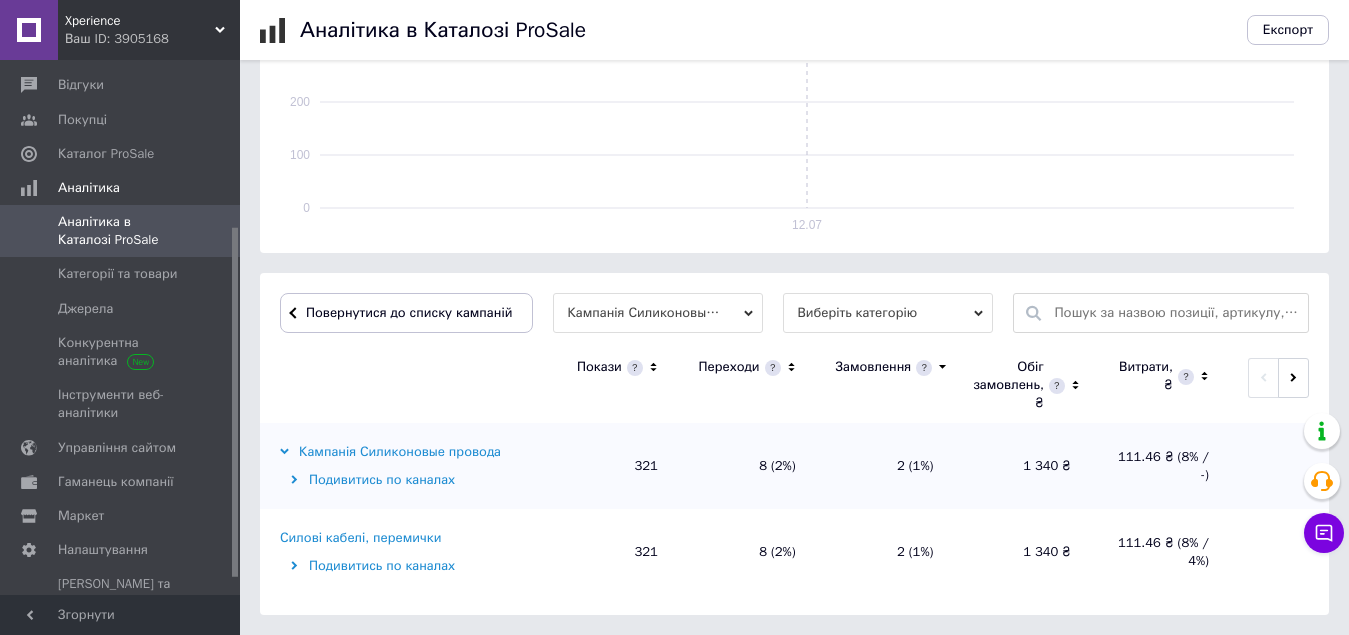 scroll, scrollTop: 453, scrollLeft: 0, axis: vertical 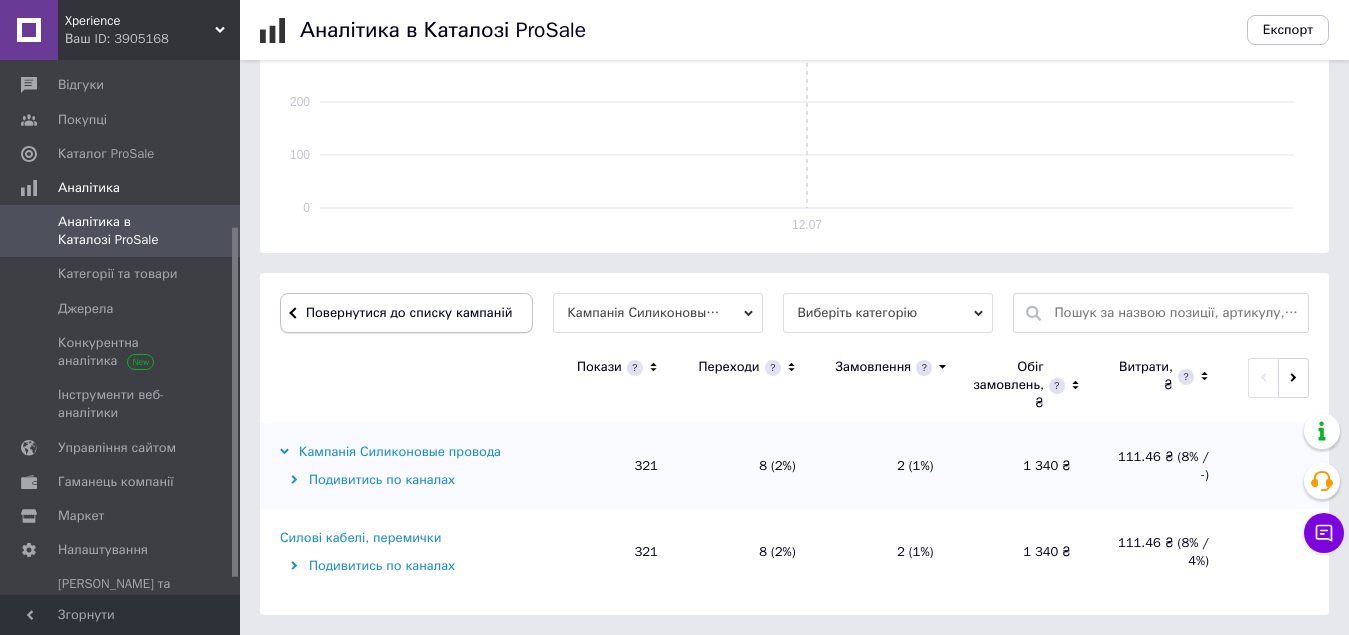 click on "Повернутися до списку кампаній" at bounding box center (409, 312) 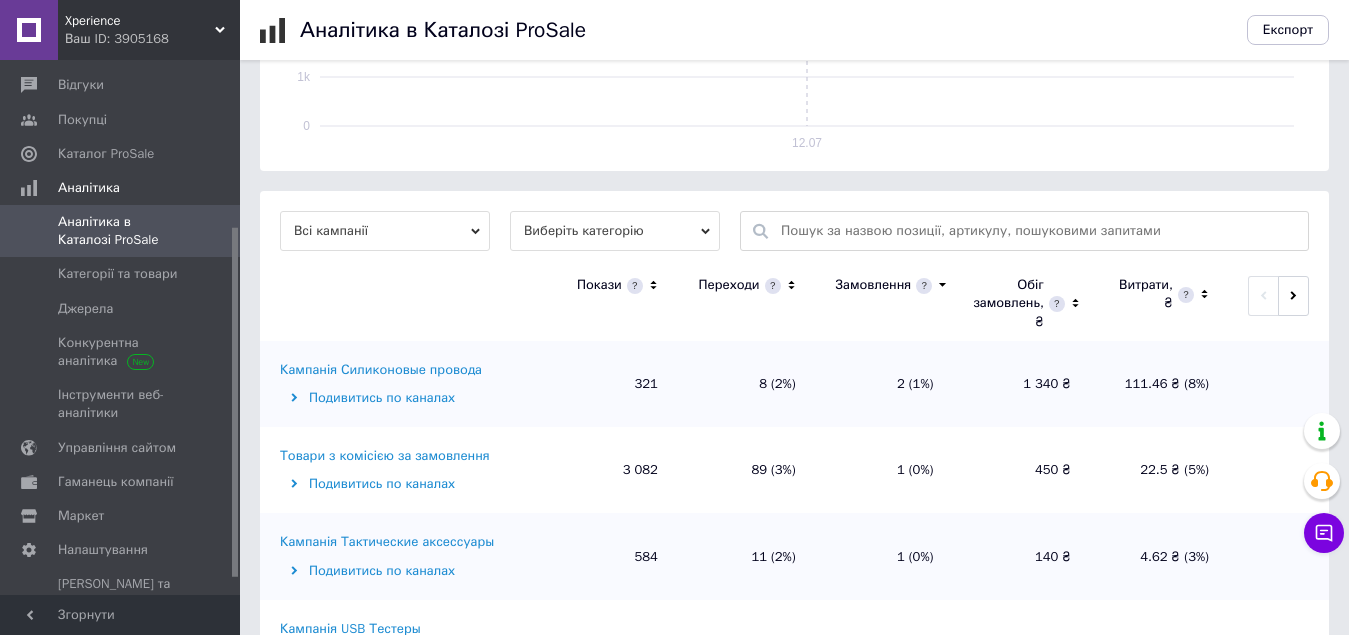 scroll, scrollTop: 626, scrollLeft: 0, axis: vertical 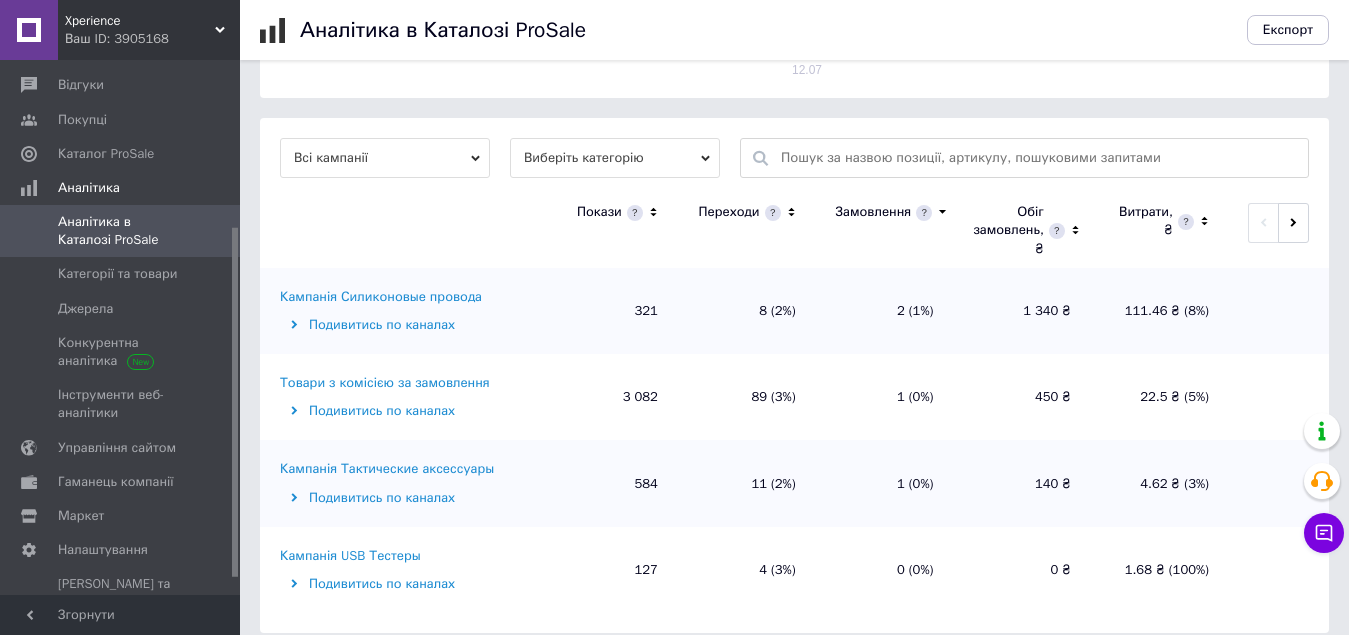 click on "Кампанія Тактические аксессуары" at bounding box center [387, 469] 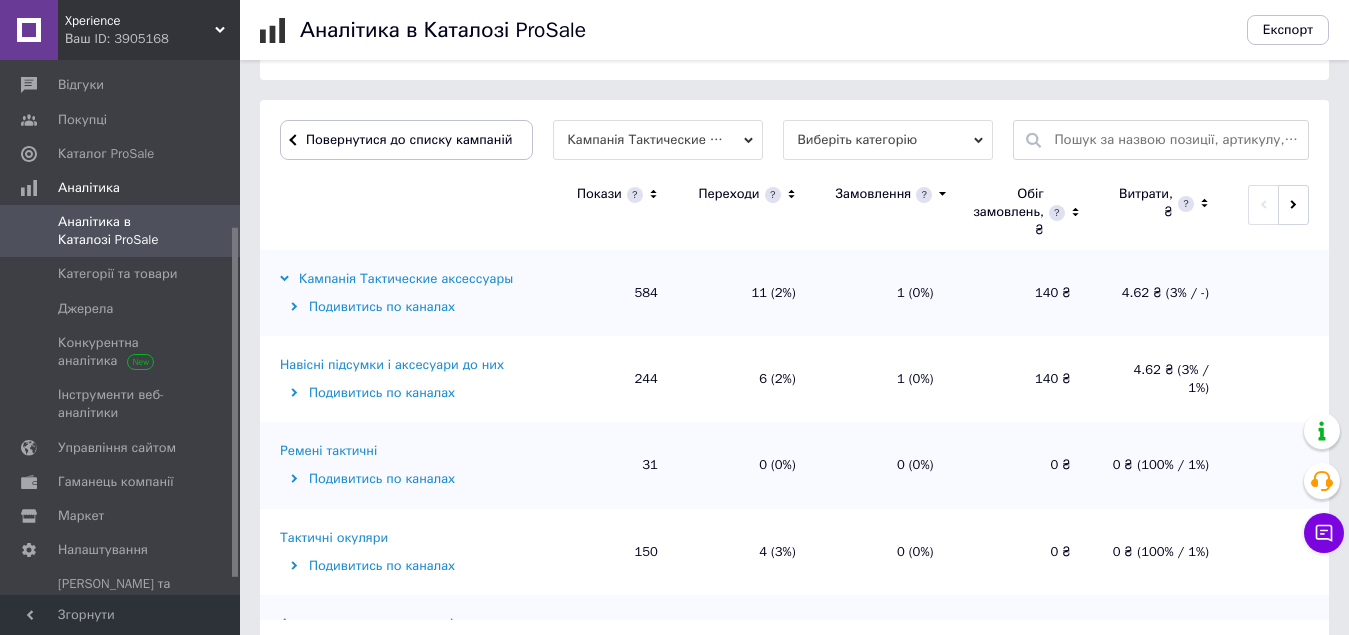 scroll, scrollTop: 651, scrollLeft: 0, axis: vertical 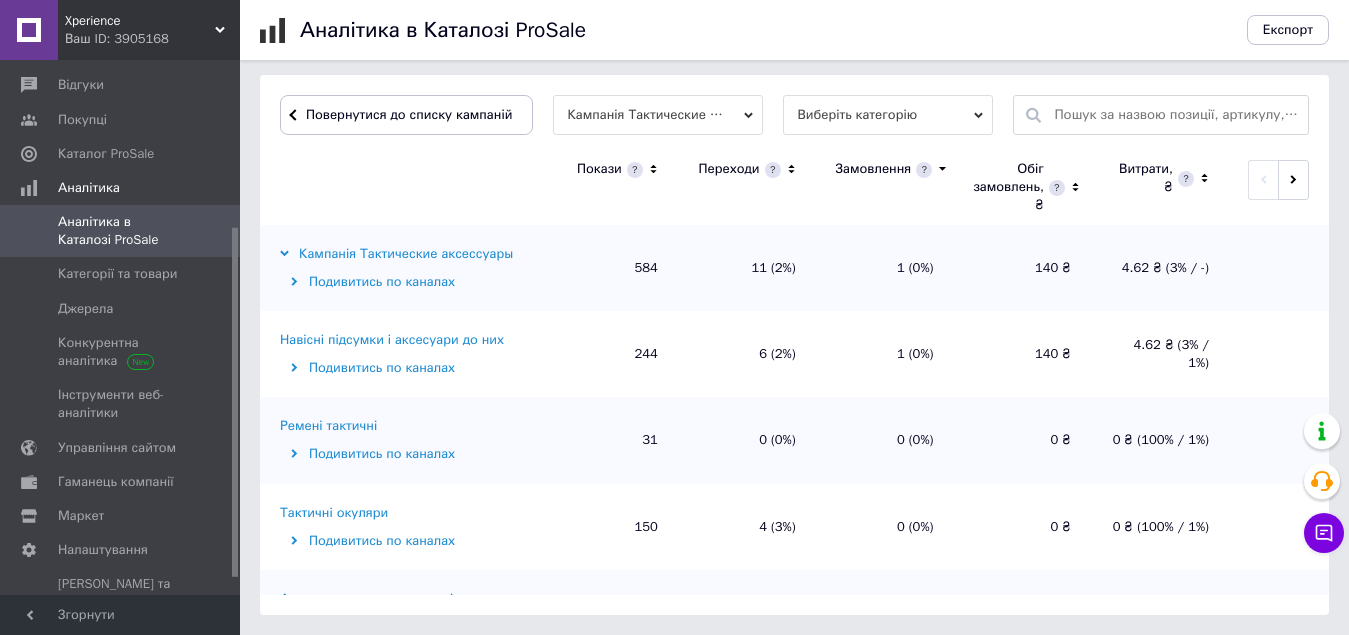 click on "Навісні підсумки і аксесуари до них" at bounding box center (392, 340) 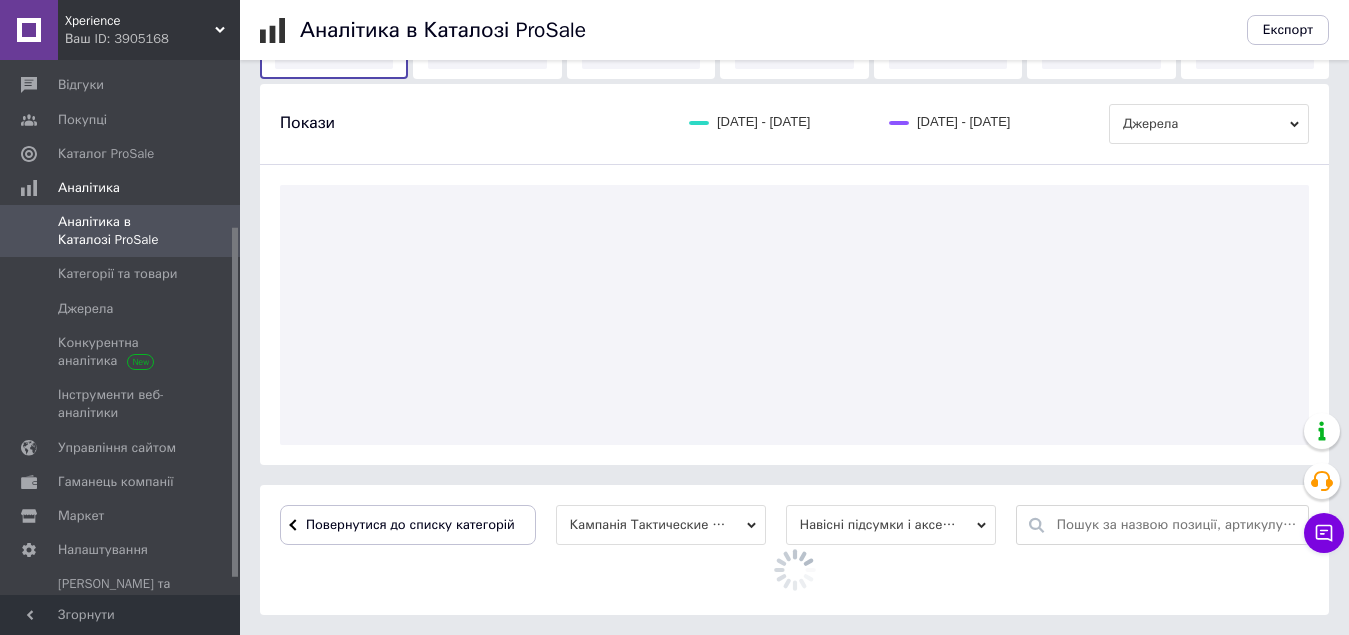 scroll, scrollTop: 651, scrollLeft: 0, axis: vertical 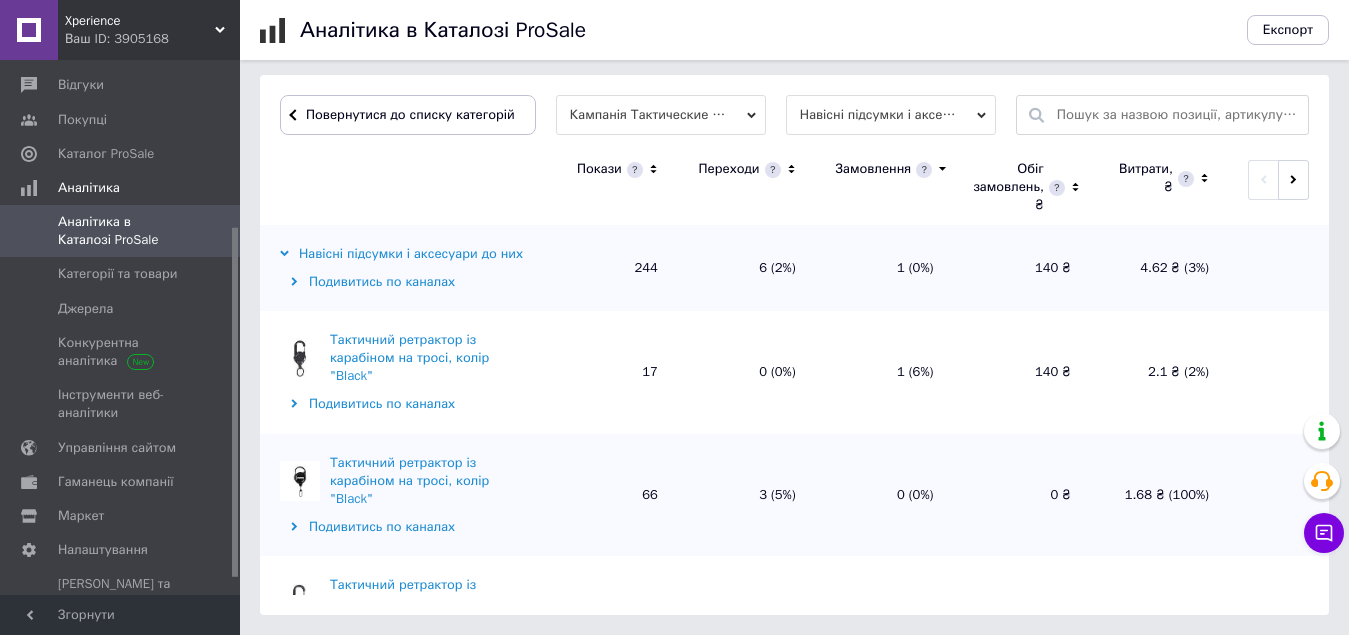 drag, startPoint x: 480, startPoint y: 112, endPoint x: 522, endPoint y: 145, distance: 53.413483 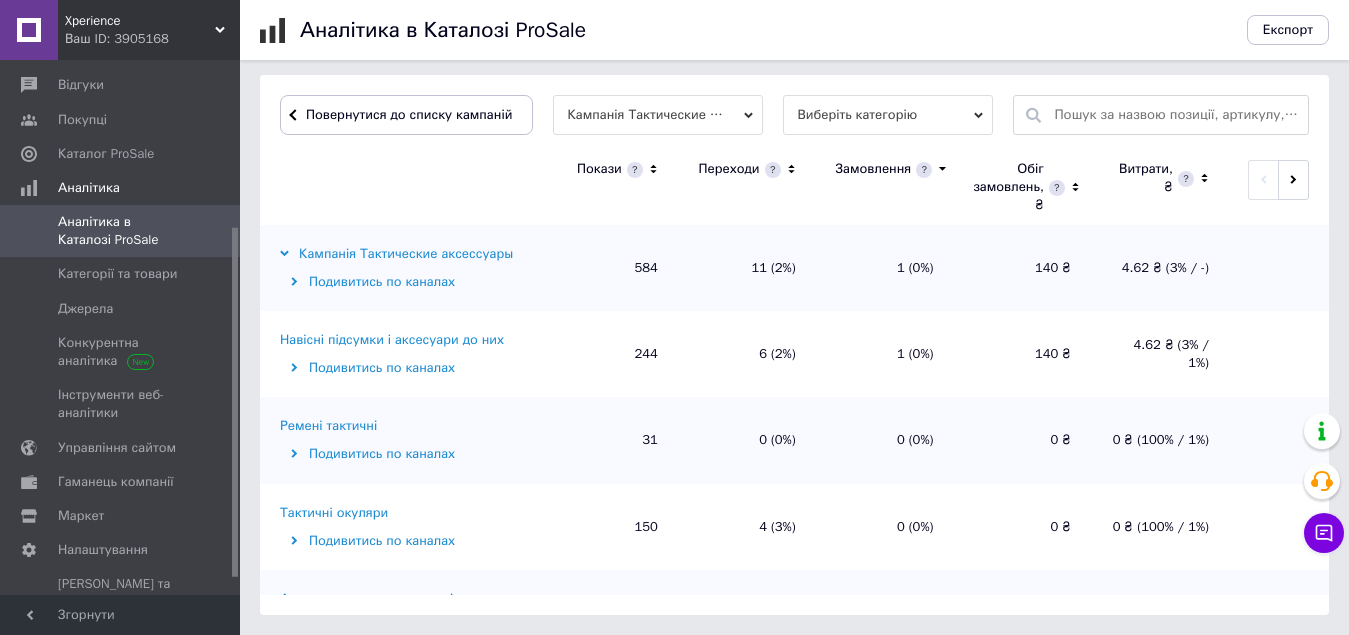 scroll, scrollTop: 651, scrollLeft: 0, axis: vertical 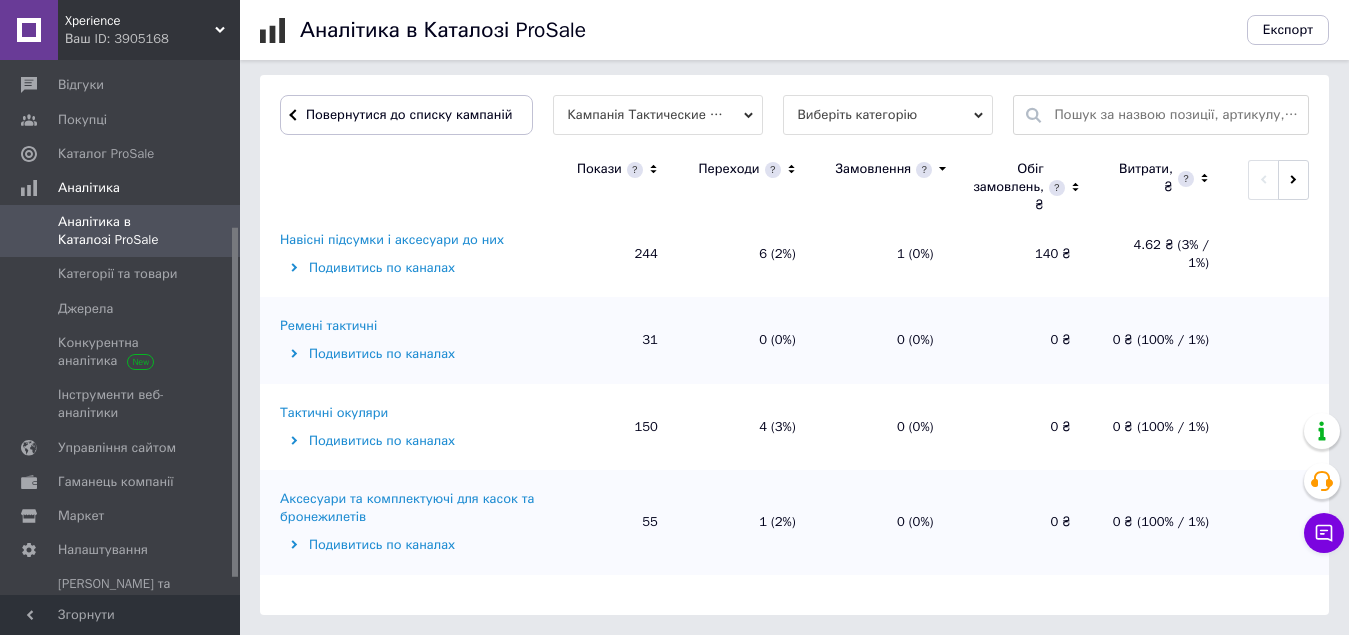 click on "Тактичні окуляри" at bounding box center [334, 413] 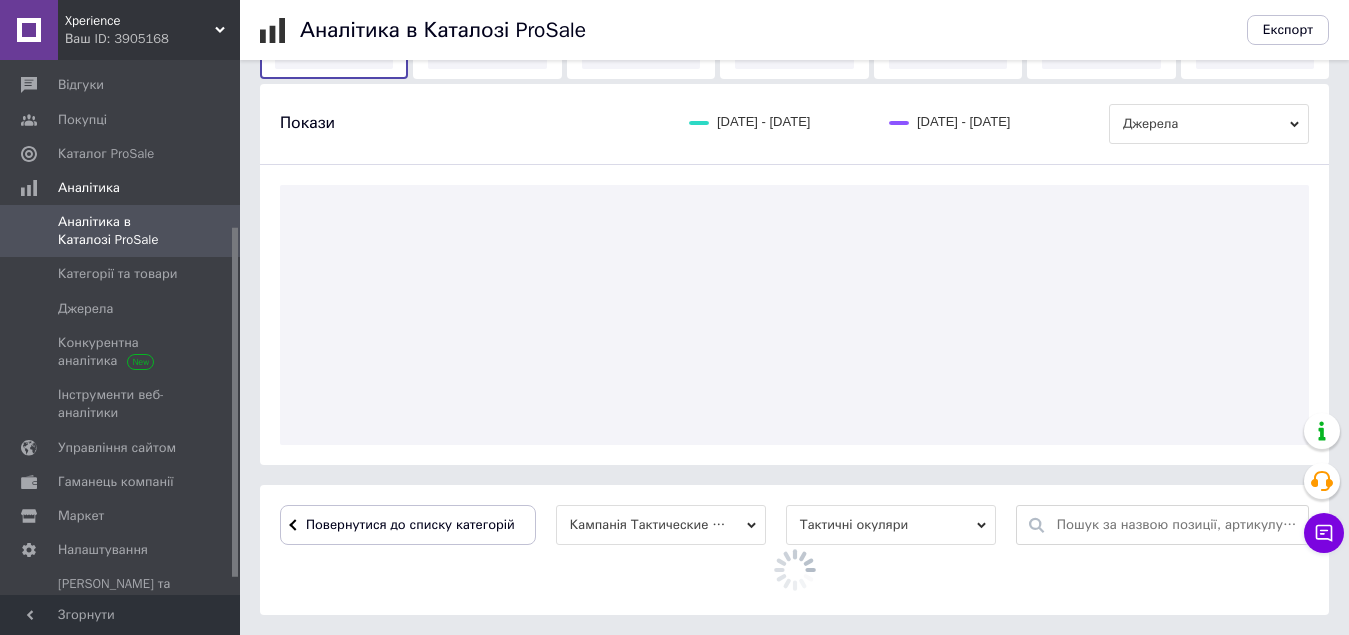 scroll, scrollTop: 651, scrollLeft: 0, axis: vertical 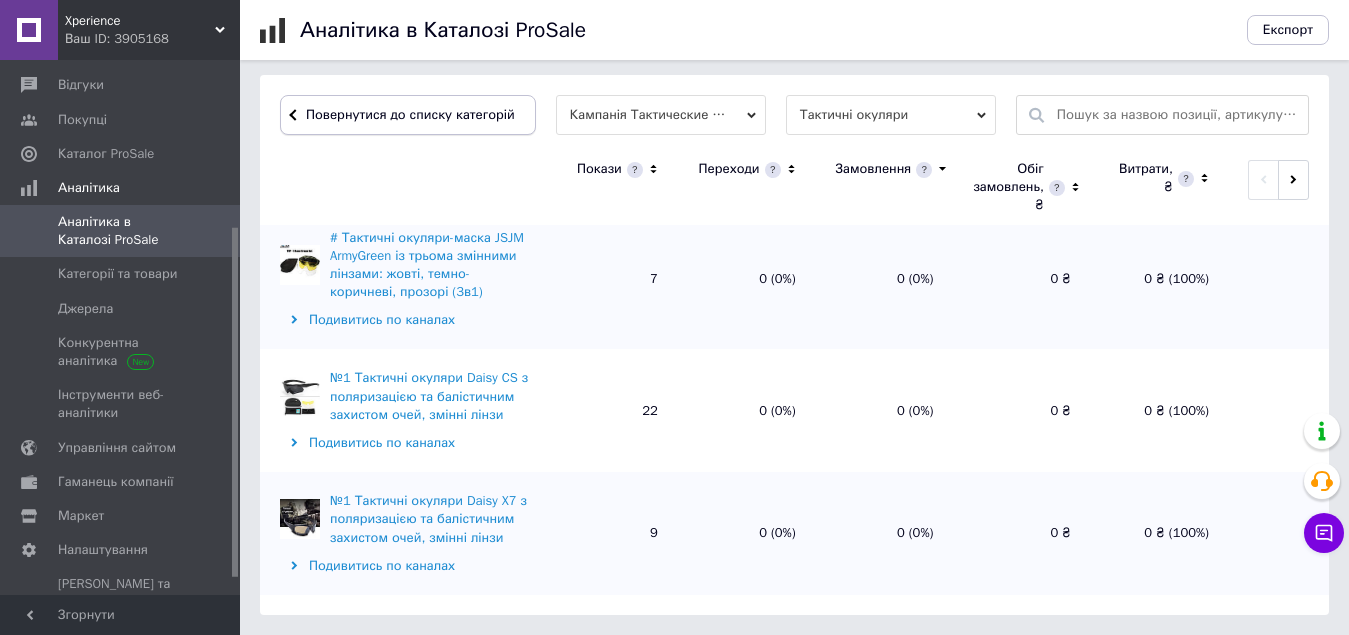 click on "Повернутися до списку категорій" at bounding box center [408, 115] 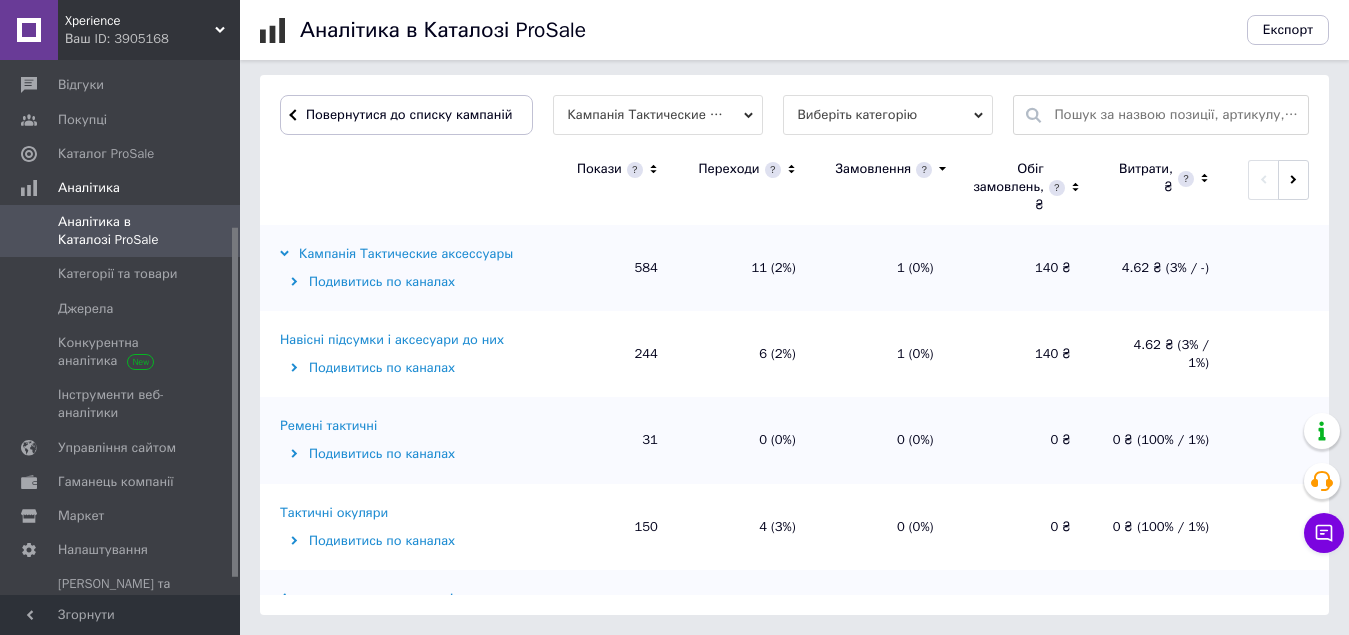 scroll, scrollTop: 651, scrollLeft: 0, axis: vertical 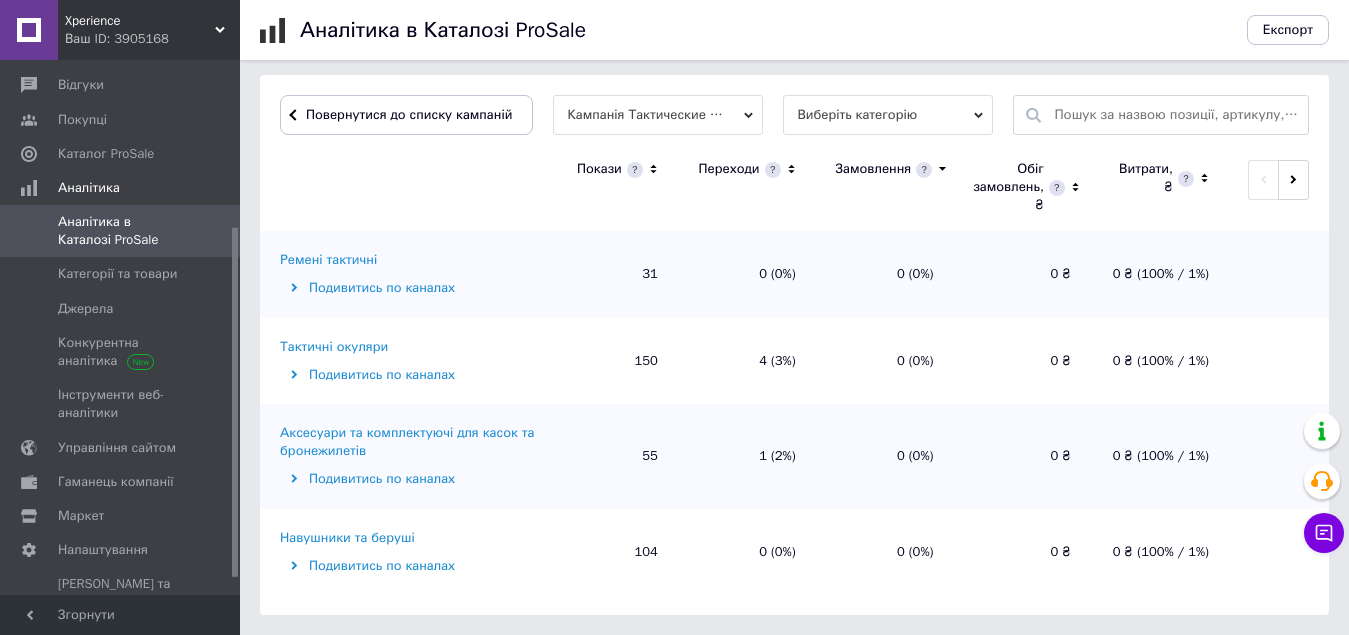 click on "Навушники та беруші" at bounding box center [347, 538] 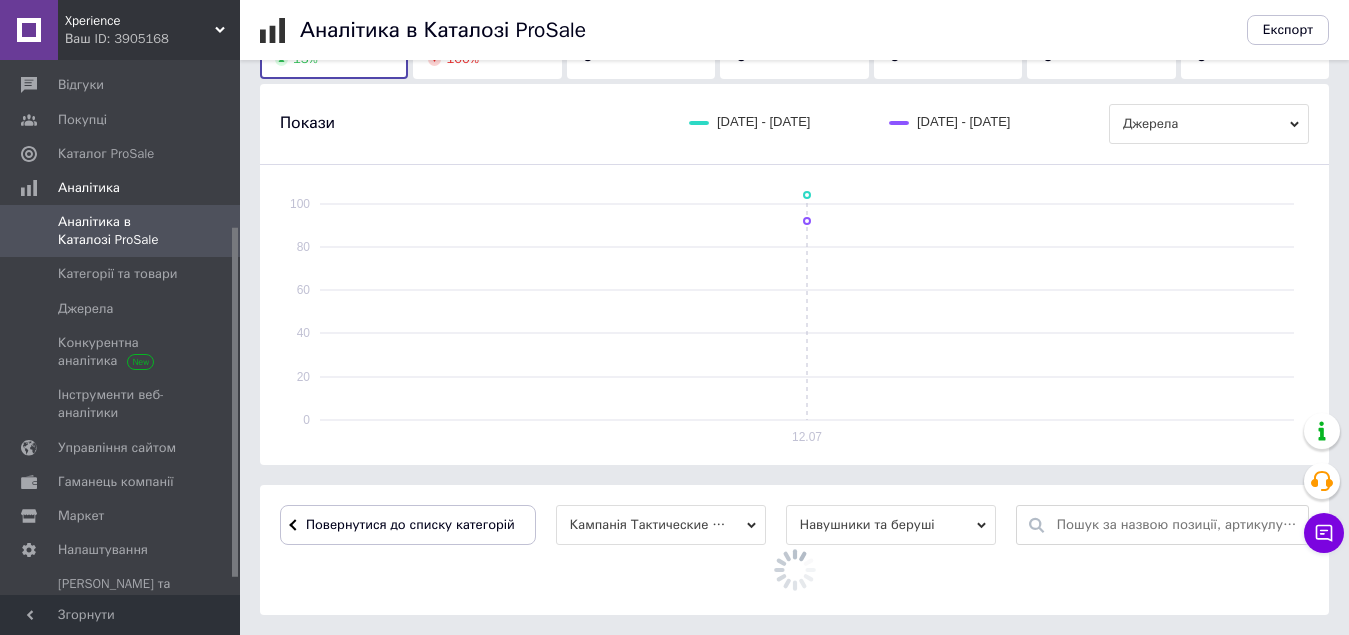scroll, scrollTop: 651, scrollLeft: 0, axis: vertical 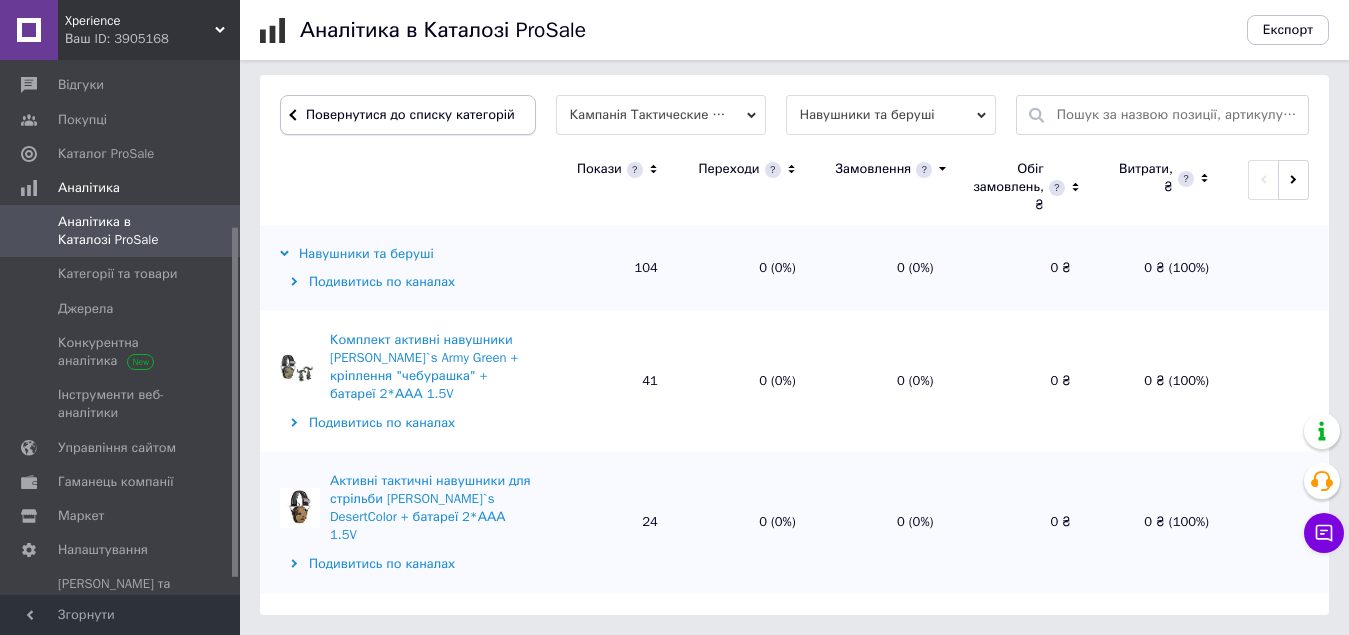 click on "Повернутися до списку категорій" at bounding box center [408, 115] 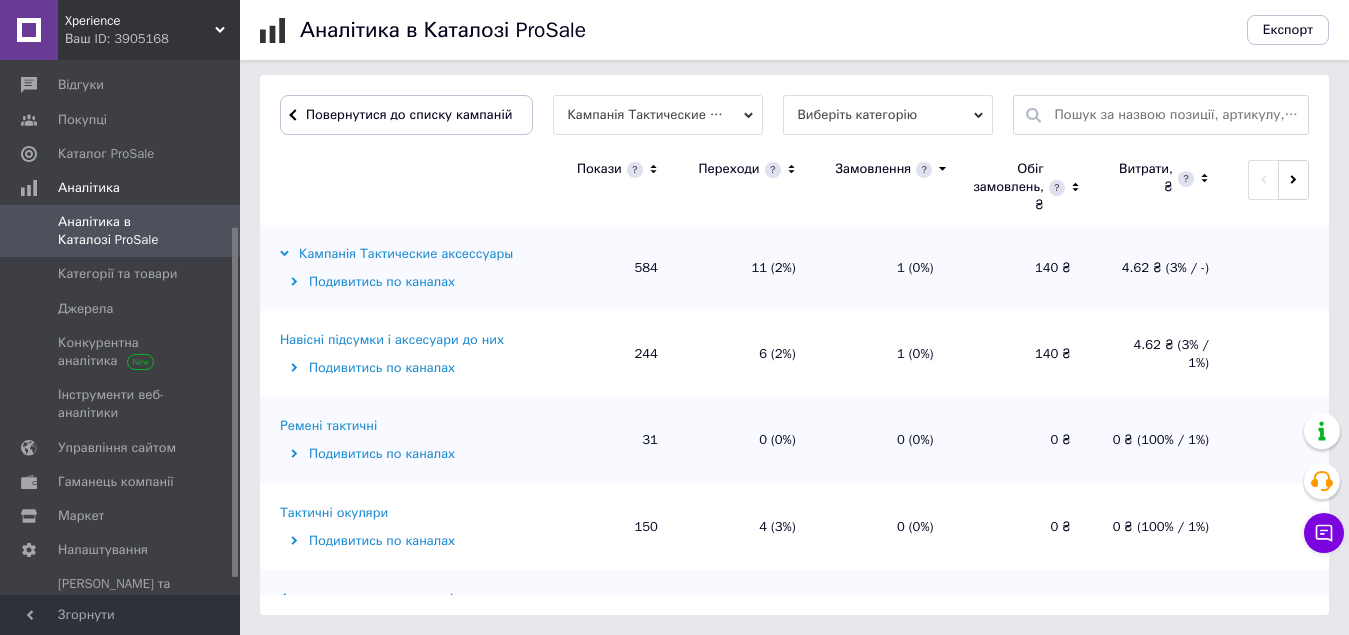 scroll, scrollTop: 651, scrollLeft: 0, axis: vertical 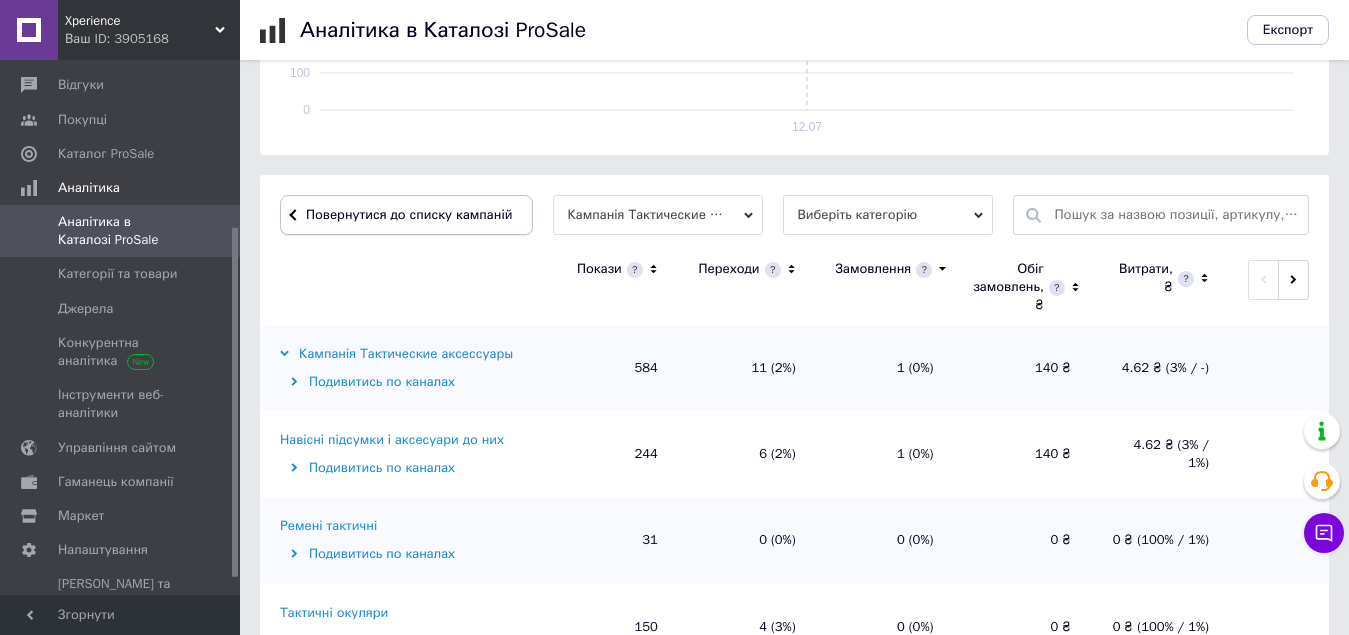 click on "Повернутися до списку кампаній" at bounding box center [406, 215] 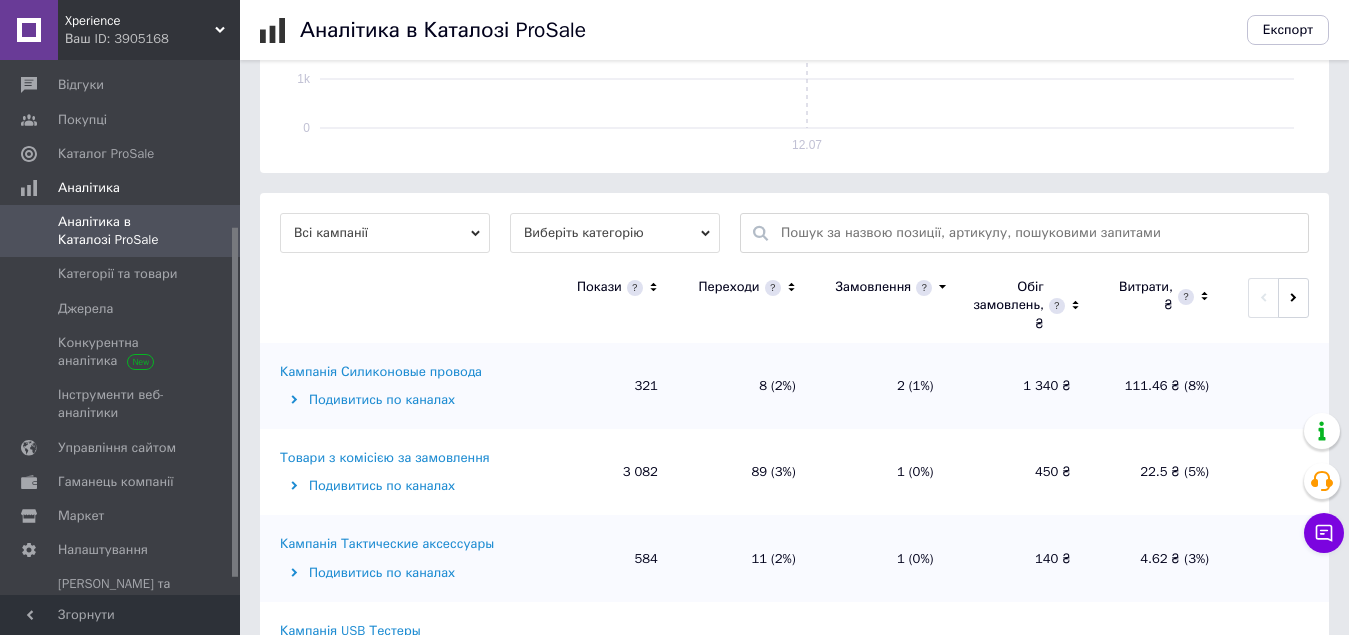 scroll, scrollTop: 626, scrollLeft: 0, axis: vertical 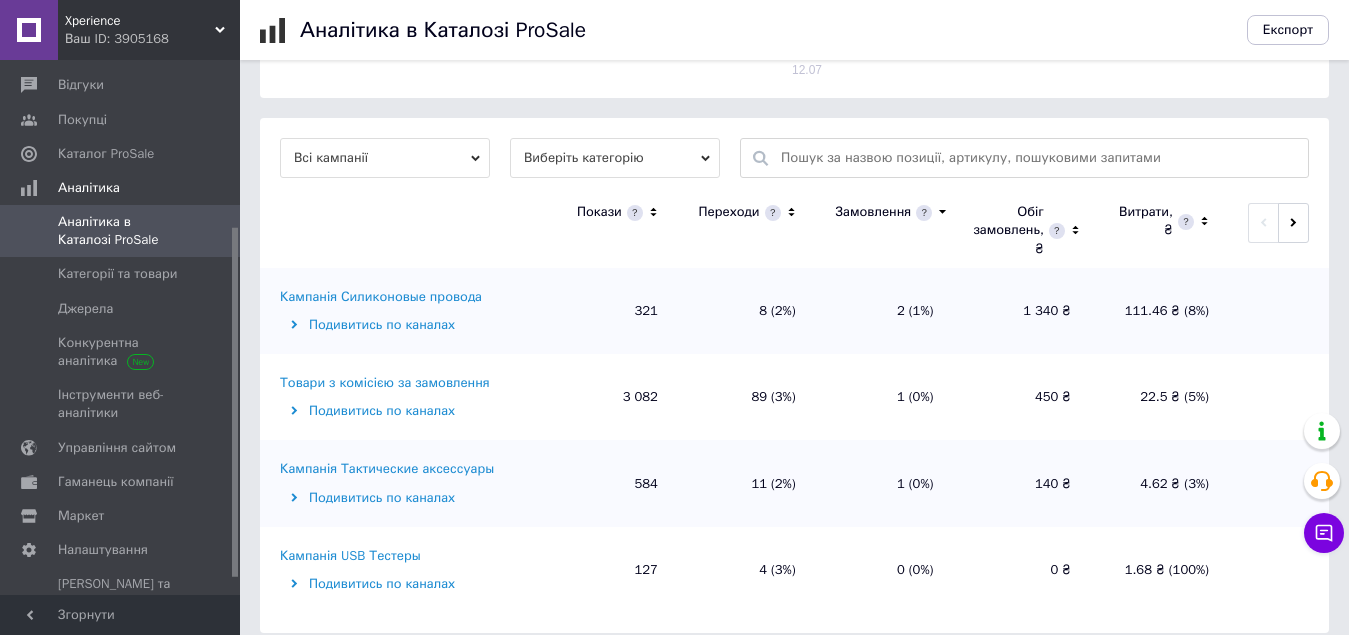 click on "Товари з комісією за замовлення" at bounding box center [385, 383] 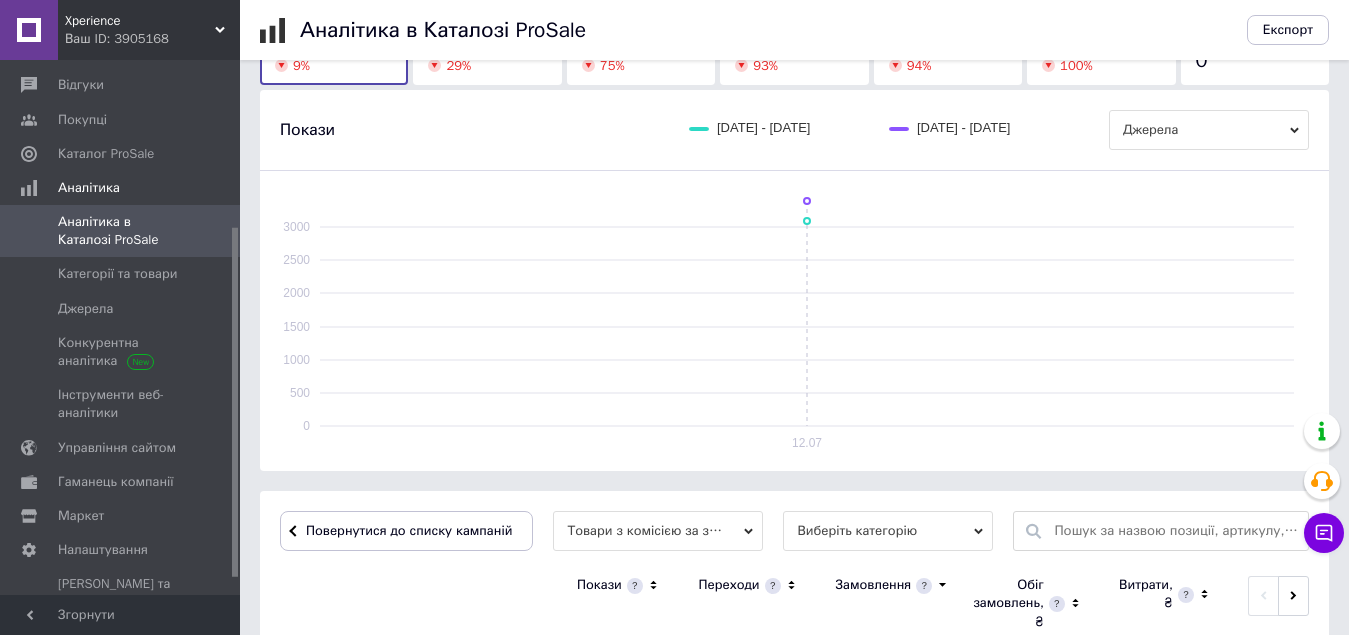 scroll, scrollTop: 626, scrollLeft: 0, axis: vertical 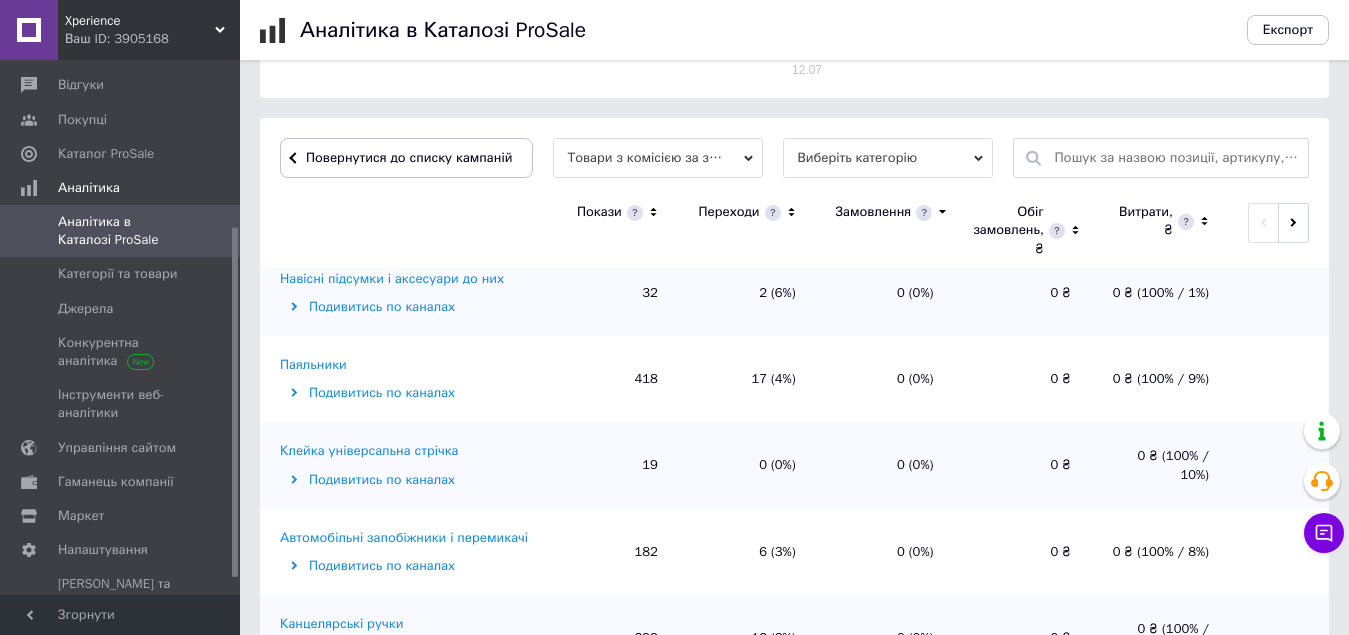 click on "Паяльники" at bounding box center [313, 365] 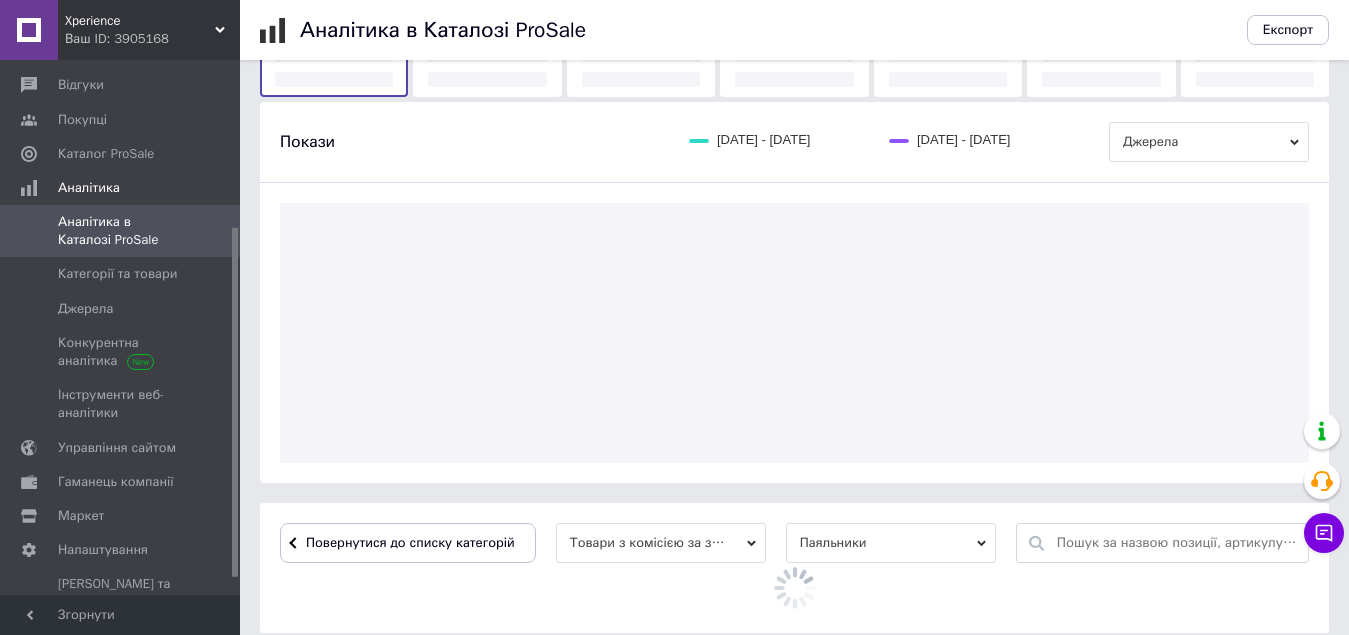 scroll, scrollTop: 626, scrollLeft: 0, axis: vertical 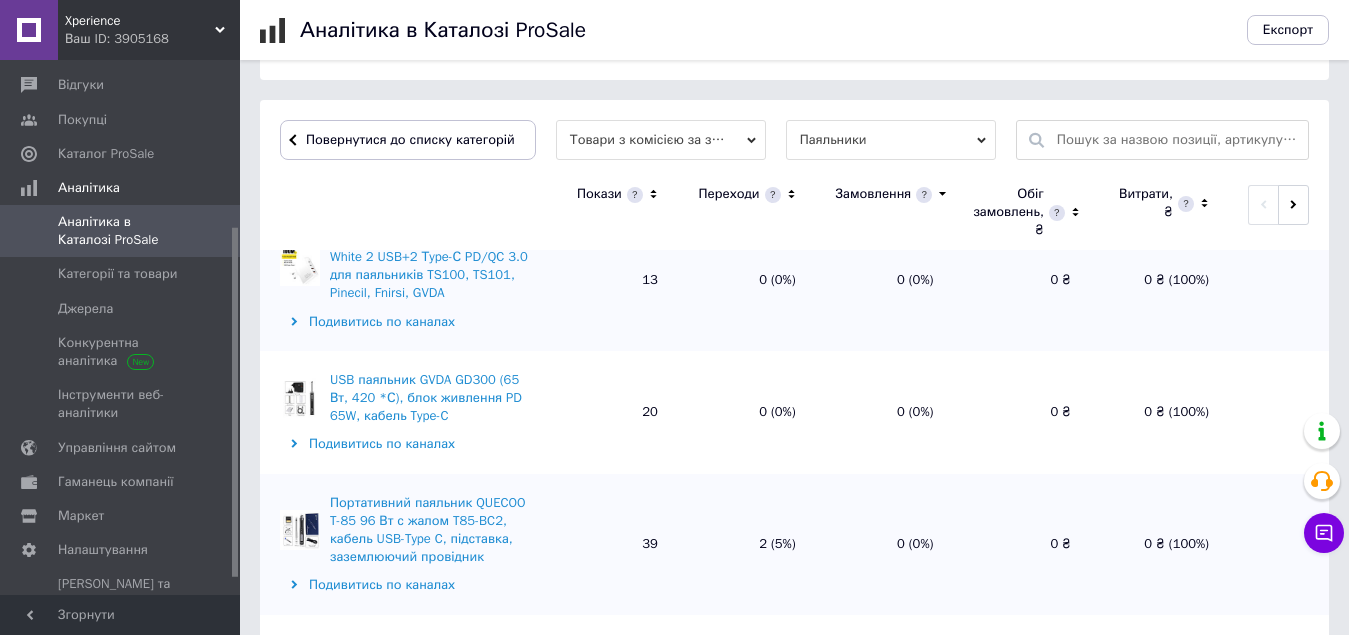 click on "Завантажити ще дані" at bounding box center [795, 655] 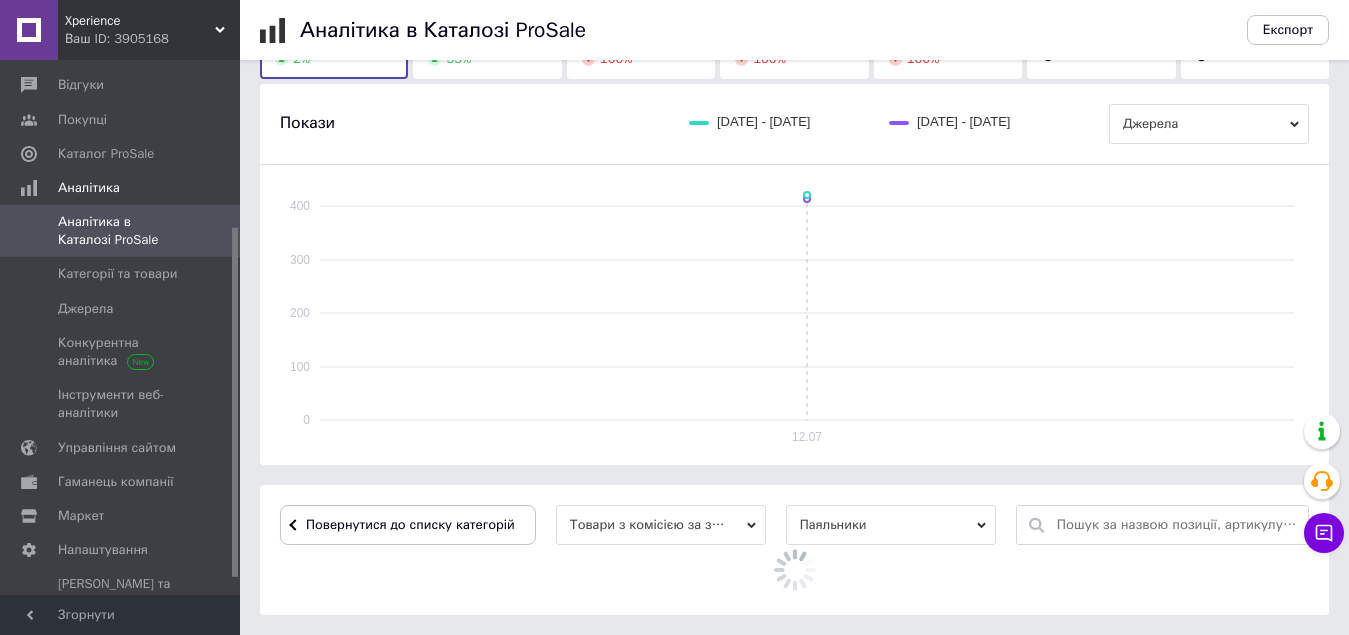 scroll, scrollTop: 626, scrollLeft: 0, axis: vertical 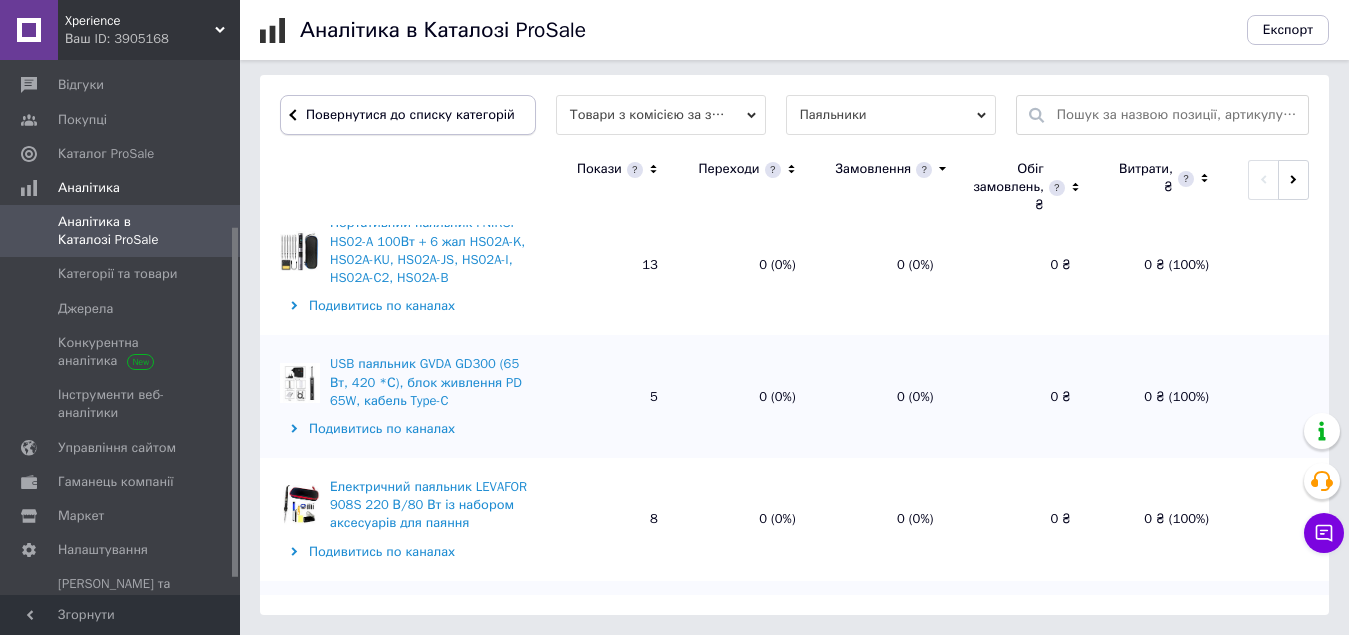click on "Повернутися до списку категорій" at bounding box center (408, 115) 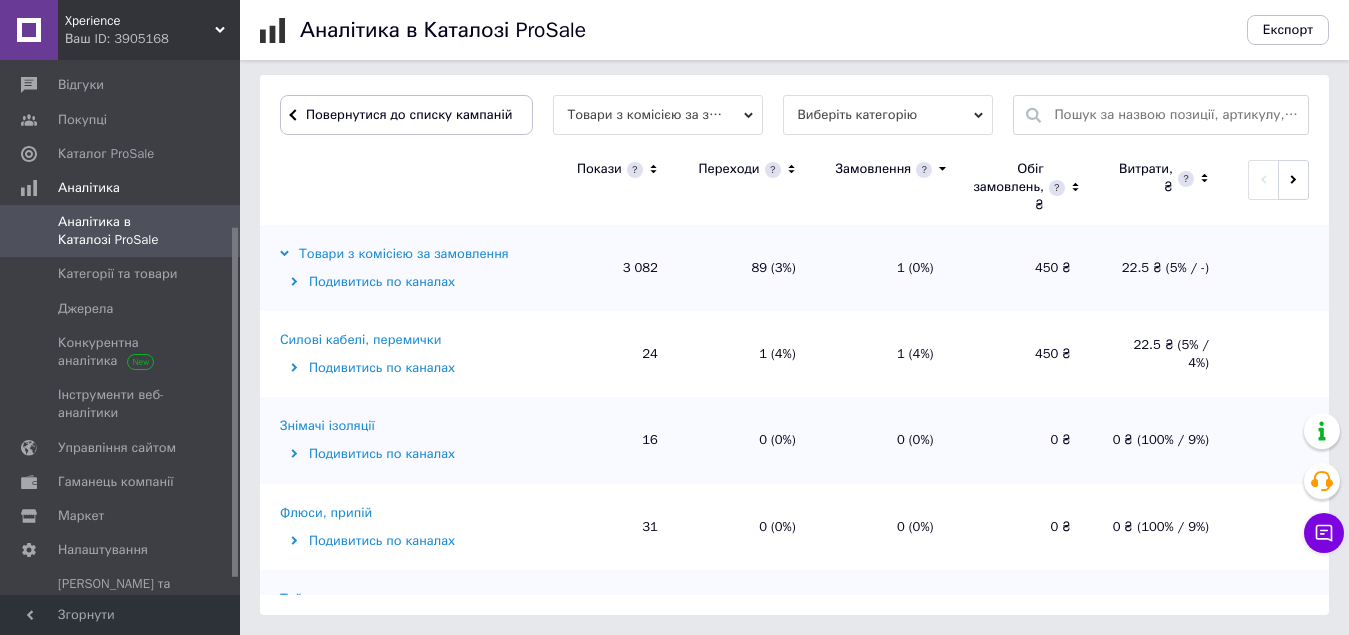 scroll, scrollTop: 651, scrollLeft: 0, axis: vertical 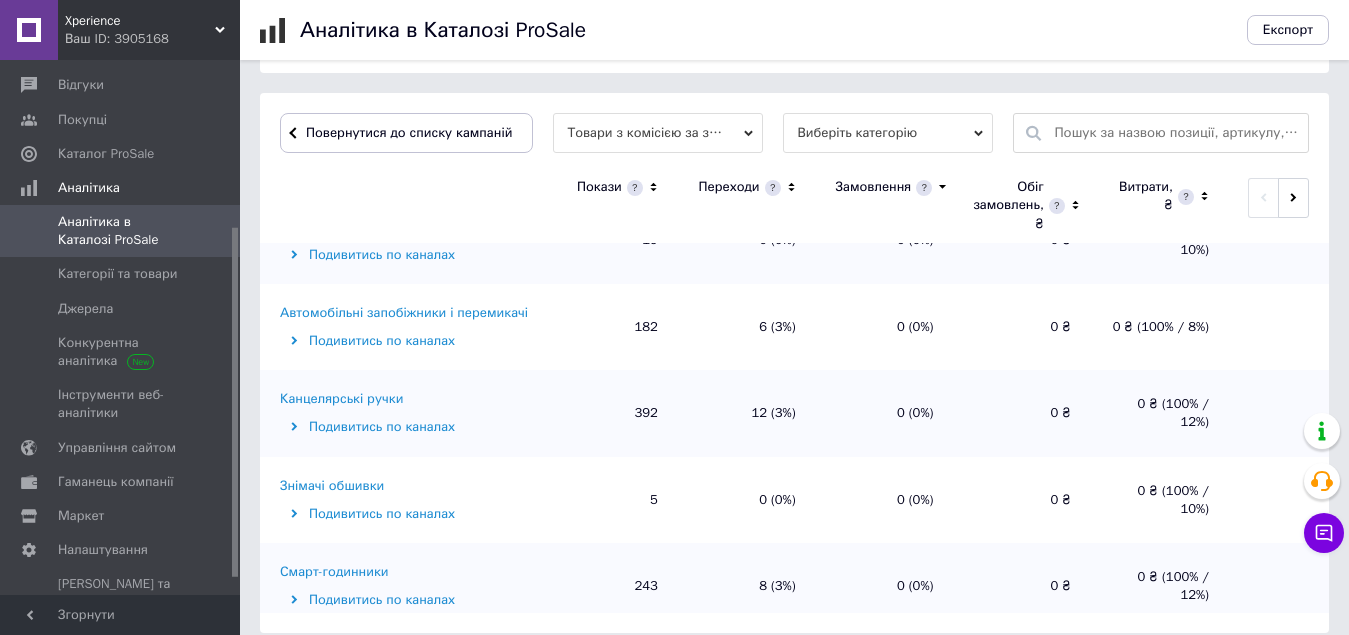click on "Канцелярські ручки" at bounding box center [341, 399] 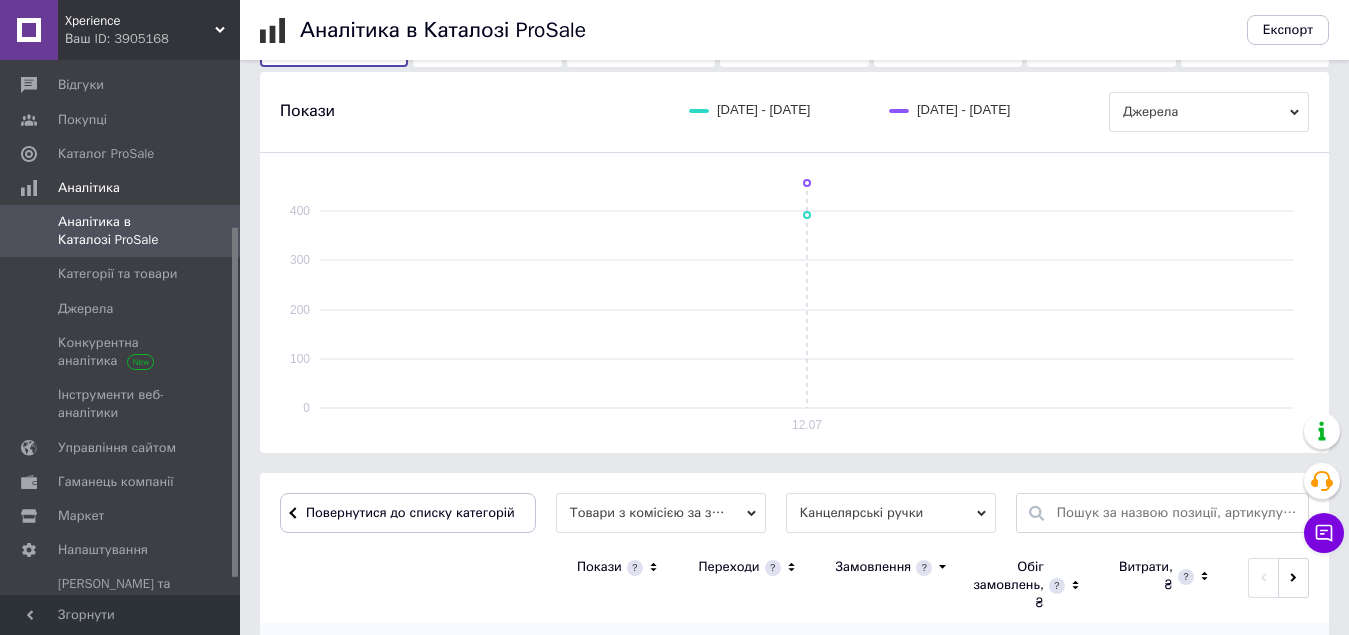 scroll, scrollTop: 651, scrollLeft: 0, axis: vertical 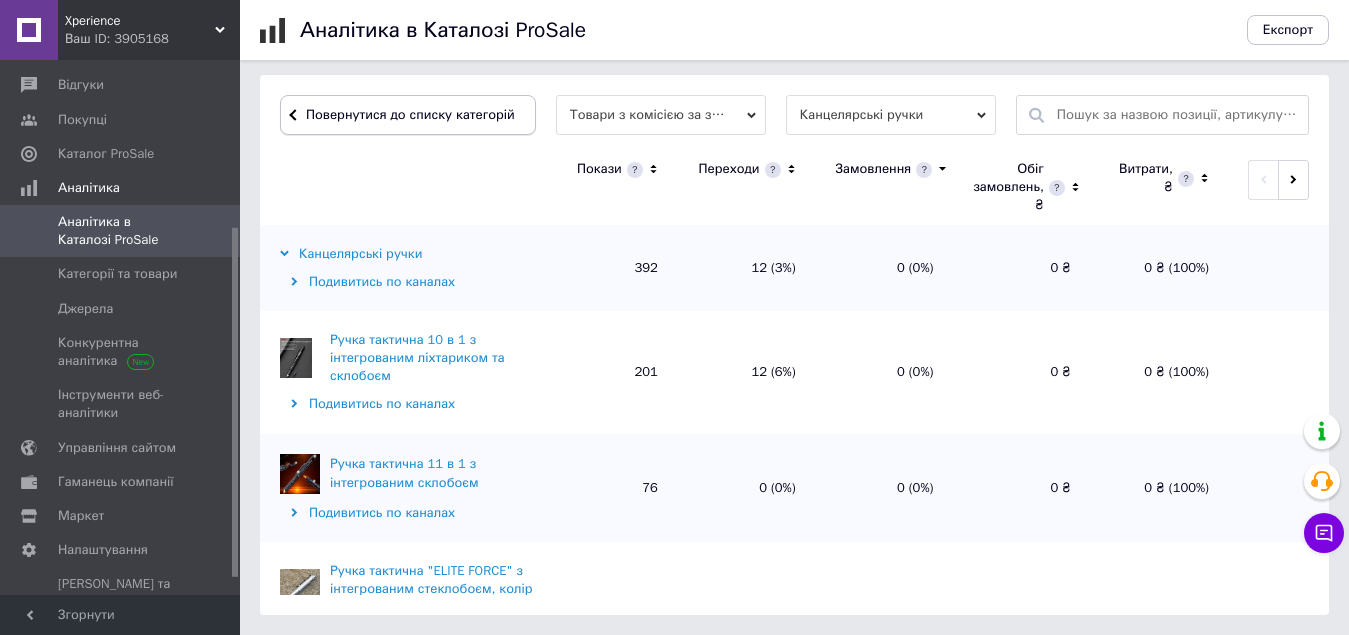 click on "Повернутися до списку категорій" at bounding box center [408, 115] 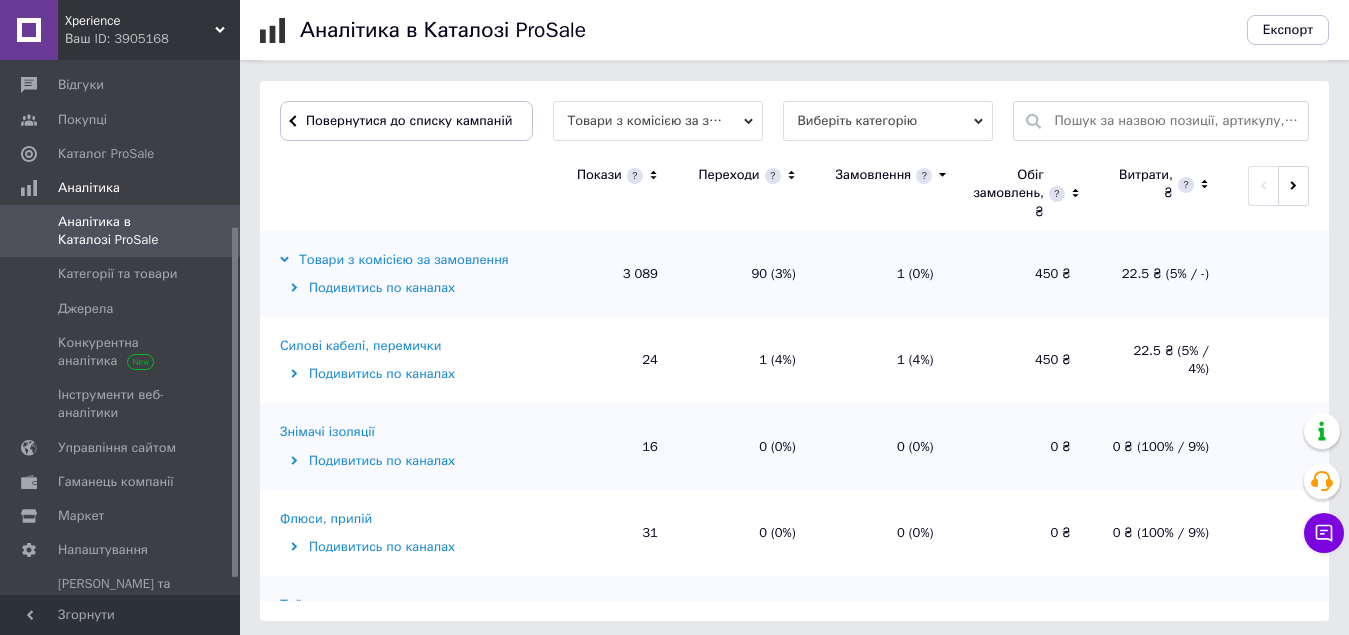 scroll, scrollTop: 651, scrollLeft: 0, axis: vertical 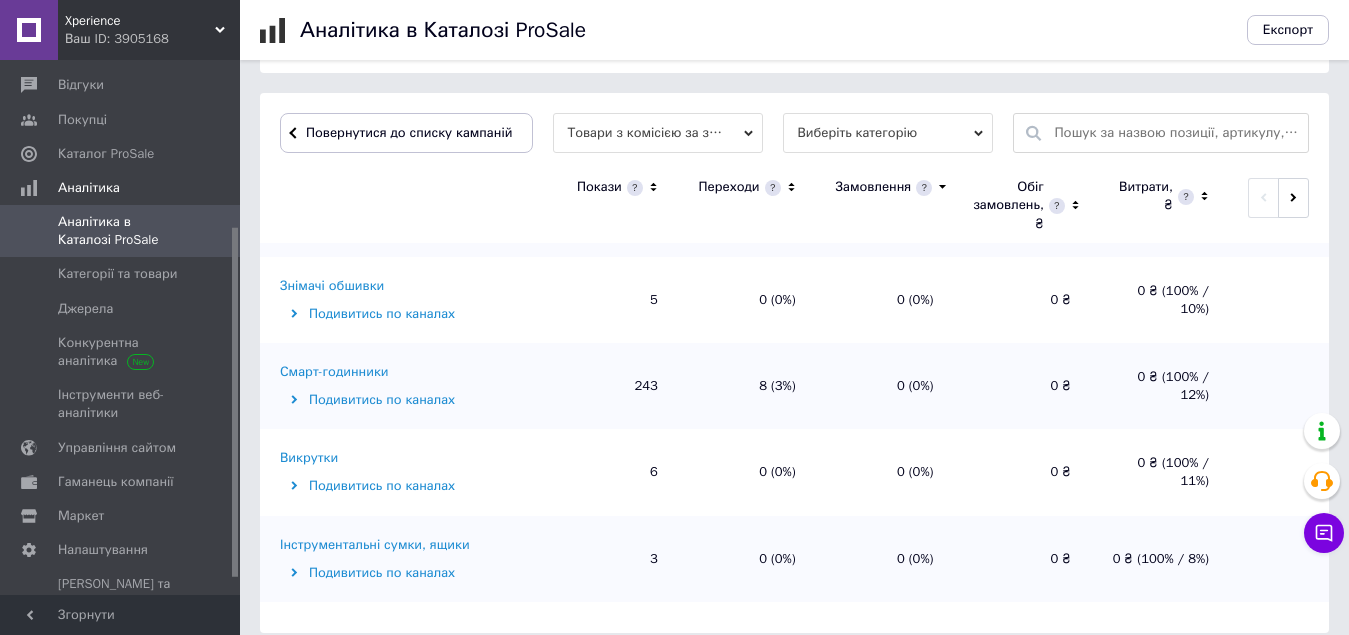 click on "Смарт-годинники" at bounding box center (334, 372) 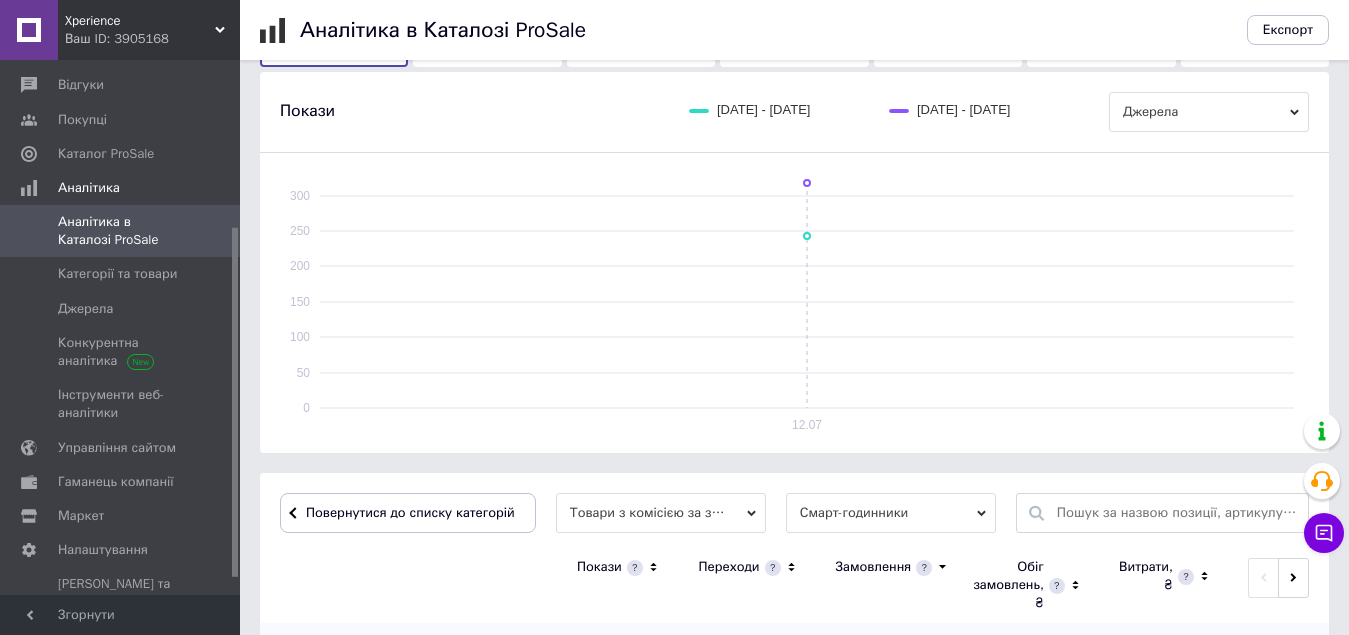 scroll, scrollTop: 651, scrollLeft: 0, axis: vertical 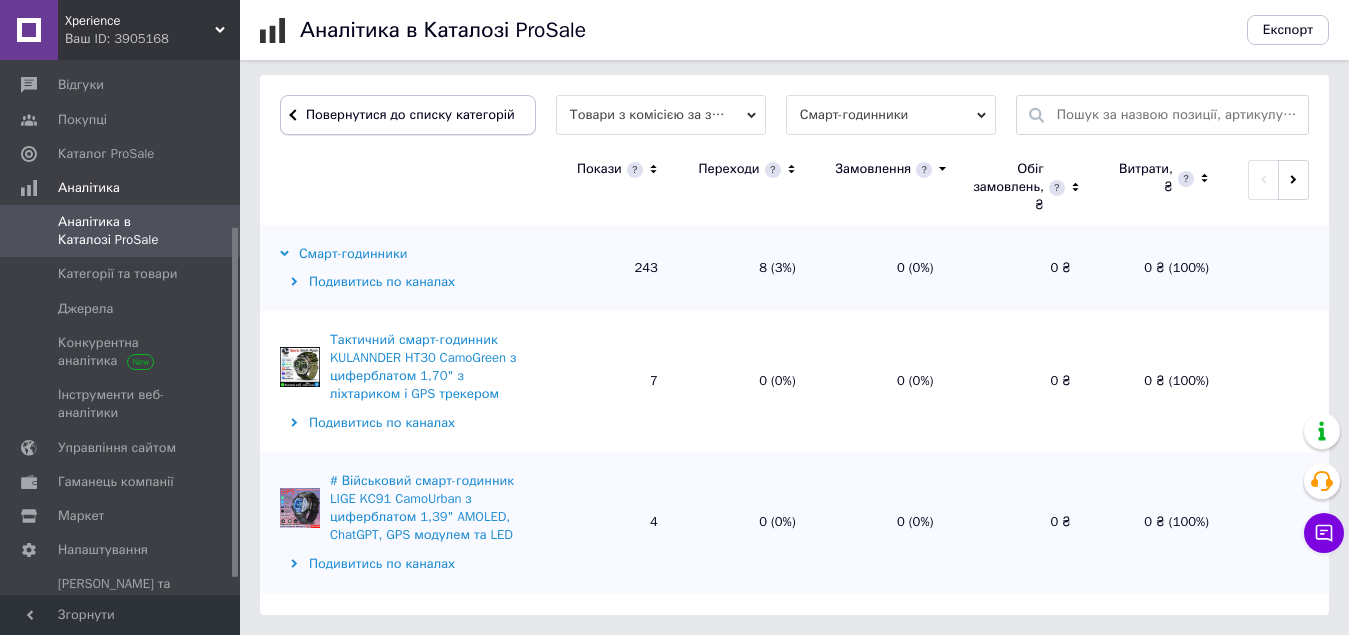 click on "Повернутися до списку категорій" at bounding box center [408, 115] 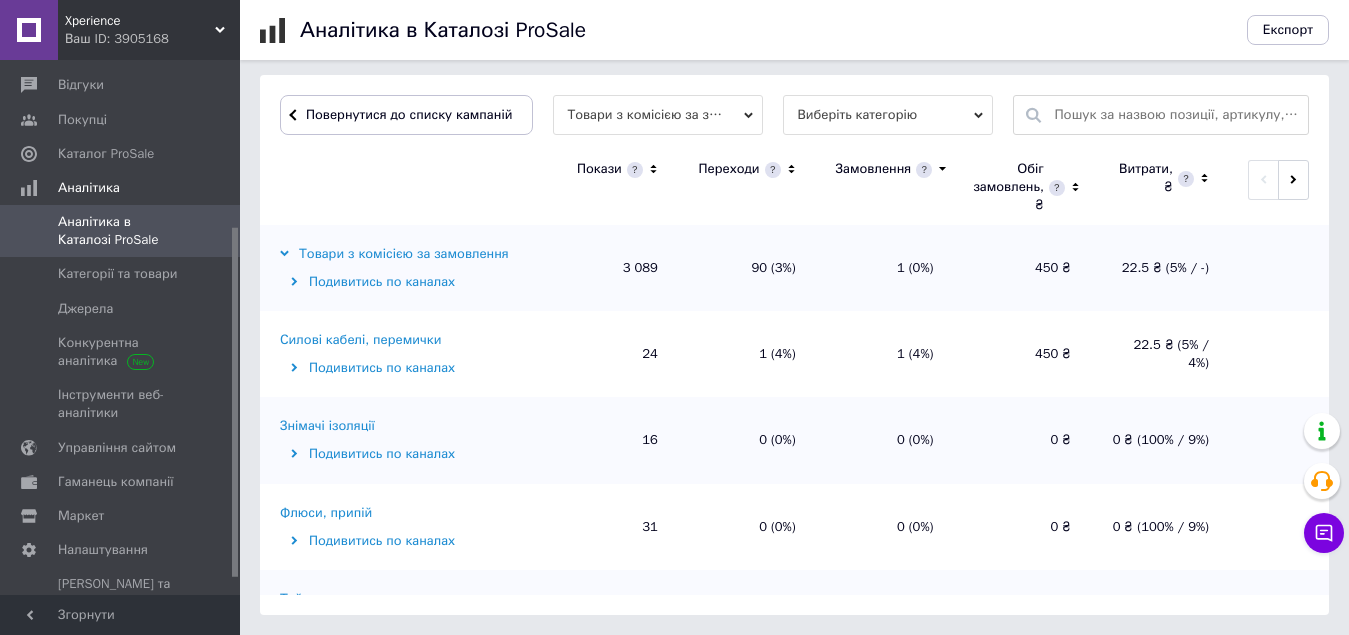 scroll, scrollTop: 651, scrollLeft: 0, axis: vertical 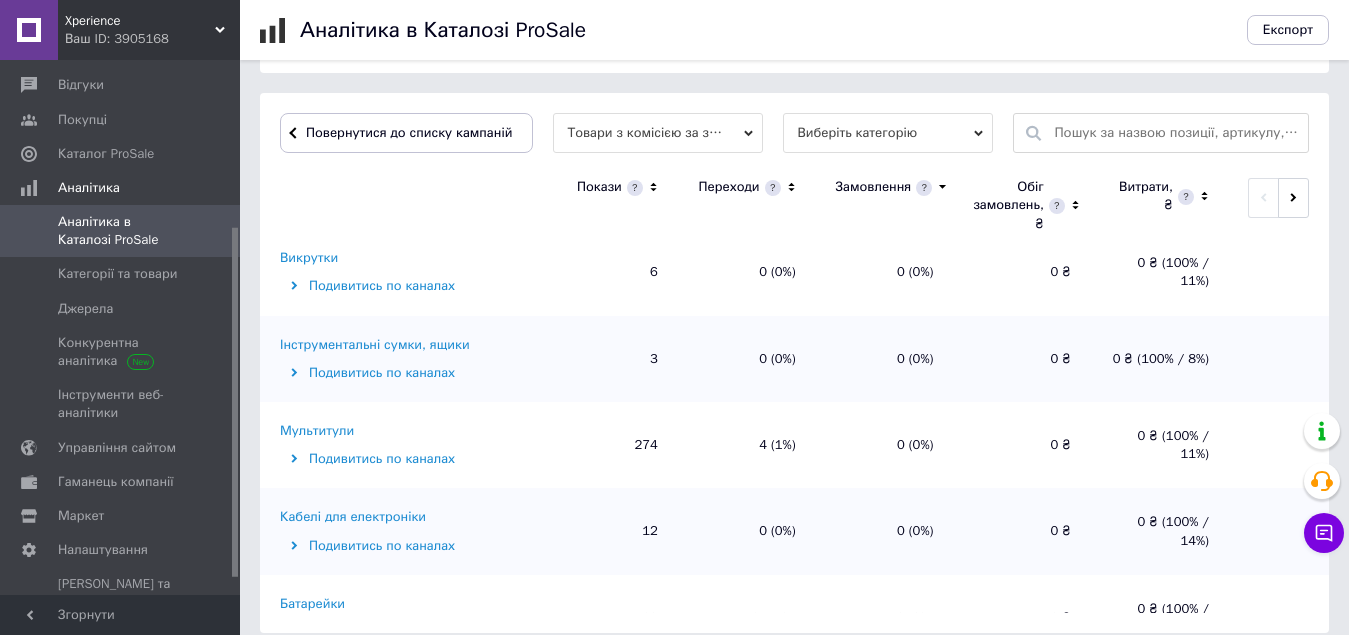click on "Мультитули" at bounding box center [317, 431] 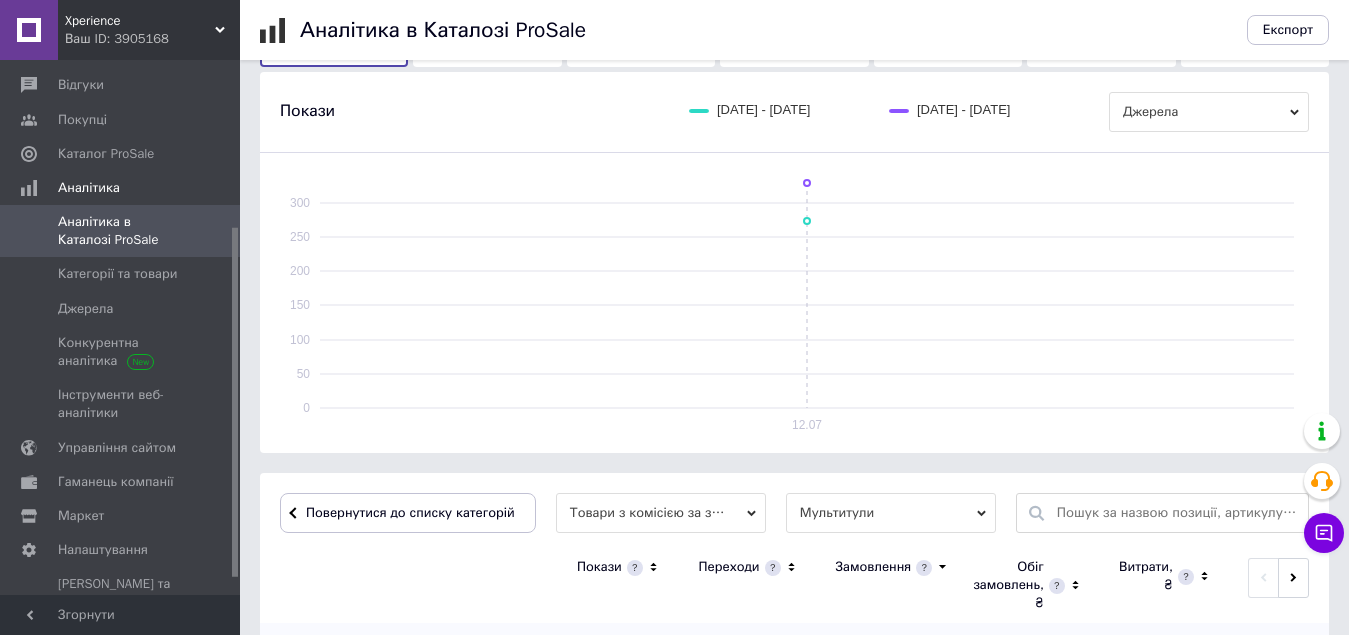 scroll, scrollTop: 651, scrollLeft: 0, axis: vertical 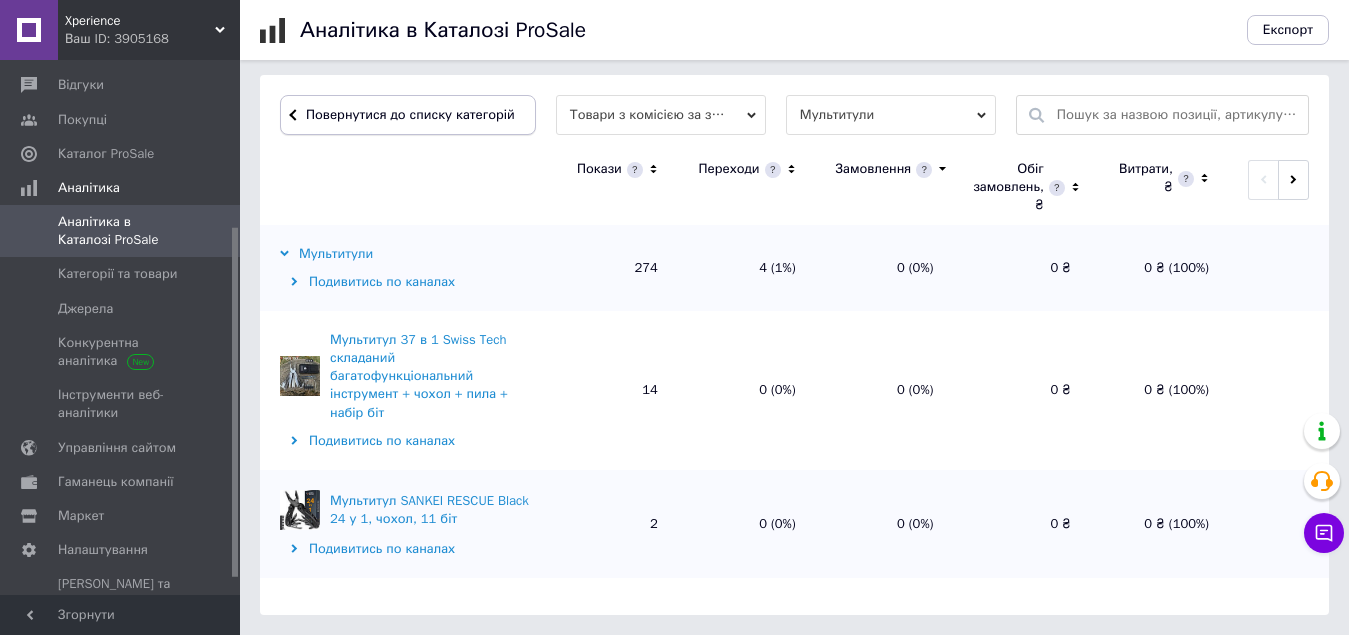 click on "Повернутися до списку категорій" at bounding box center (408, 115) 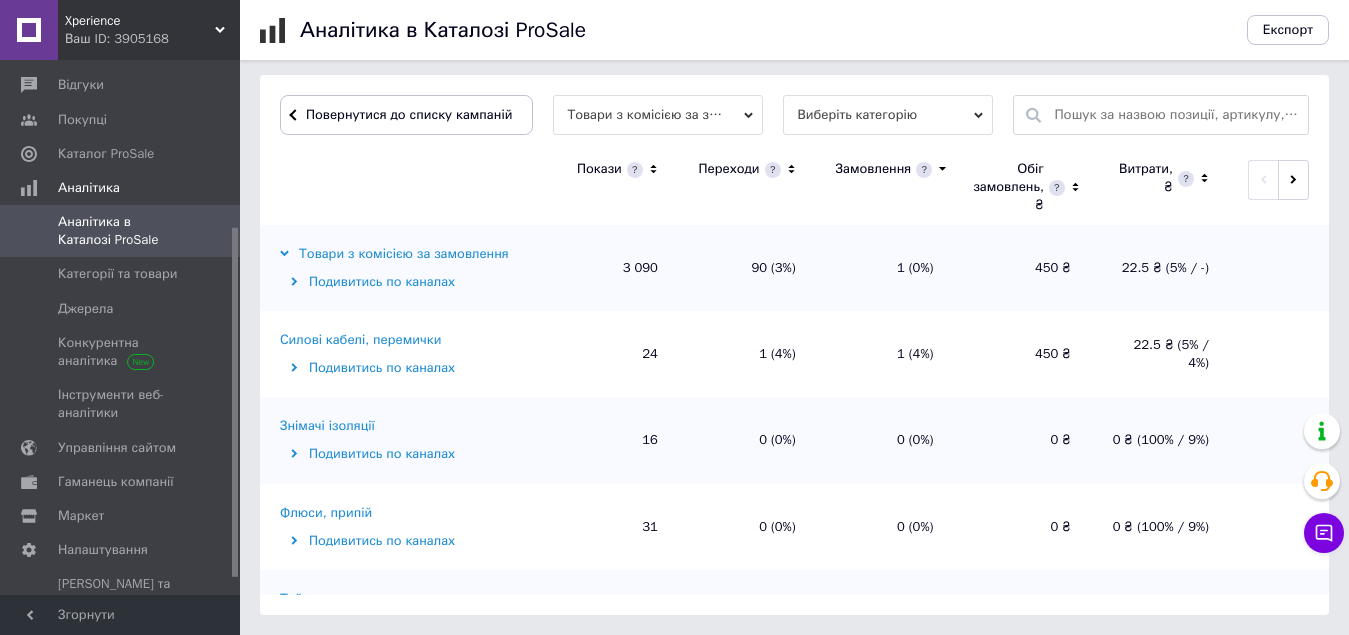 scroll, scrollTop: 651, scrollLeft: 0, axis: vertical 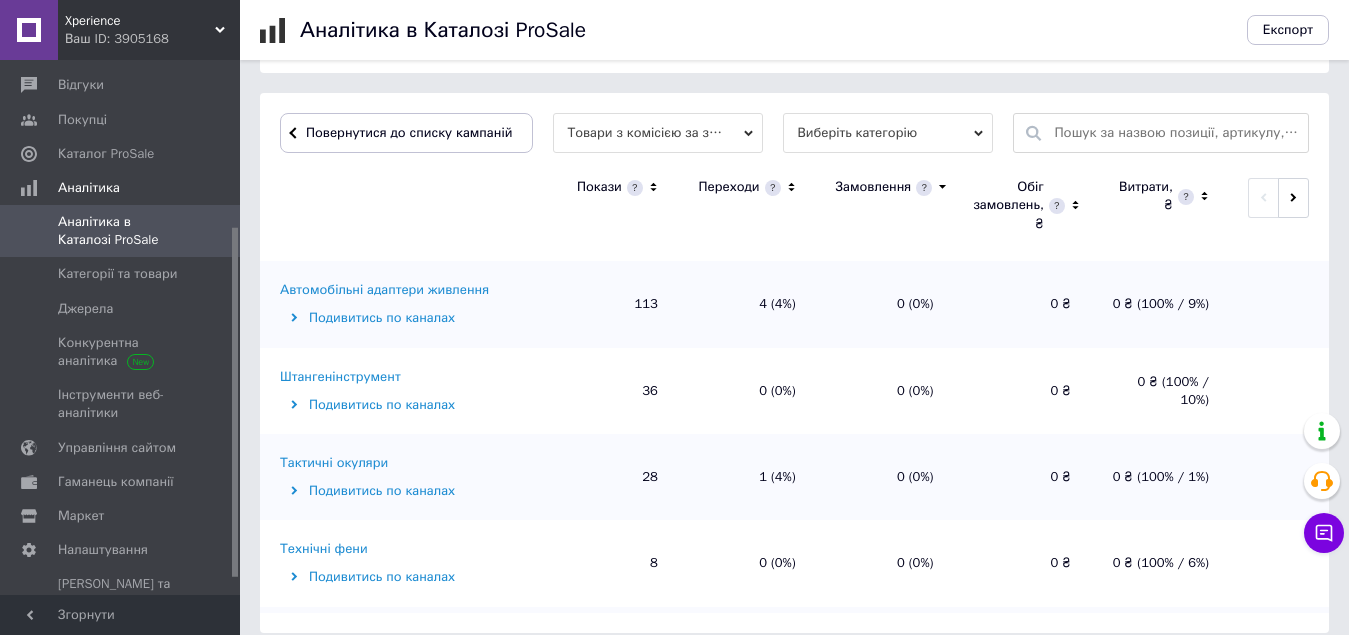 click on "Автомобільні адаптери живлення" at bounding box center [384, 290] 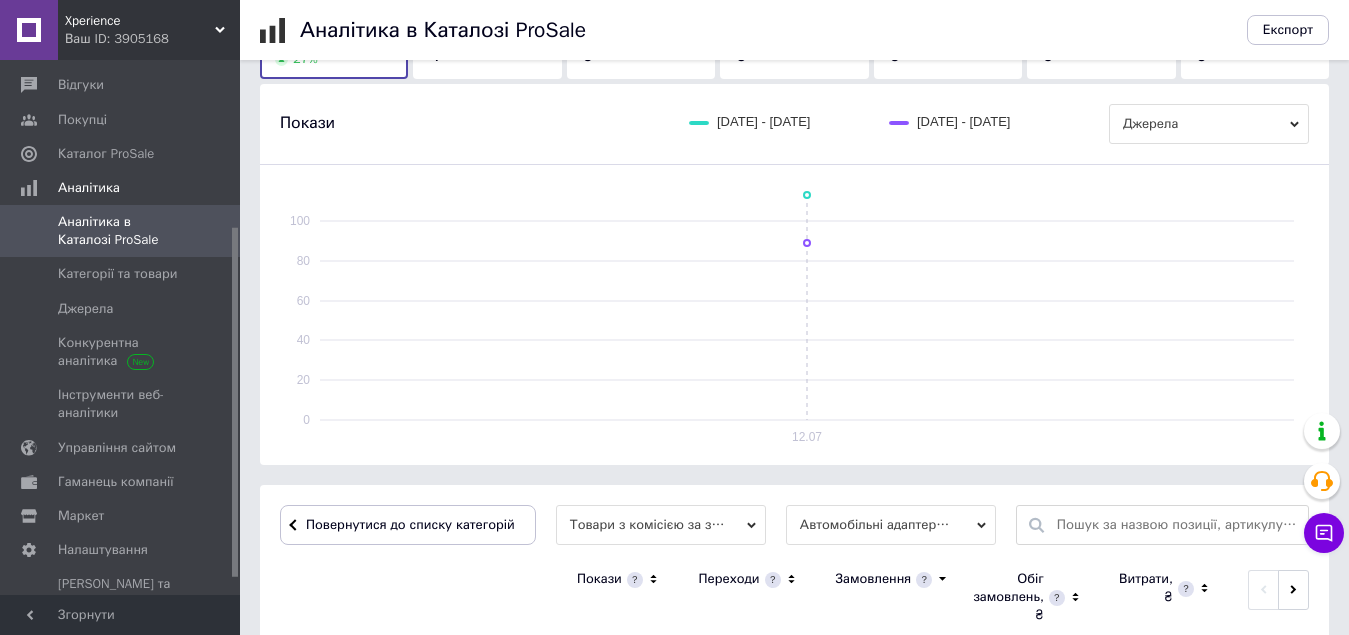 scroll, scrollTop: 651, scrollLeft: 0, axis: vertical 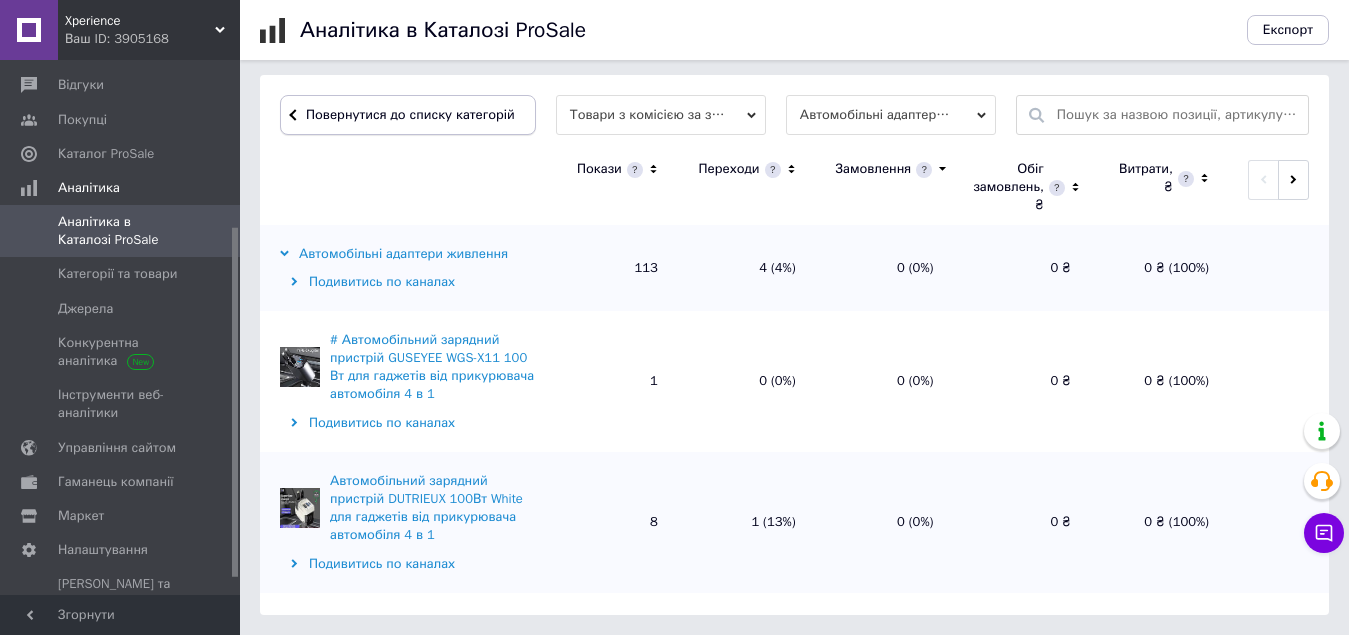 click on "Повернутися до списку категорій" at bounding box center (408, 115) 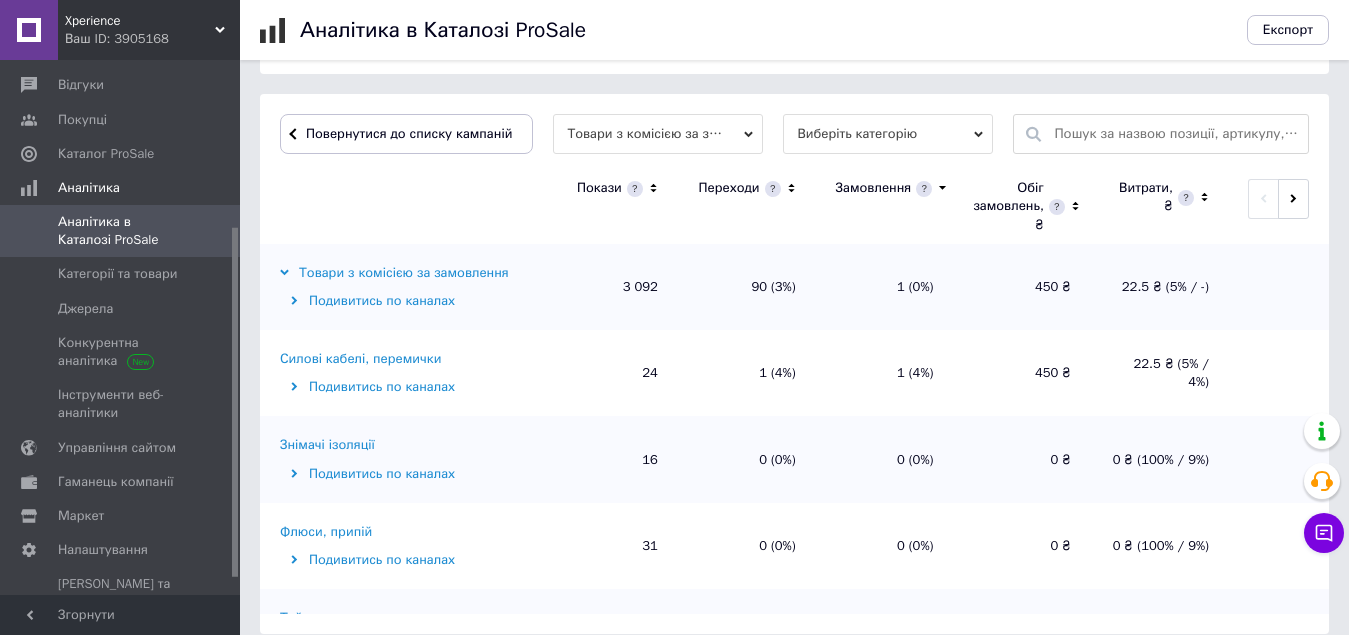 scroll, scrollTop: 651, scrollLeft: 0, axis: vertical 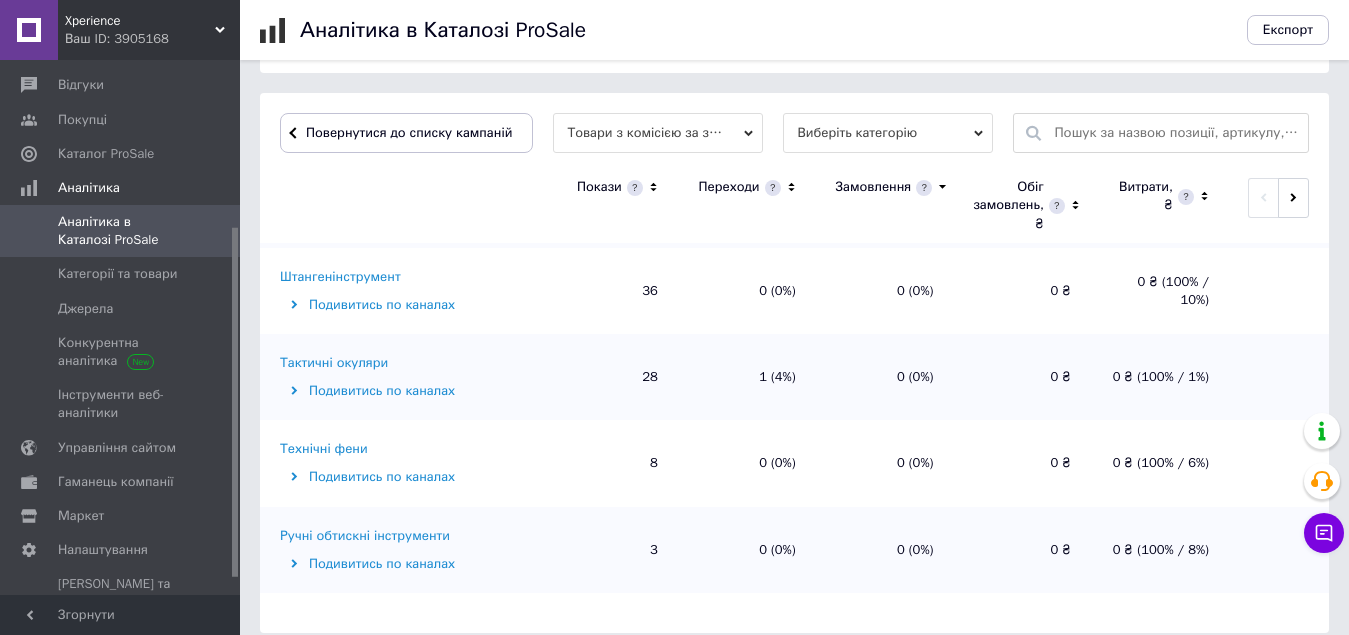 click on "Тактичні окуляри" at bounding box center [334, 363] 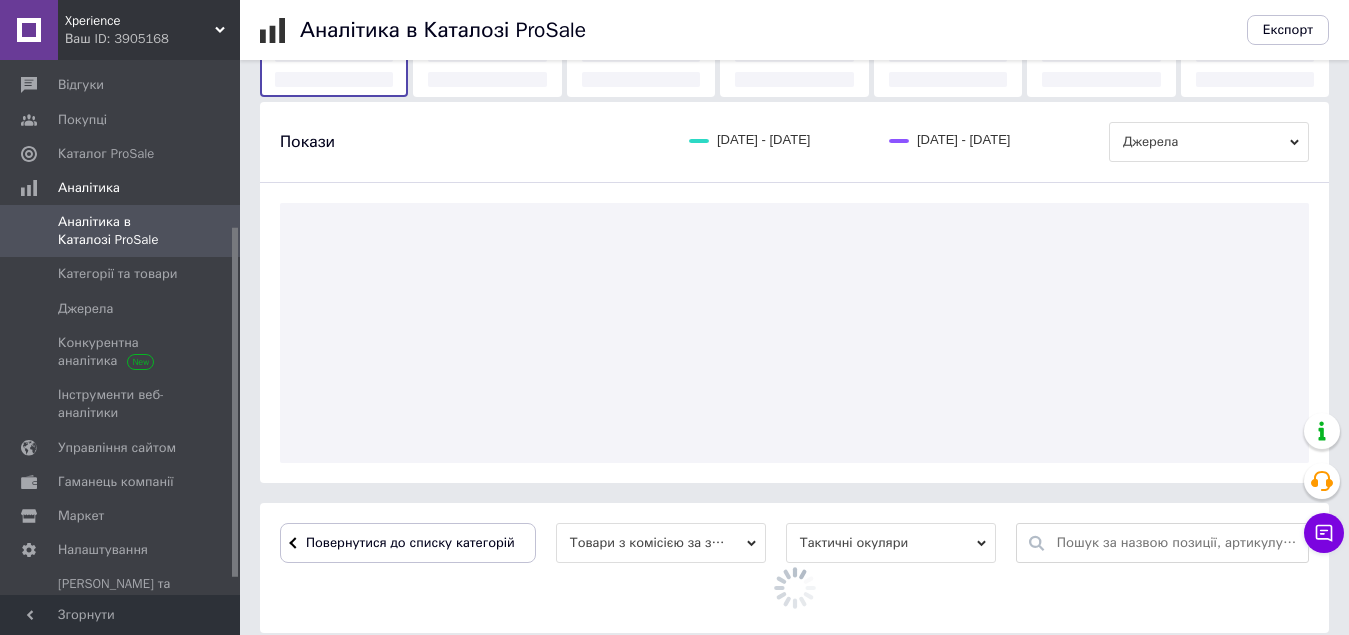 scroll, scrollTop: 612, scrollLeft: 0, axis: vertical 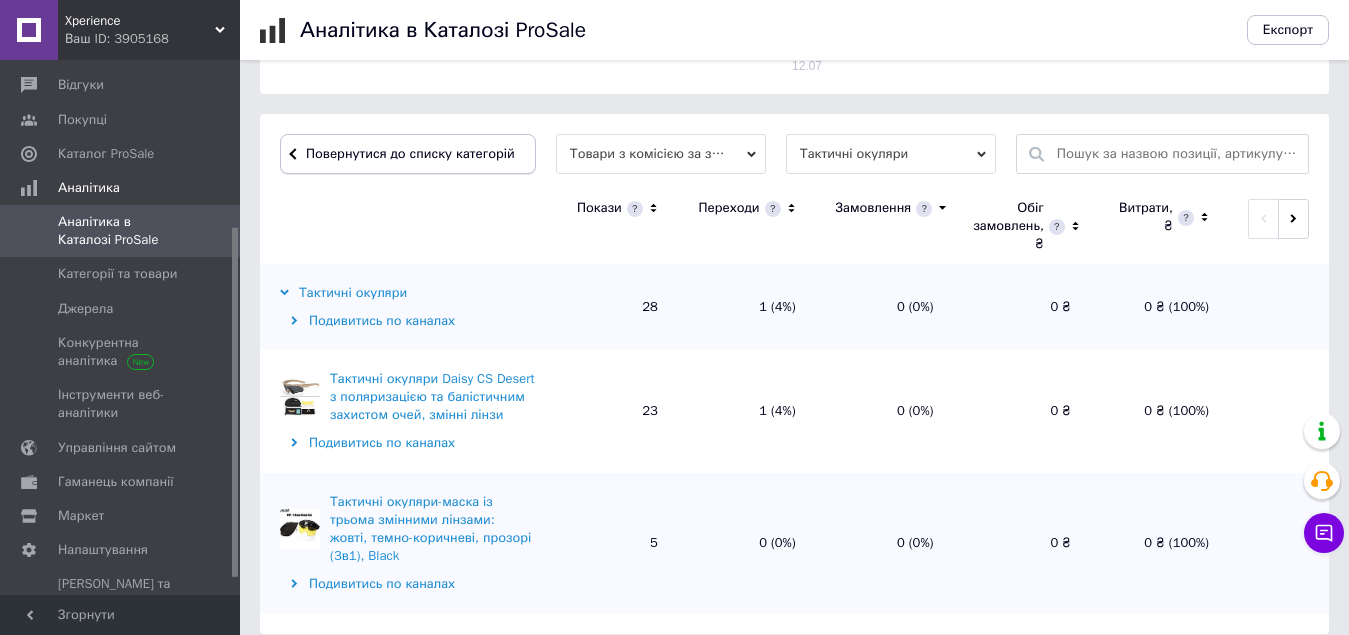 click on "Повернутися до списку категорій" at bounding box center [408, 154] 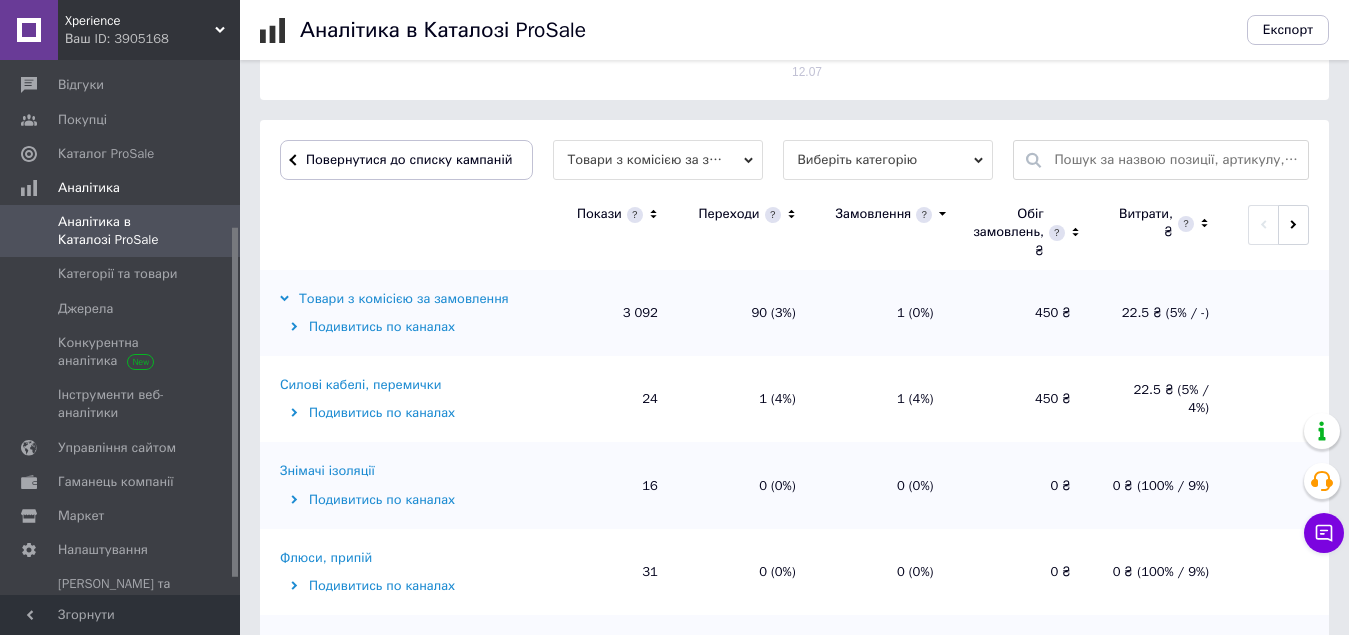 scroll, scrollTop: 612, scrollLeft: 0, axis: vertical 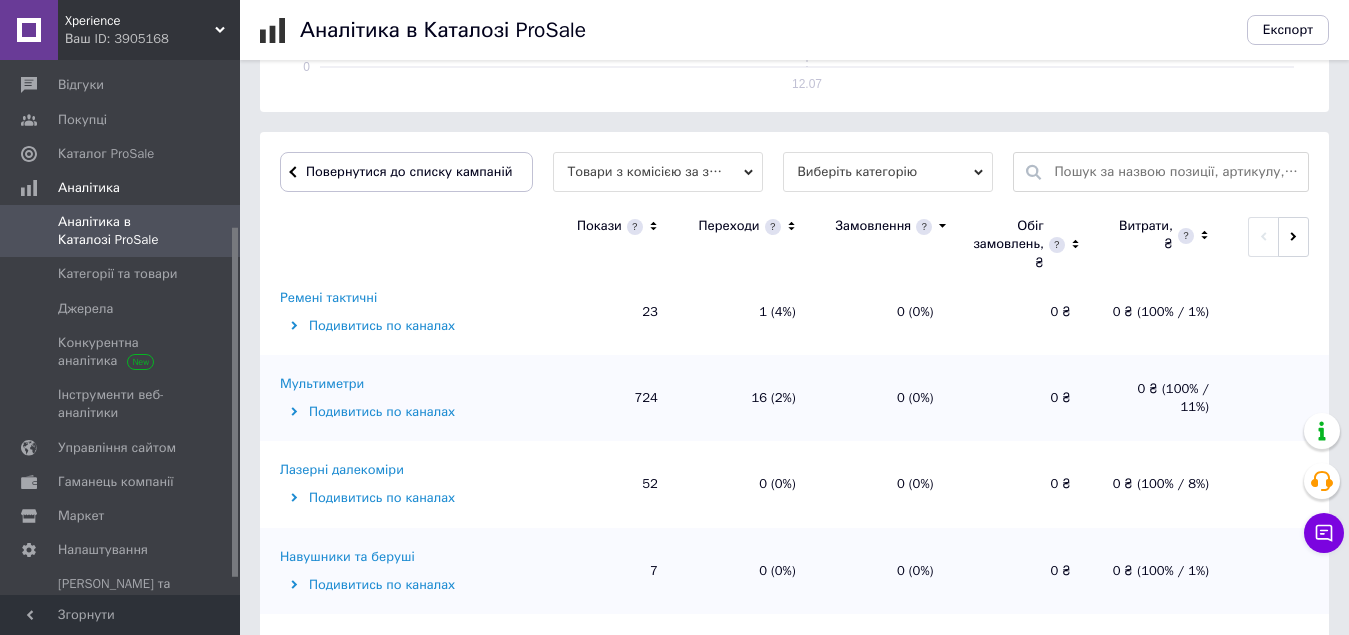 click on "Мультиметри" at bounding box center [322, 384] 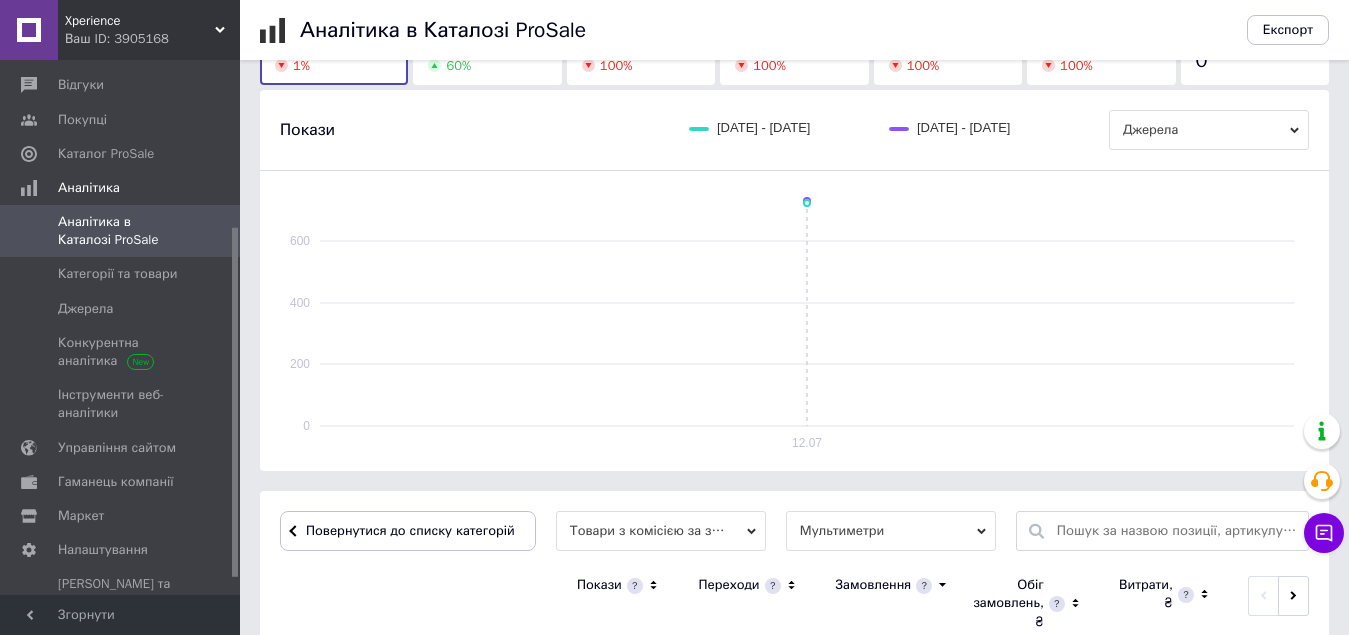scroll, scrollTop: 612, scrollLeft: 0, axis: vertical 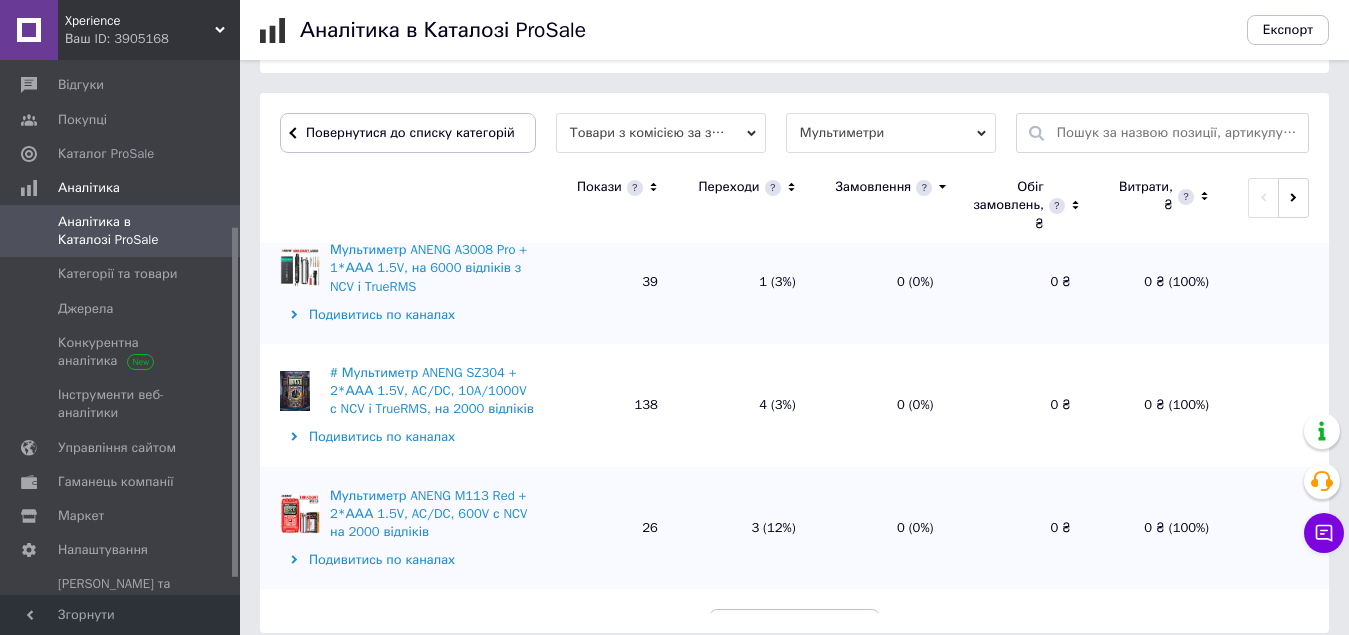 click on "Завантажити ще дані" at bounding box center [795, 629] 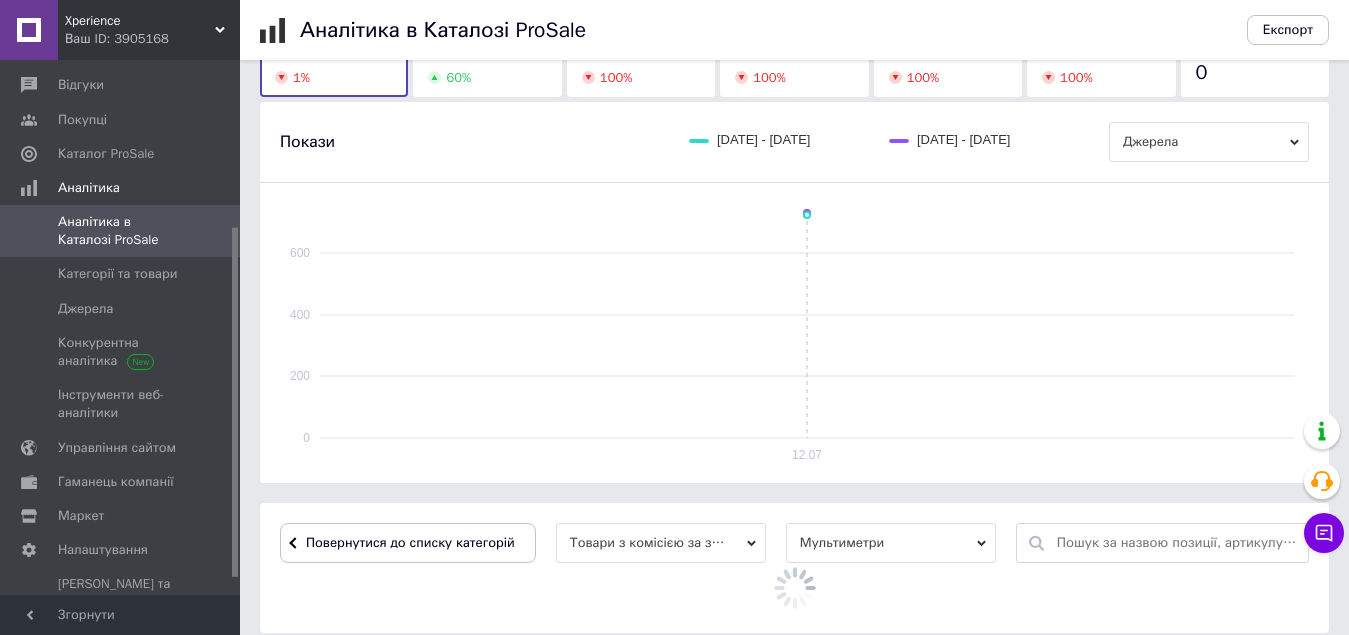scroll, scrollTop: 651, scrollLeft: 0, axis: vertical 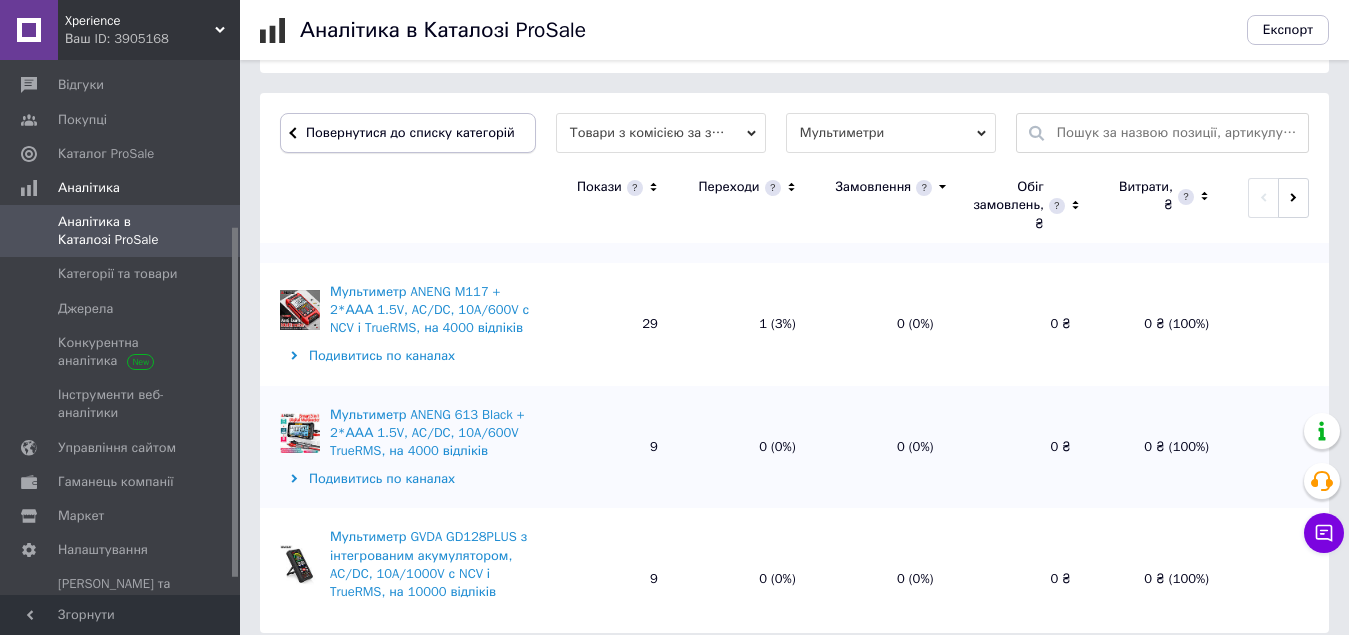click on "Повернутися до списку категорій" at bounding box center (408, 133) 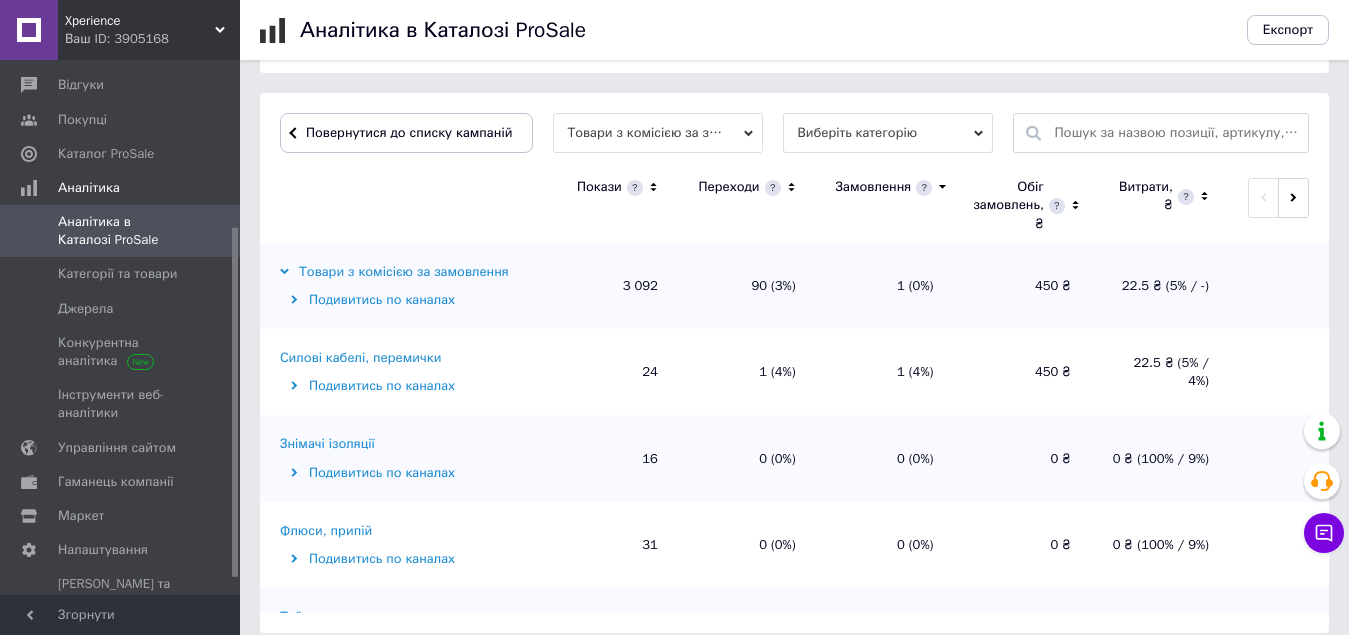 scroll, scrollTop: 651, scrollLeft: 0, axis: vertical 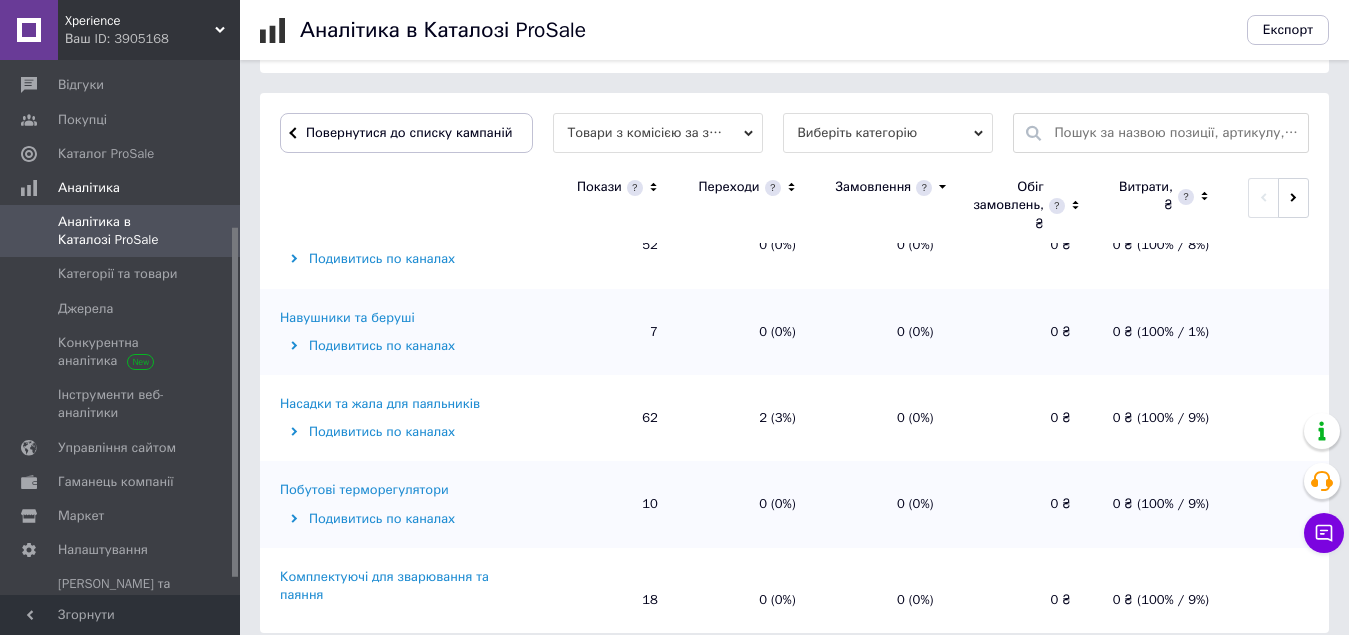 click on "Насадки та жала для паяльників" at bounding box center [380, 404] 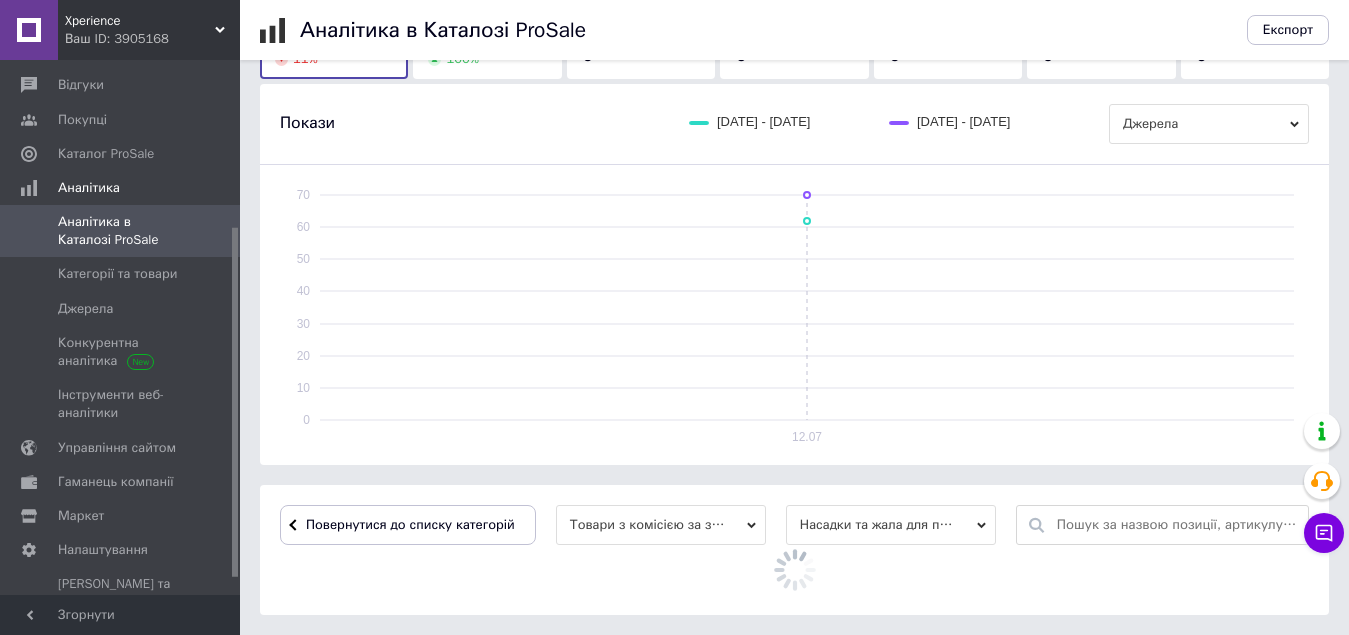 scroll, scrollTop: 651, scrollLeft: 0, axis: vertical 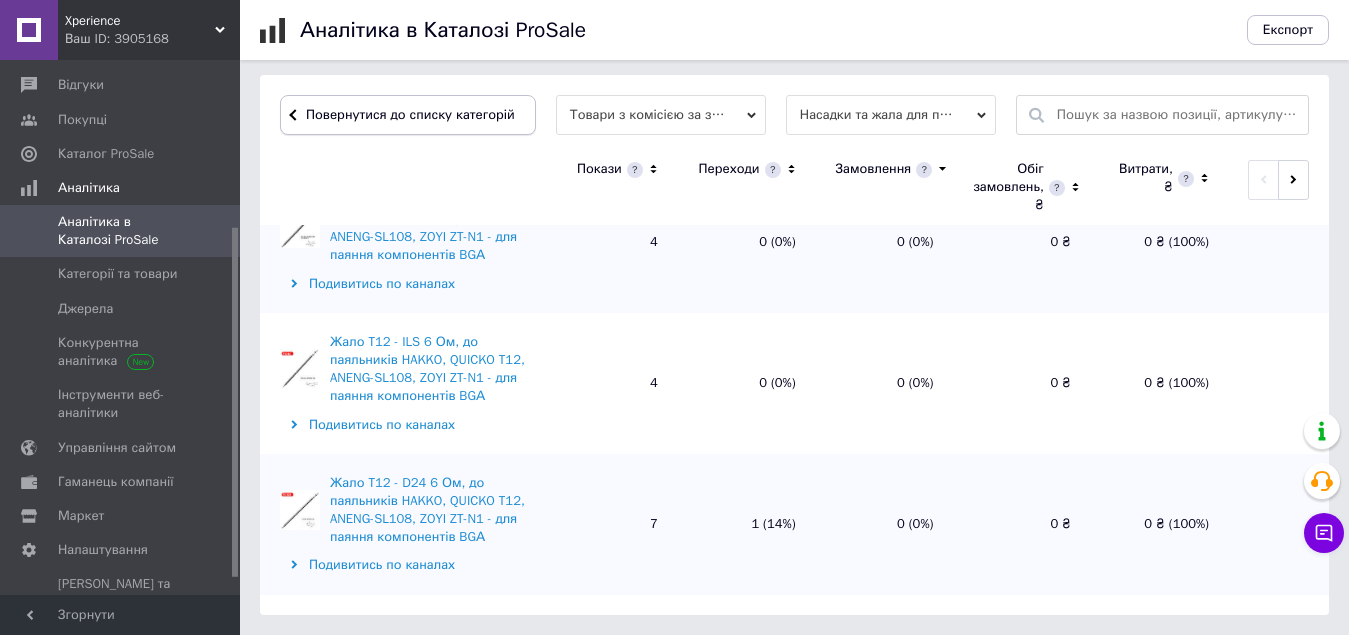click on "Повернутися до списку категорій" at bounding box center (408, 115) 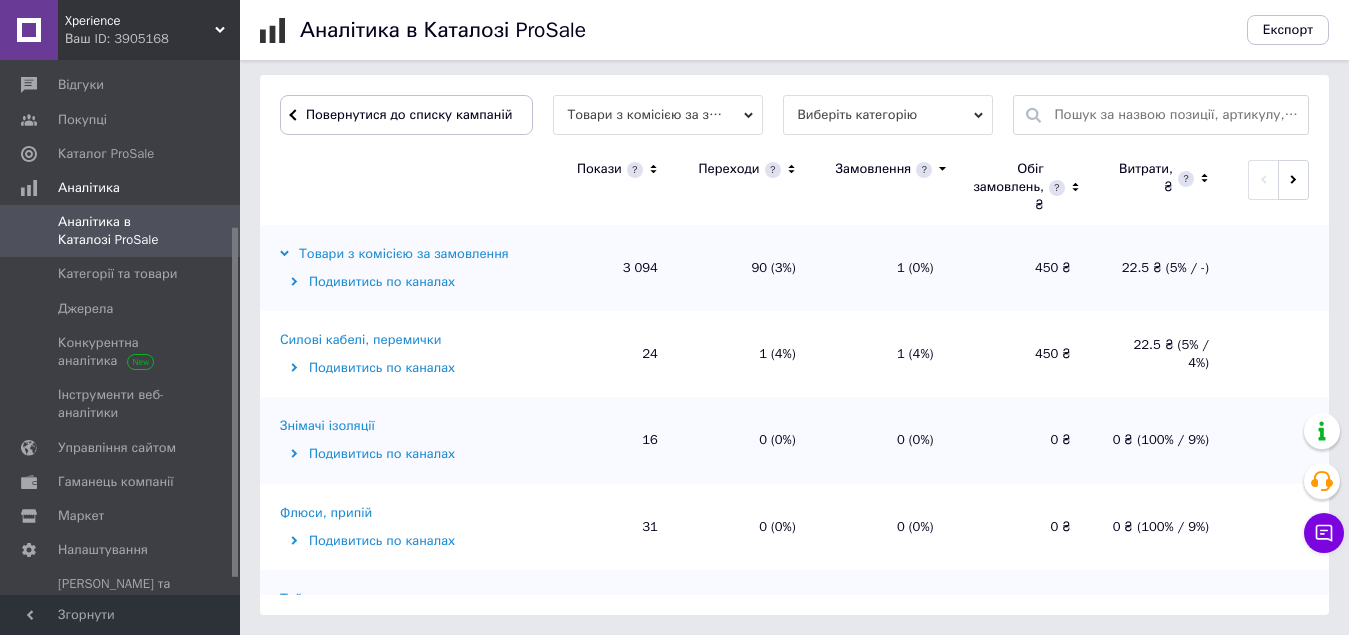 scroll, scrollTop: 651, scrollLeft: 0, axis: vertical 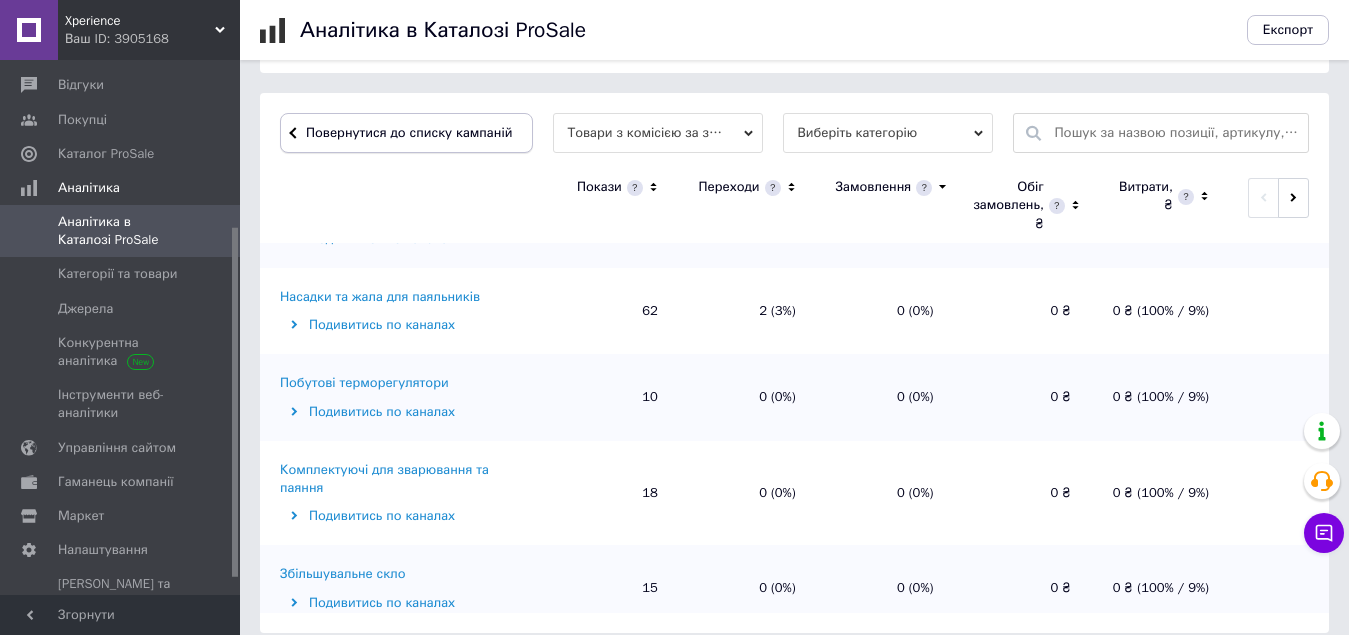 click on "Повернутися до списку кампаній" at bounding box center [409, 132] 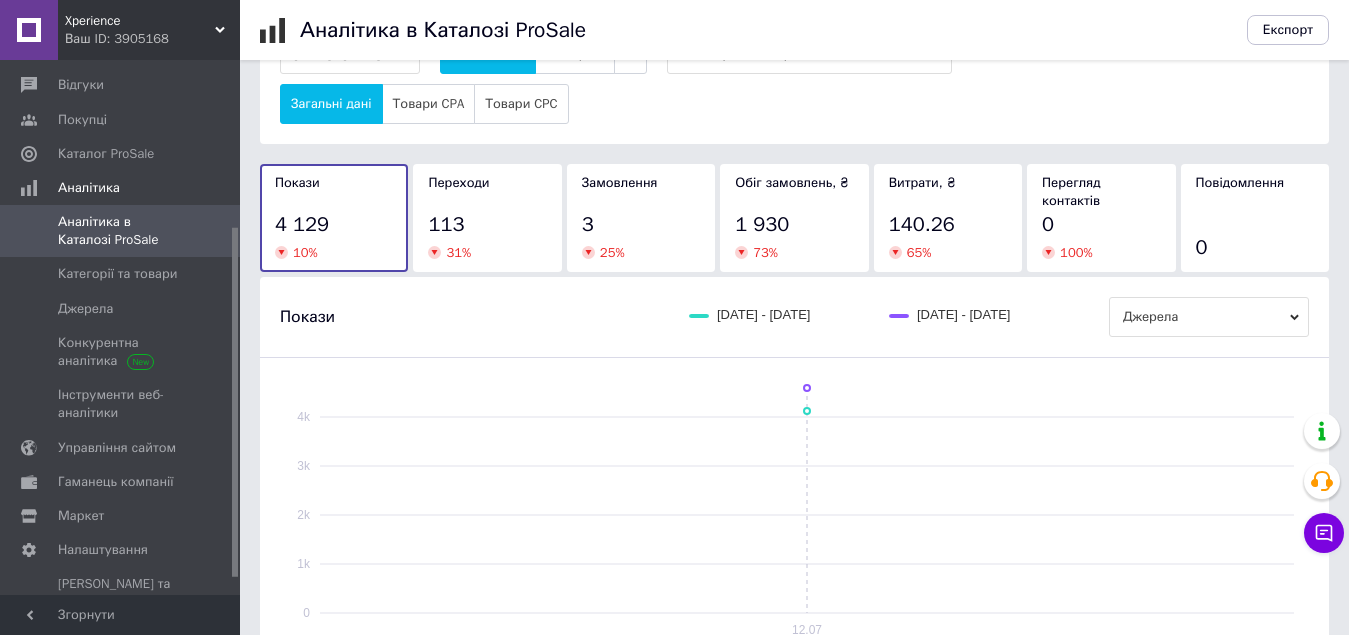 scroll, scrollTop: 0, scrollLeft: 0, axis: both 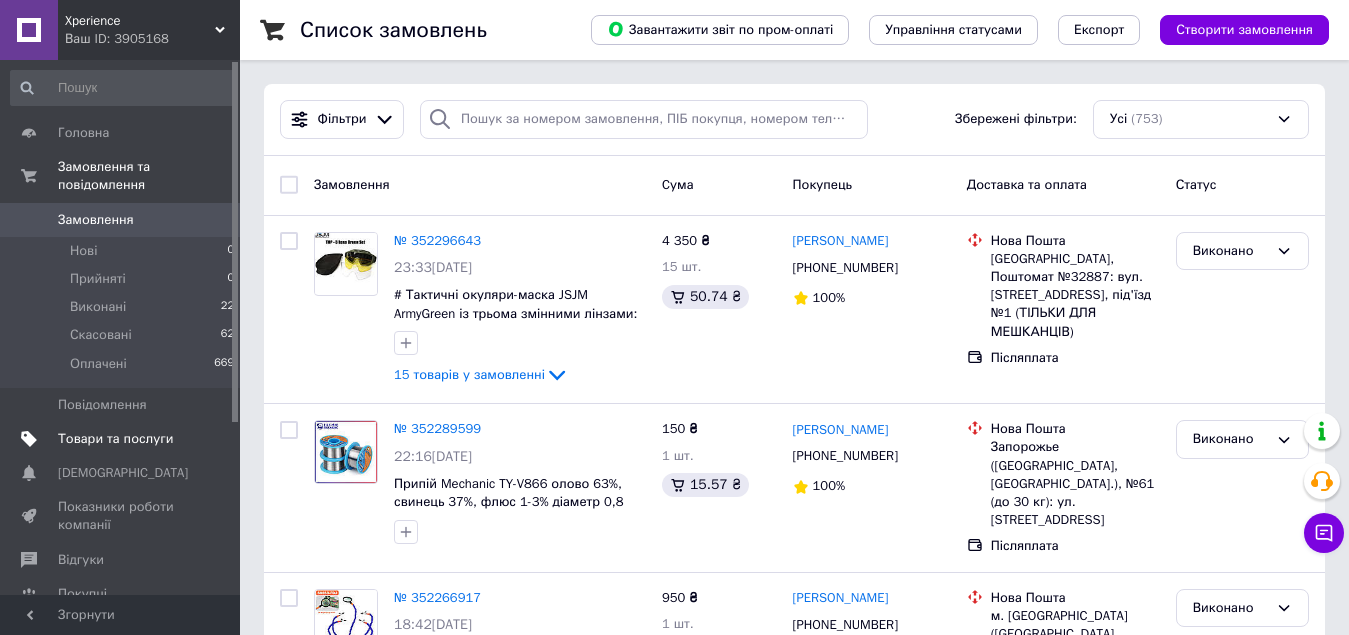 click on "Товари та послуги" at bounding box center (115, 439) 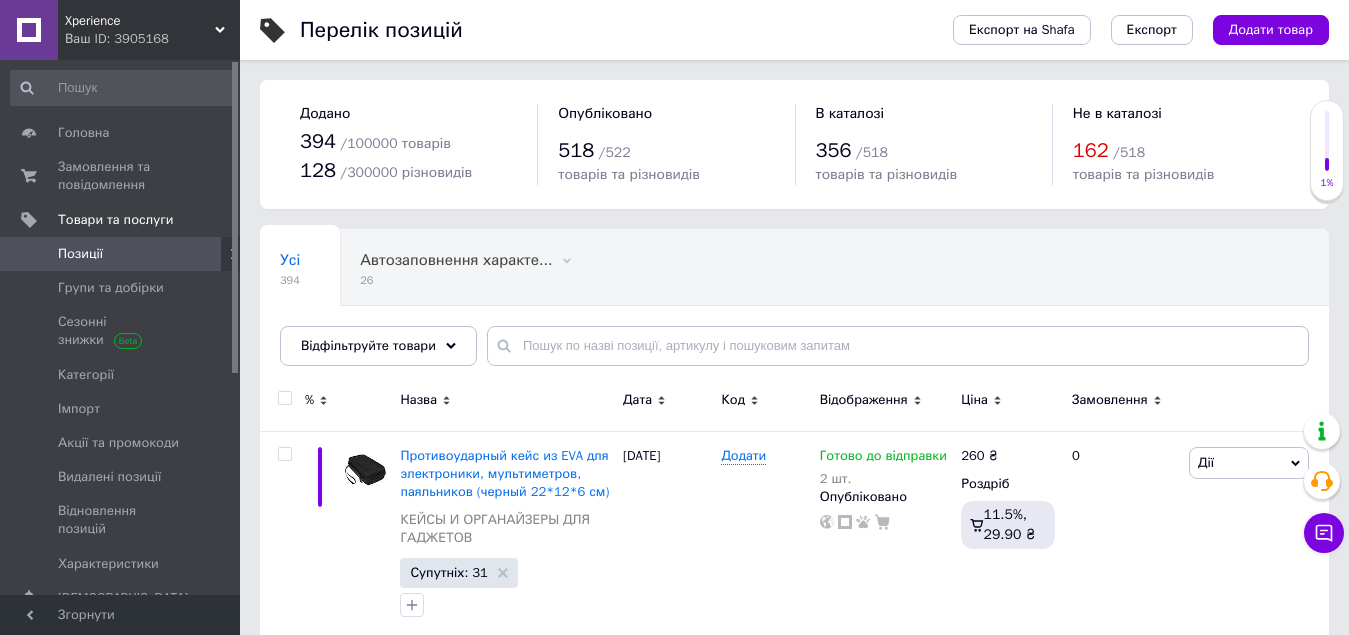 scroll, scrollTop: 200, scrollLeft: 0, axis: vertical 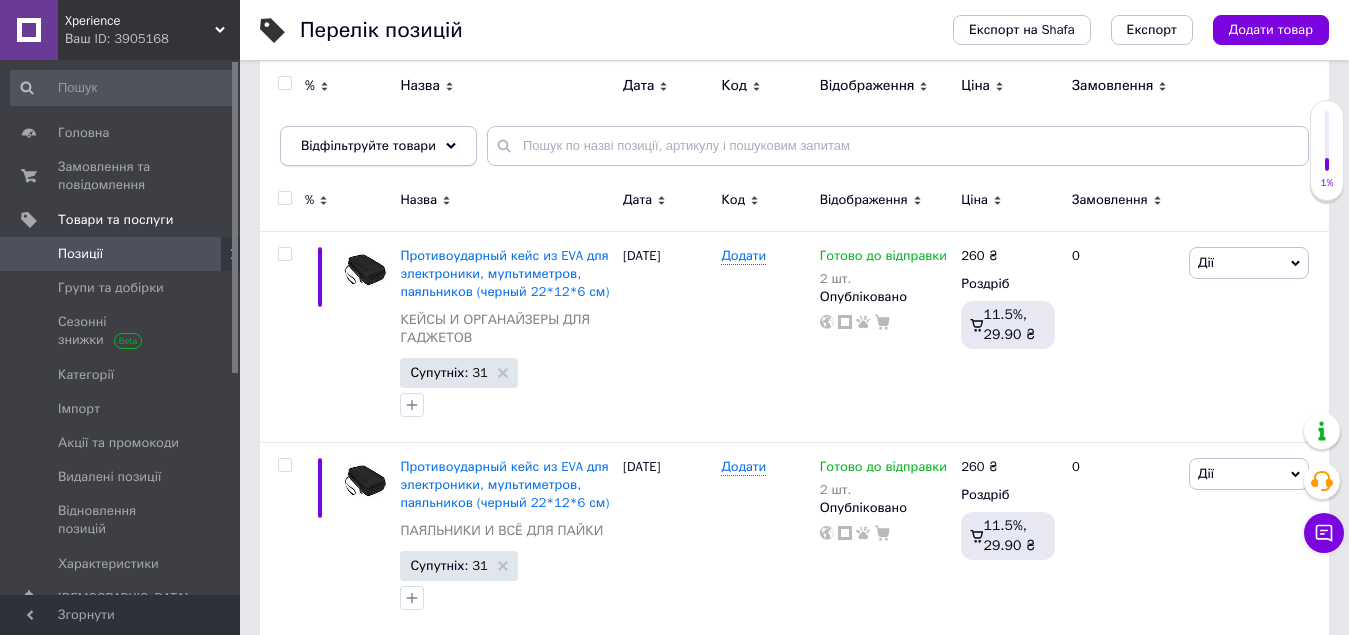 click on "Відфільтруйте товари" at bounding box center (378, 146) 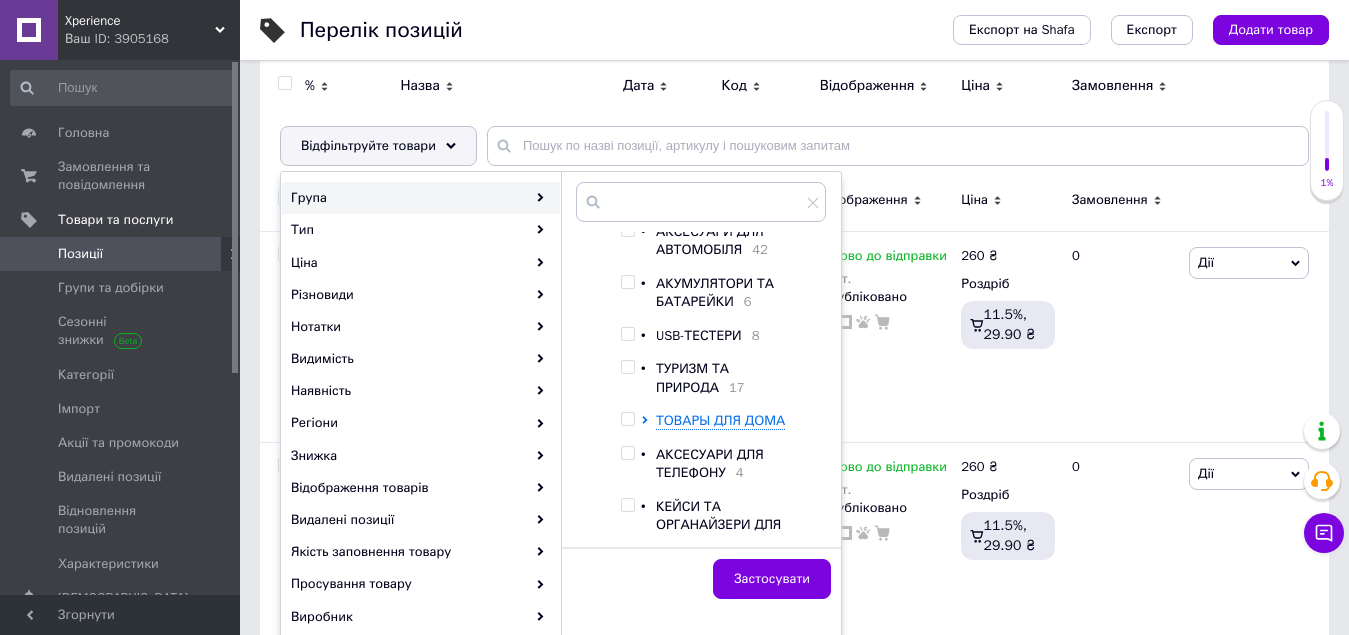 scroll, scrollTop: 200, scrollLeft: 0, axis: vertical 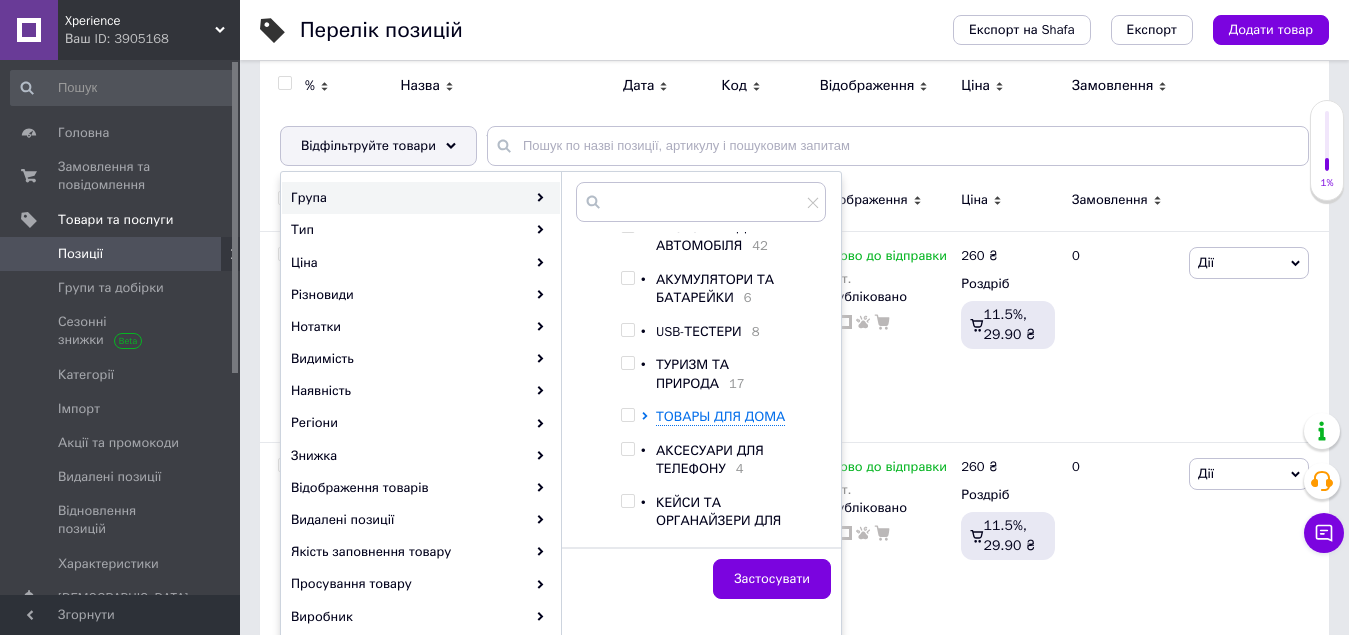 drag, startPoint x: 621, startPoint y: 374, endPoint x: 646, endPoint y: 402, distance: 37.536648 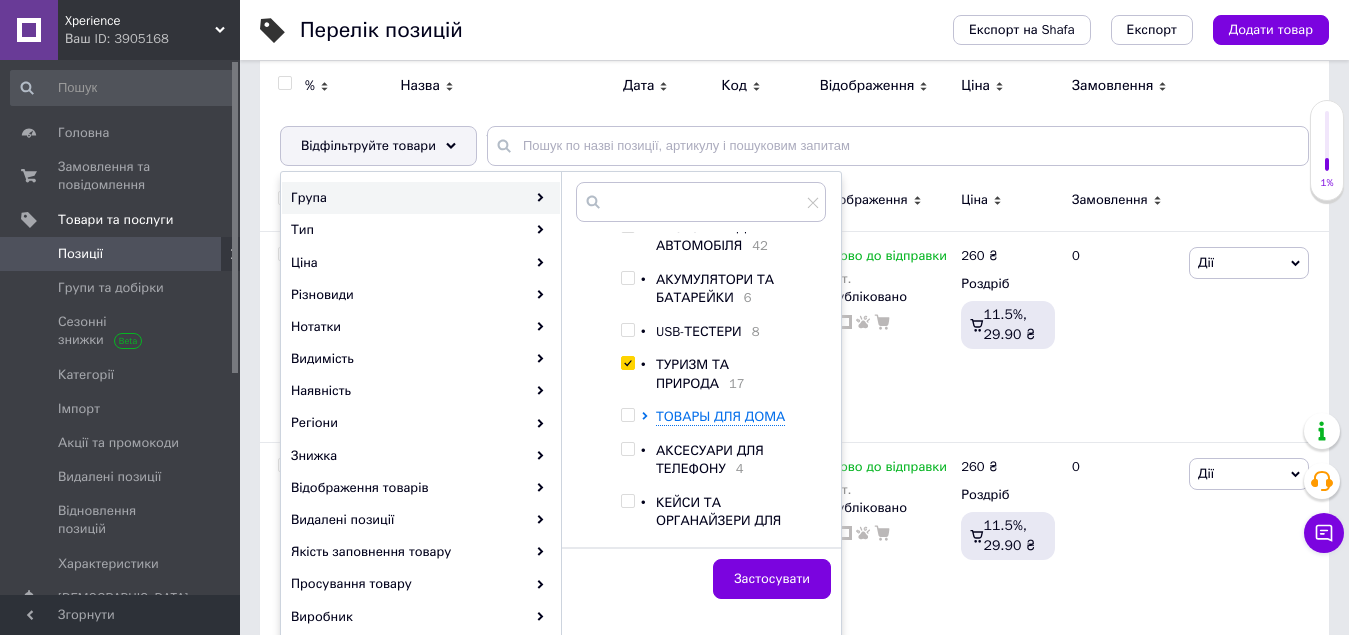 checkbox on "true" 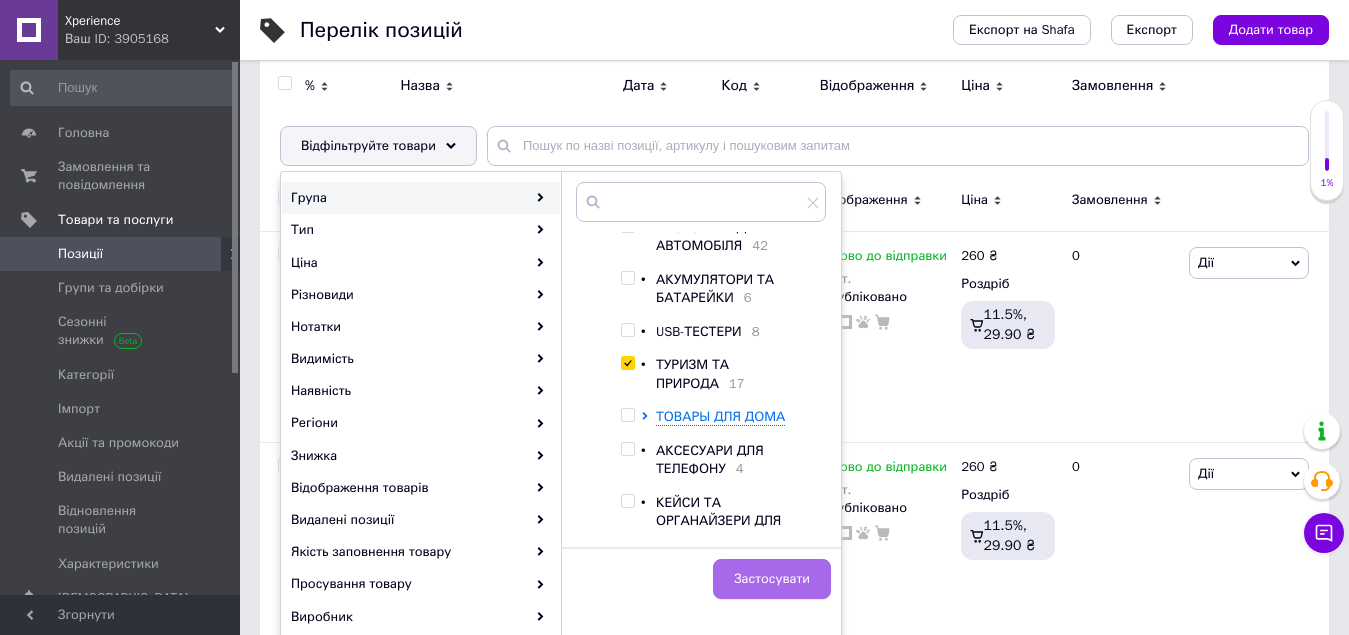 click on "Застосувати" at bounding box center [772, 579] 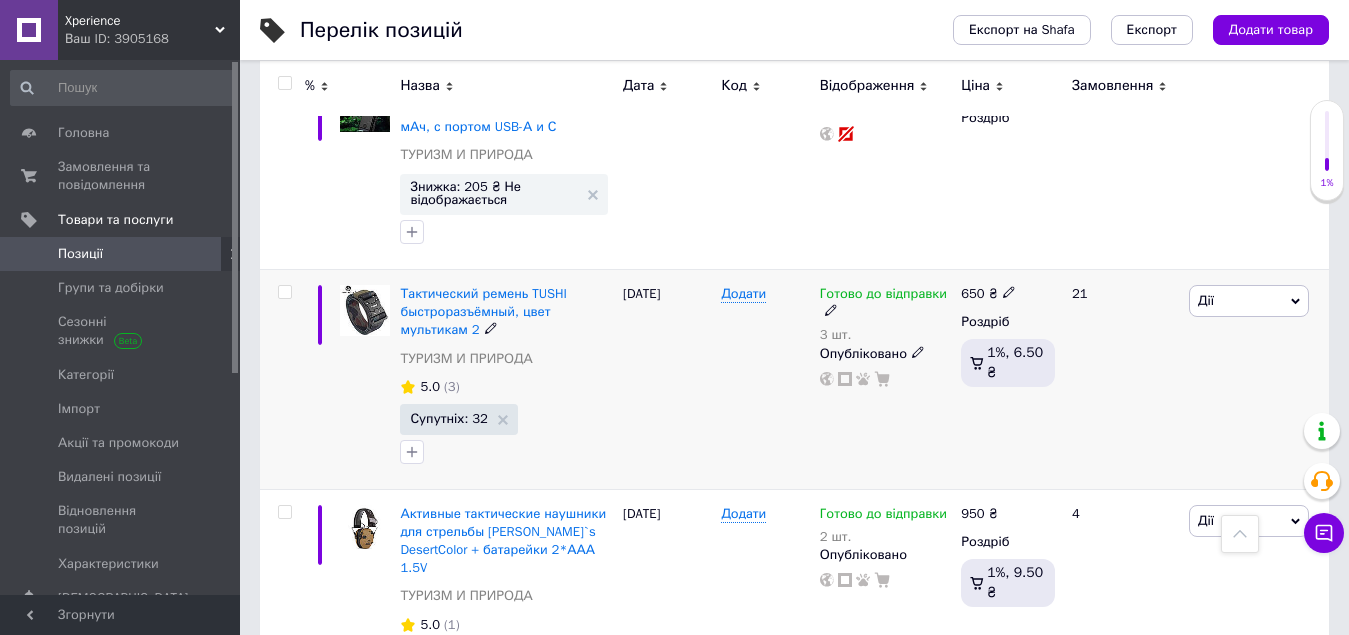 scroll, scrollTop: 700, scrollLeft: 0, axis: vertical 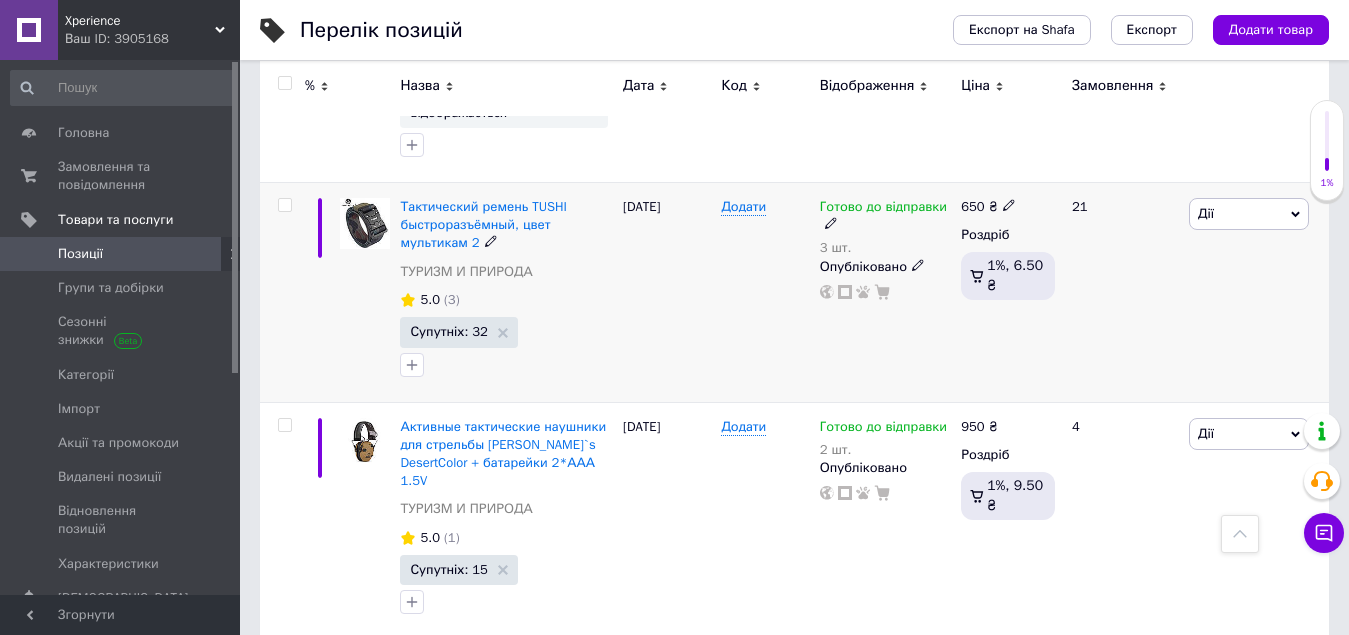 click 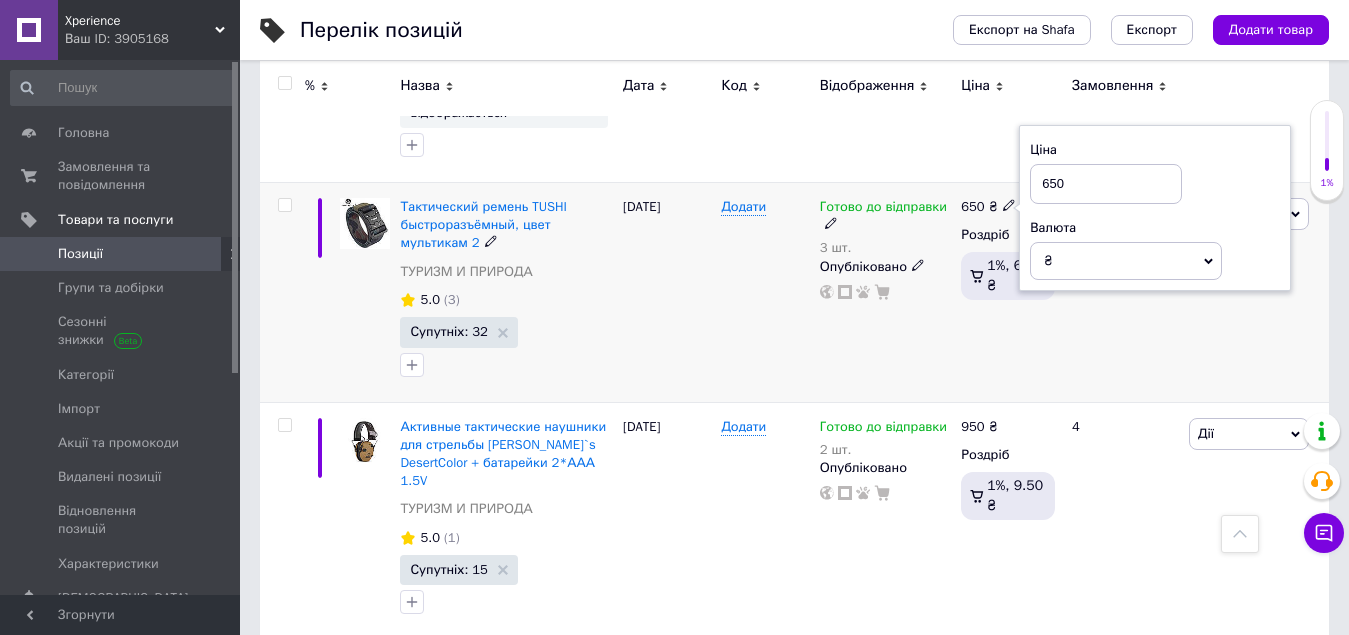 click on "650" at bounding box center [1106, 184] 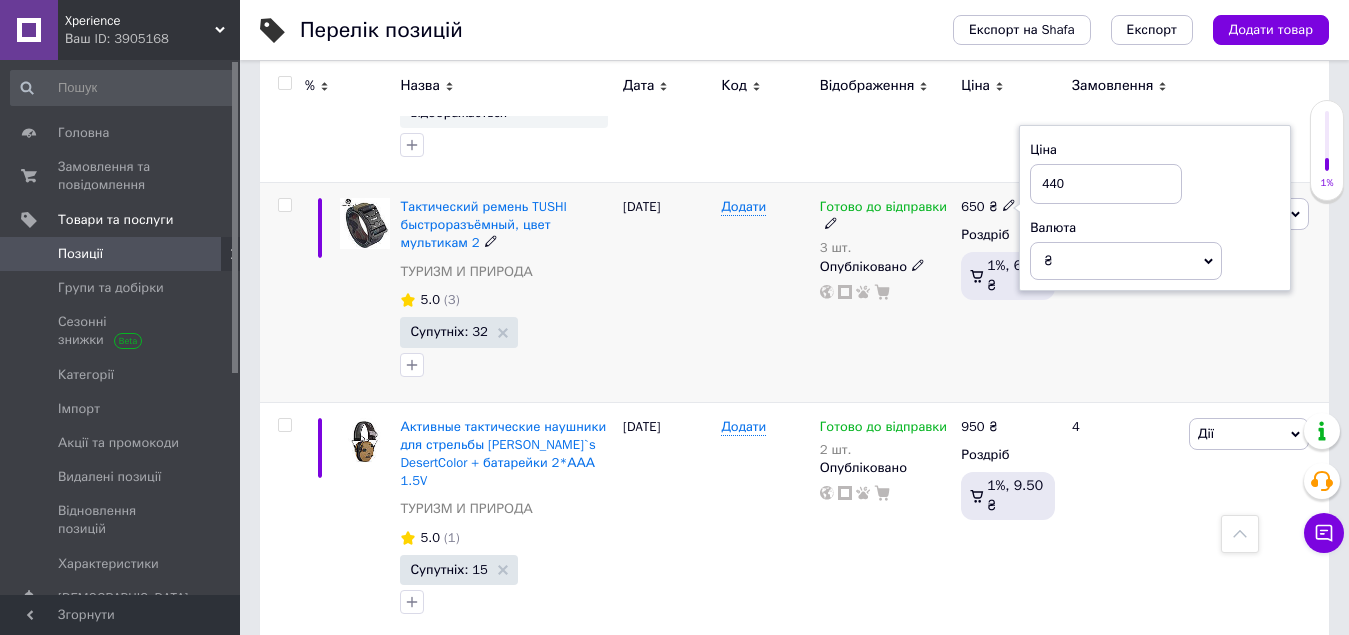 type on "440" 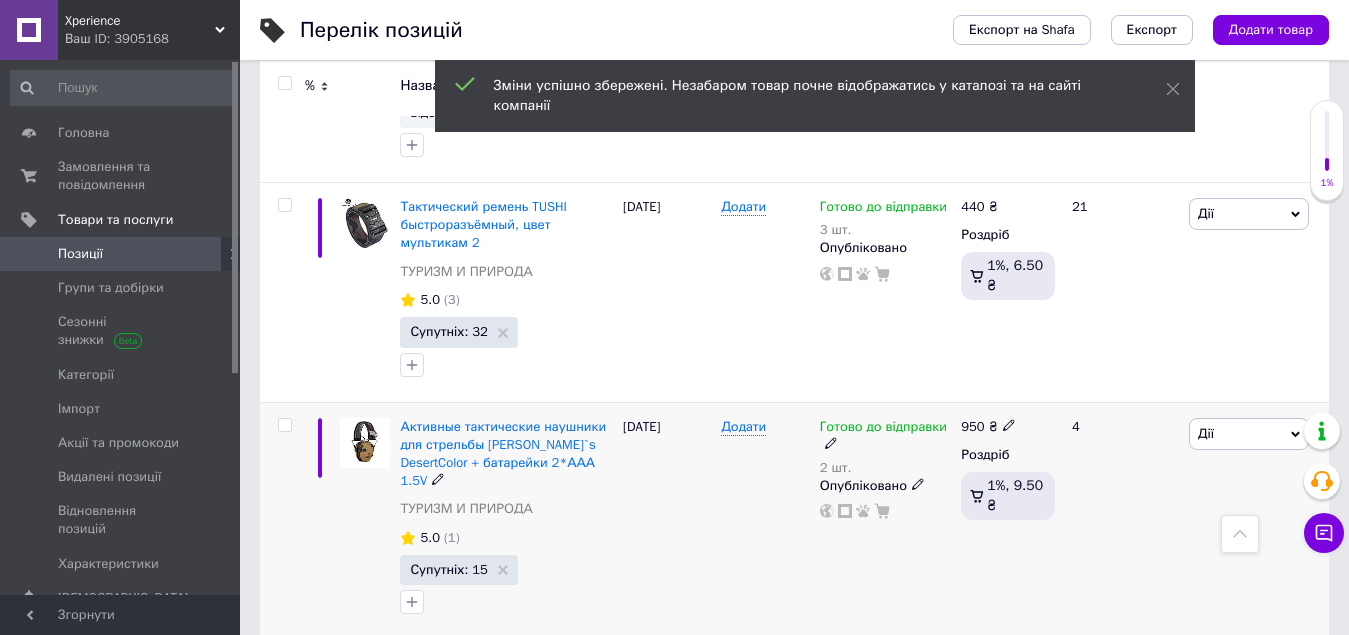 click on "950   ₴" at bounding box center (988, 427) 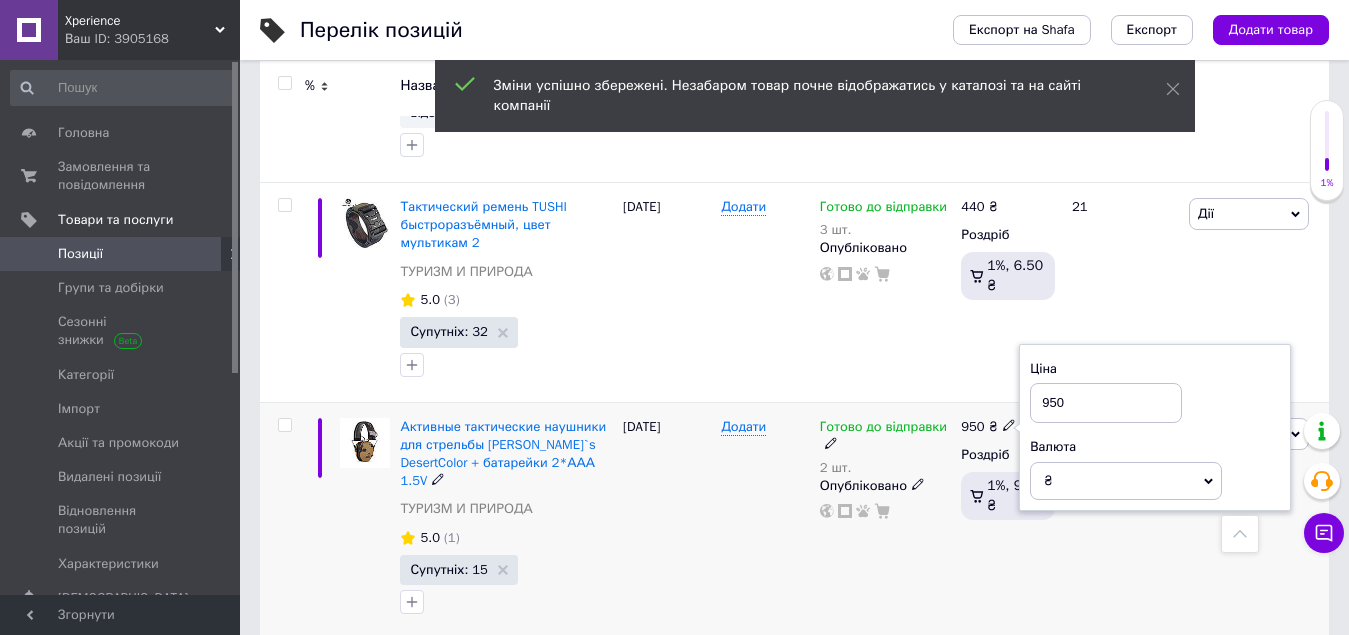 click on "950" at bounding box center [1106, 403] 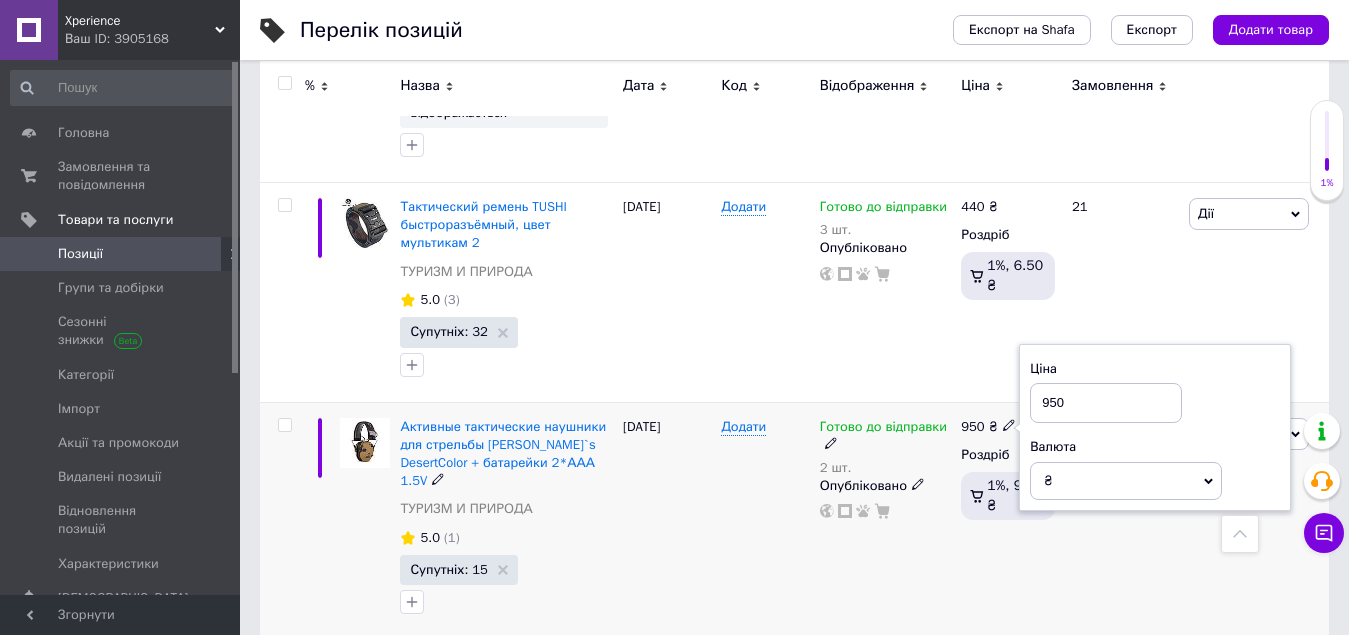 click on "950" at bounding box center (1106, 403) 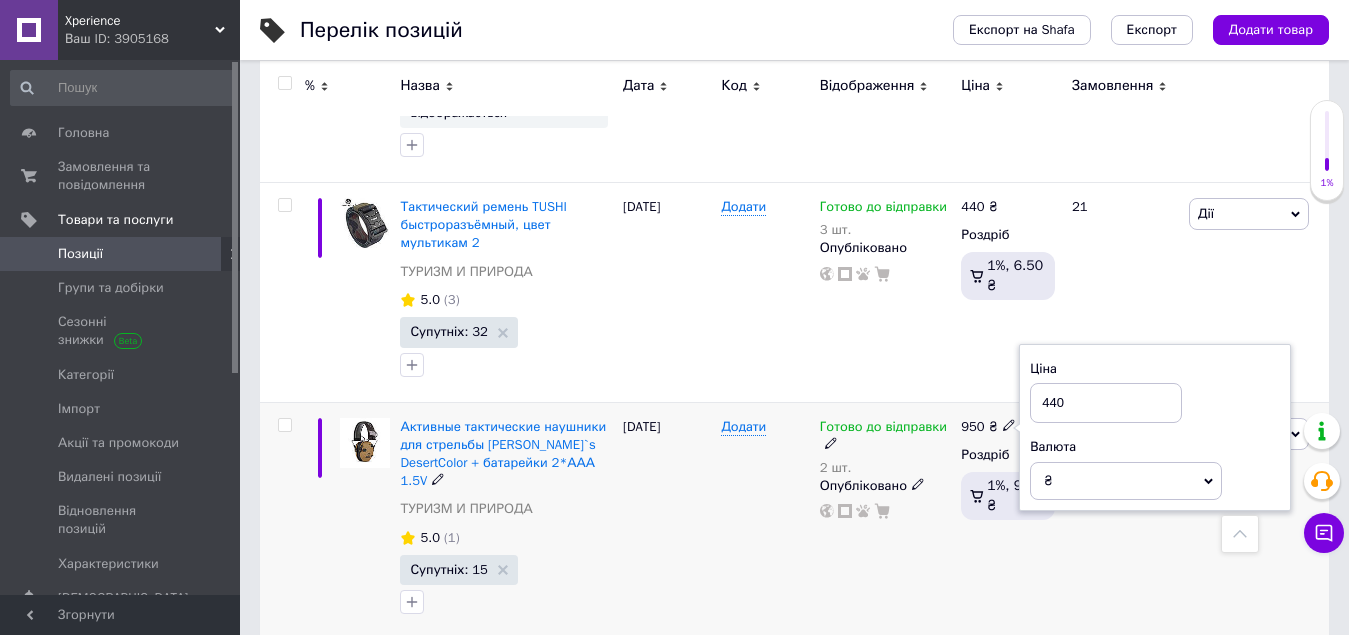 type on "440" 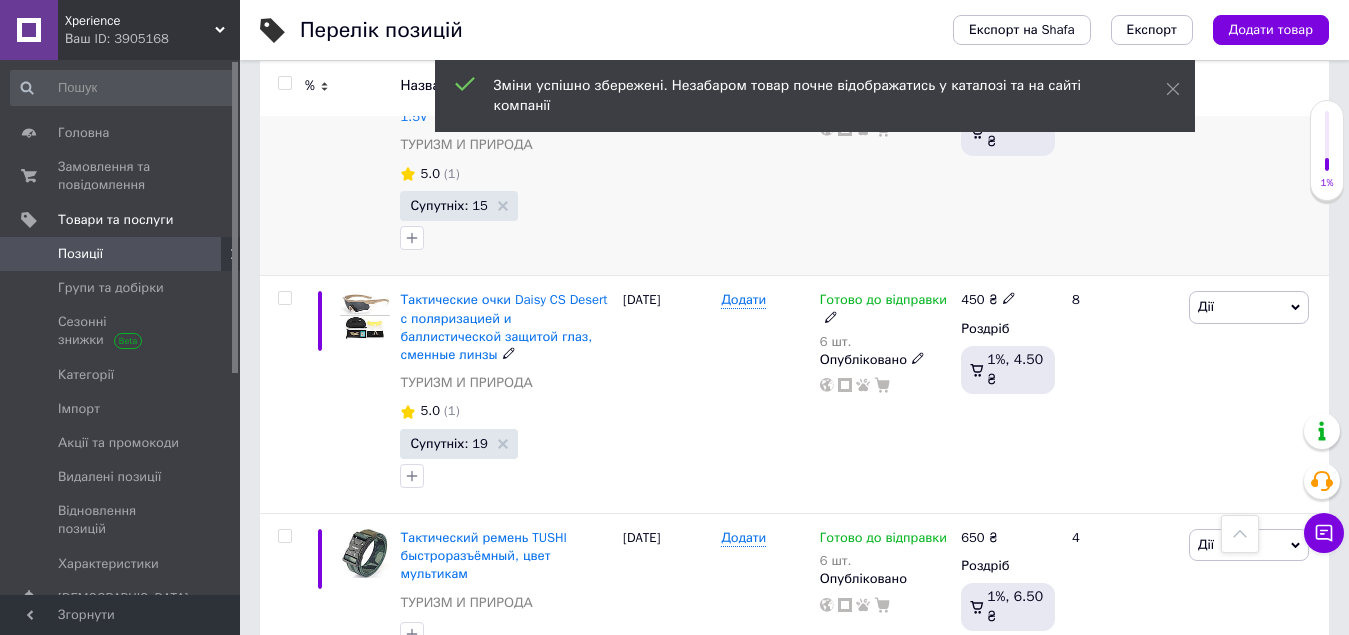 scroll, scrollTop: 1100, scrollLeft: 0, axis: vertical 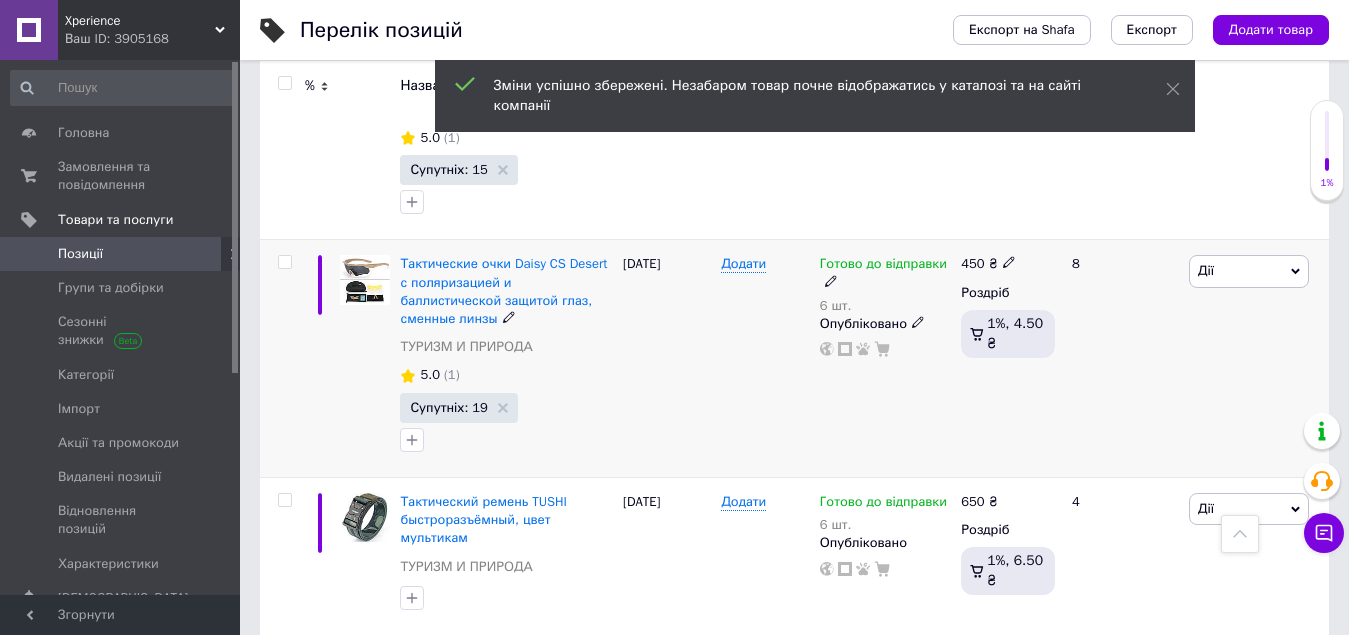 click 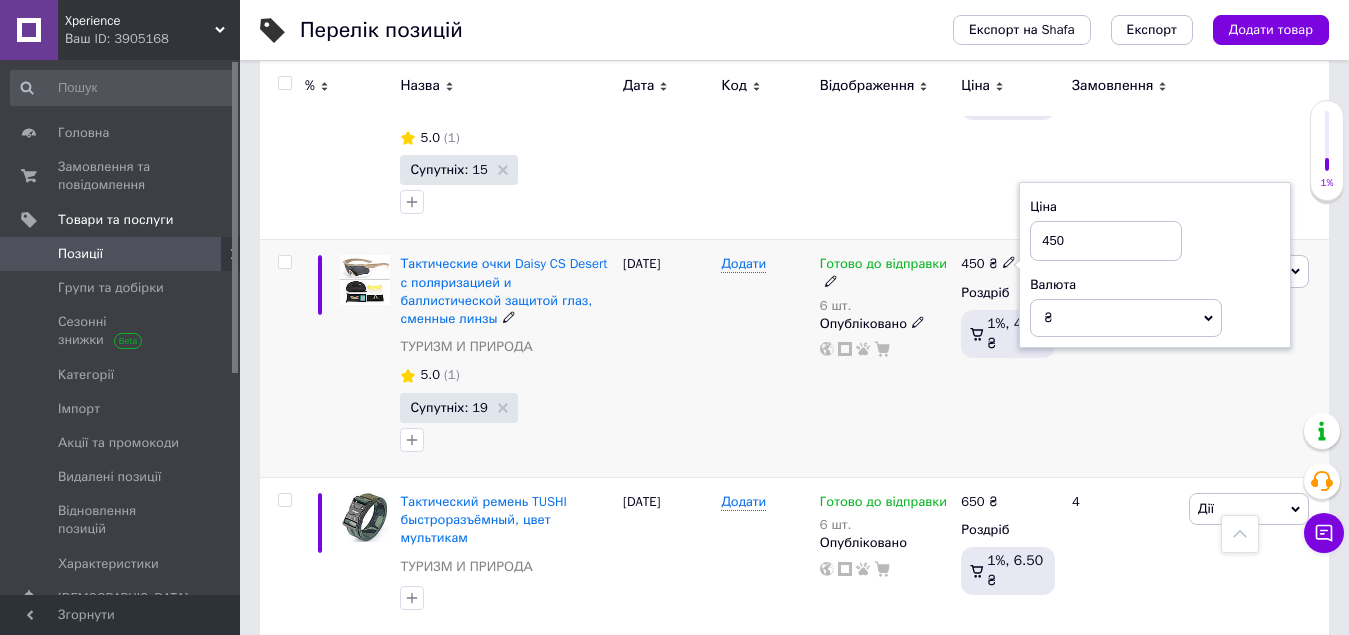 click on "450" at bounding box center (1106, 241) 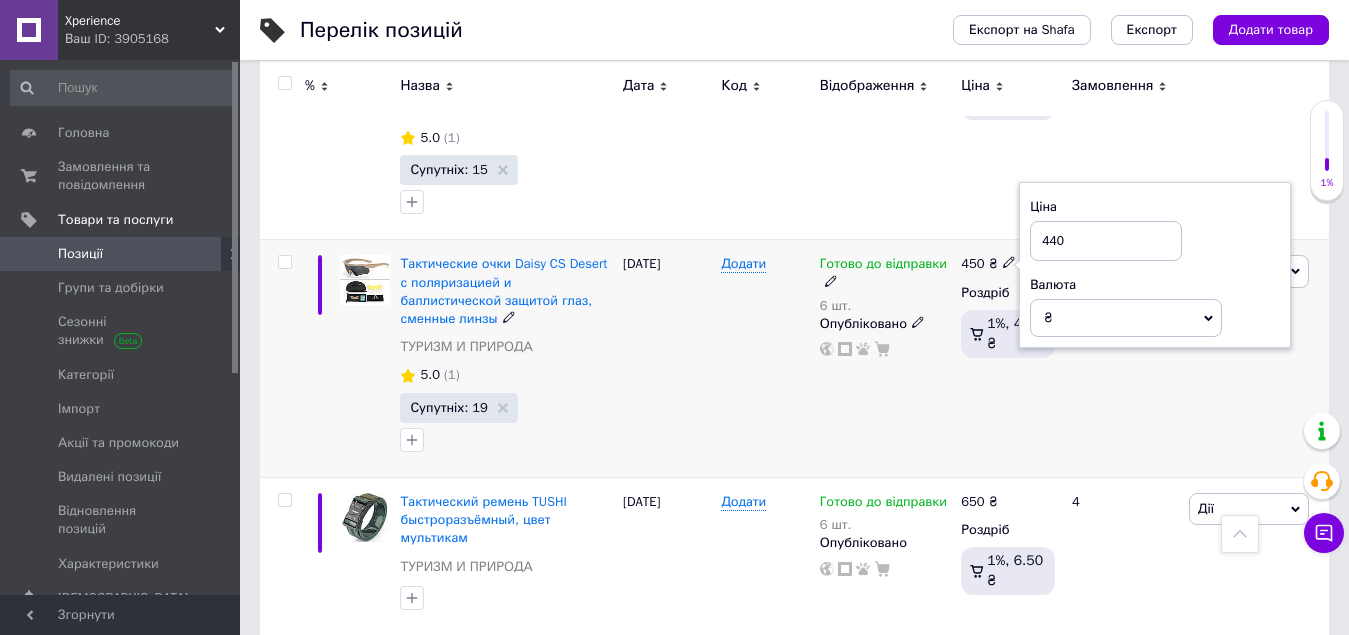 type on "440" 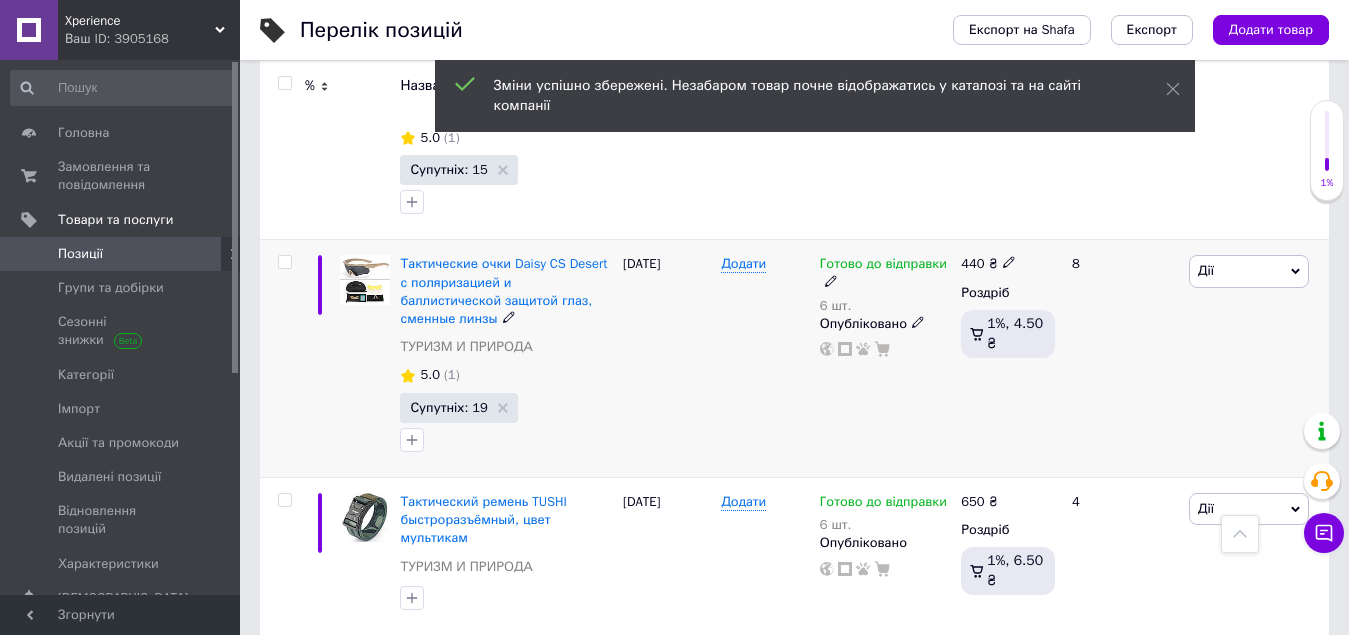 scroll, scrollTop: 1200, scrollLeft: 0, axis: vertical 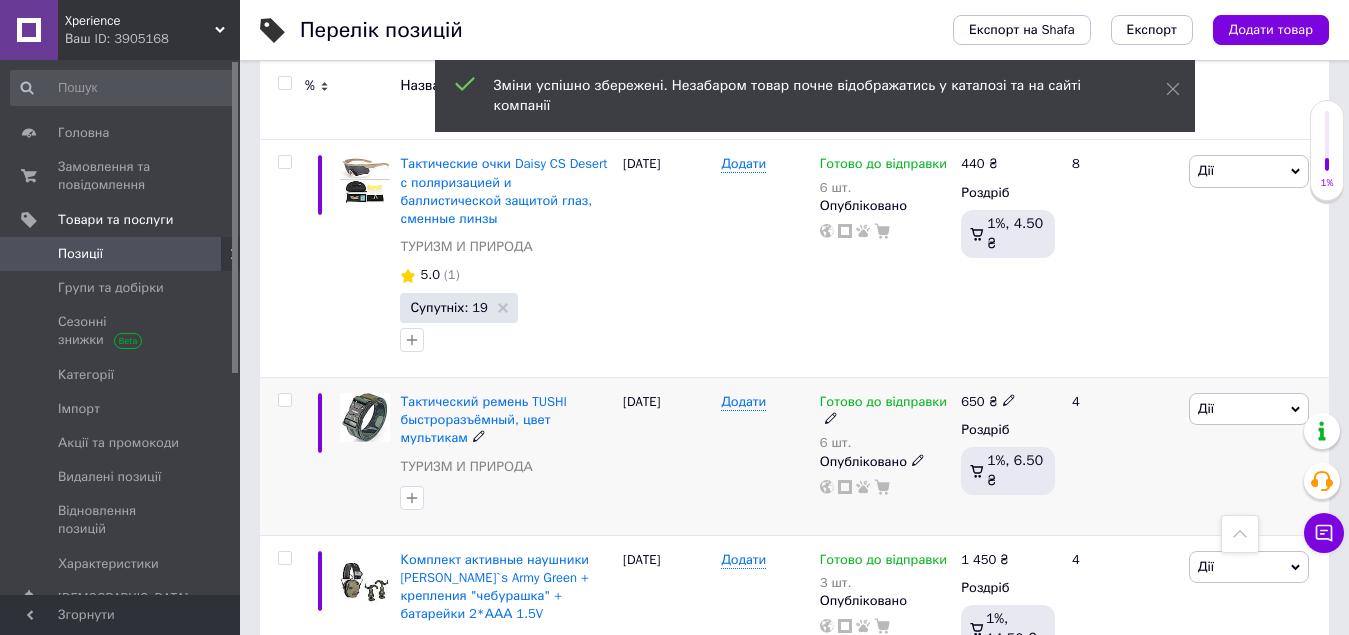 click 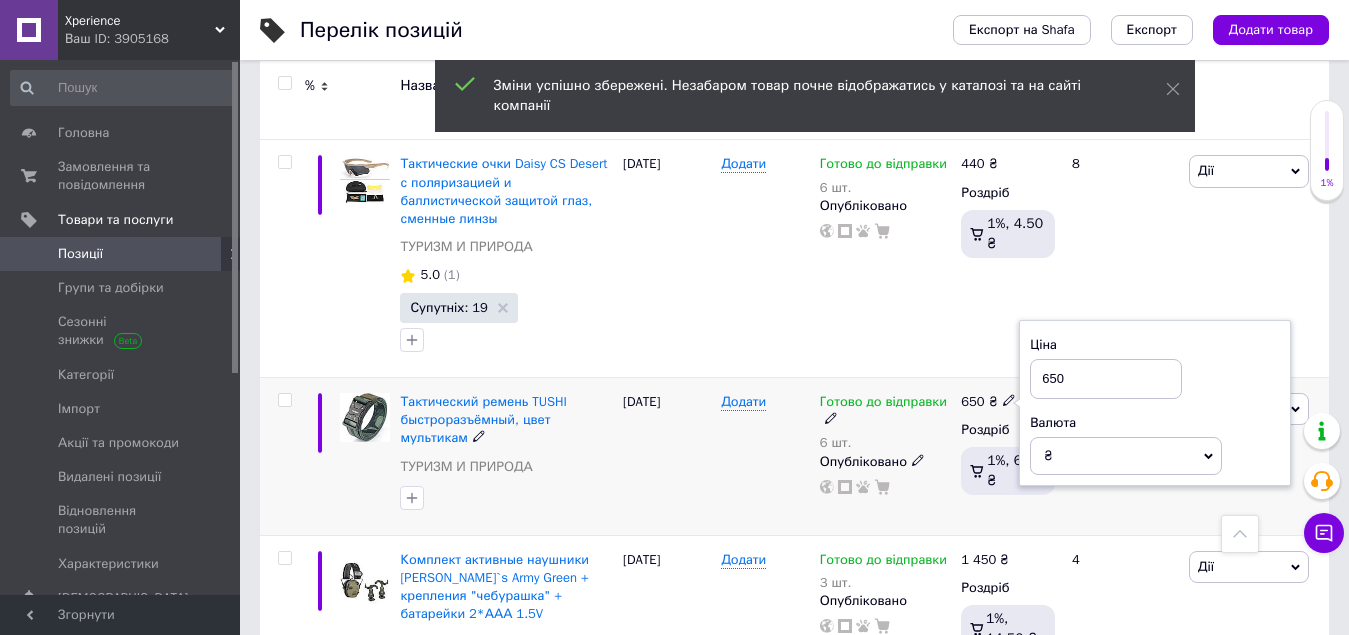 click on "650" at bounding box center (1106, 379) 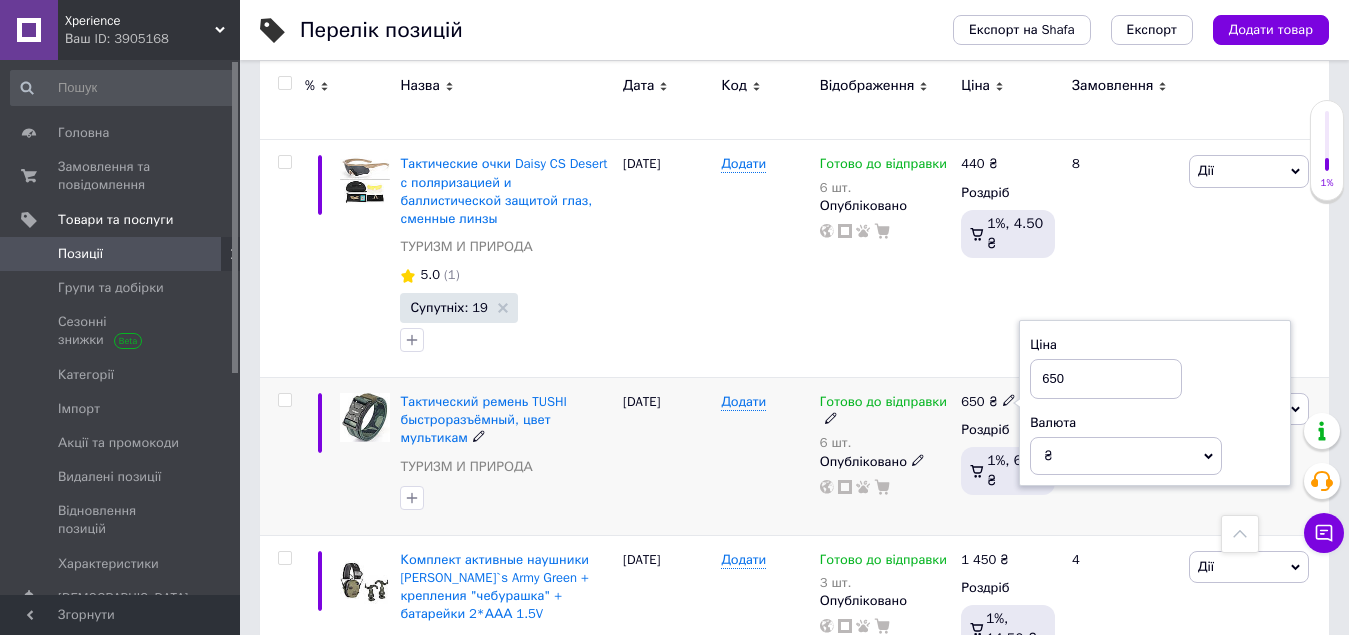 click on "650" at bounding box center [1106, 379] 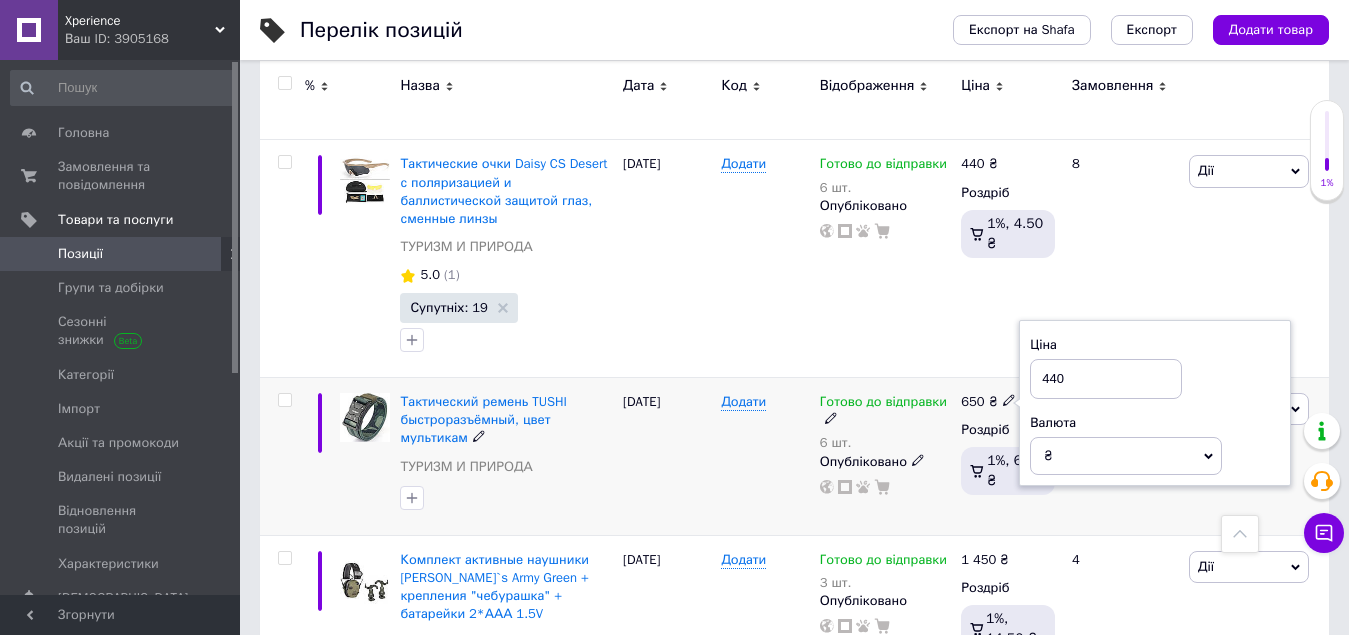 type on "440" 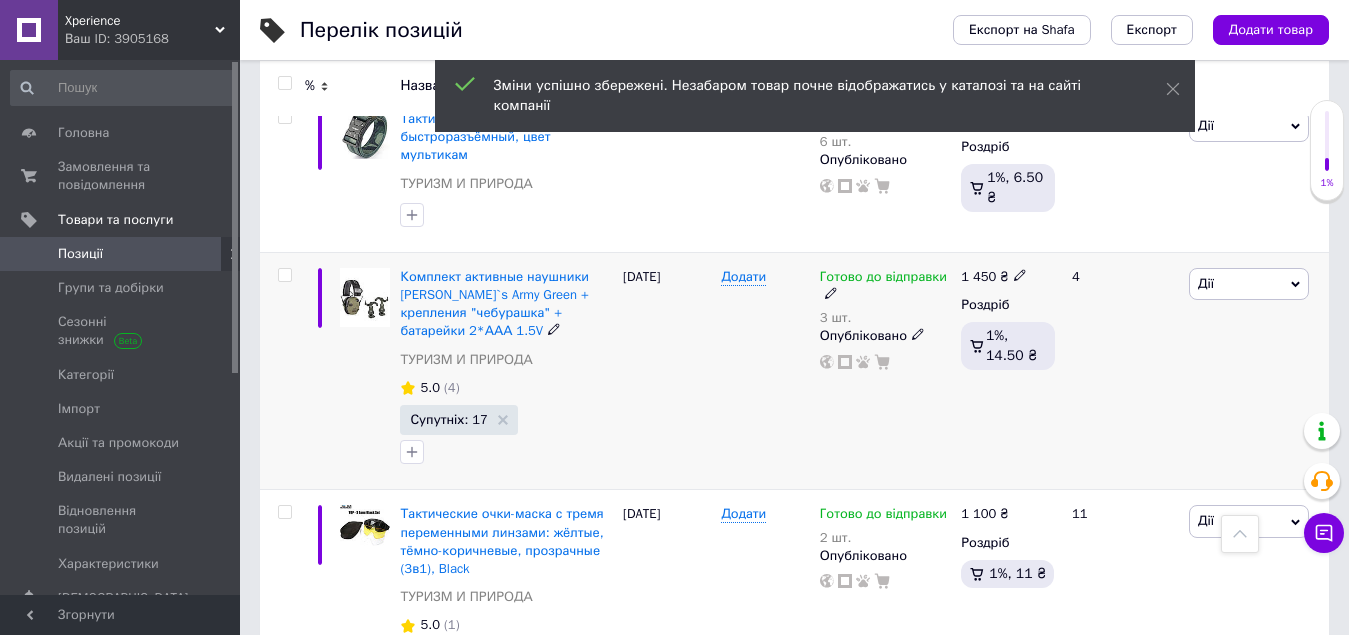 scroll, scrollTop: 1500, scrollLeft: 0, axis: vertical 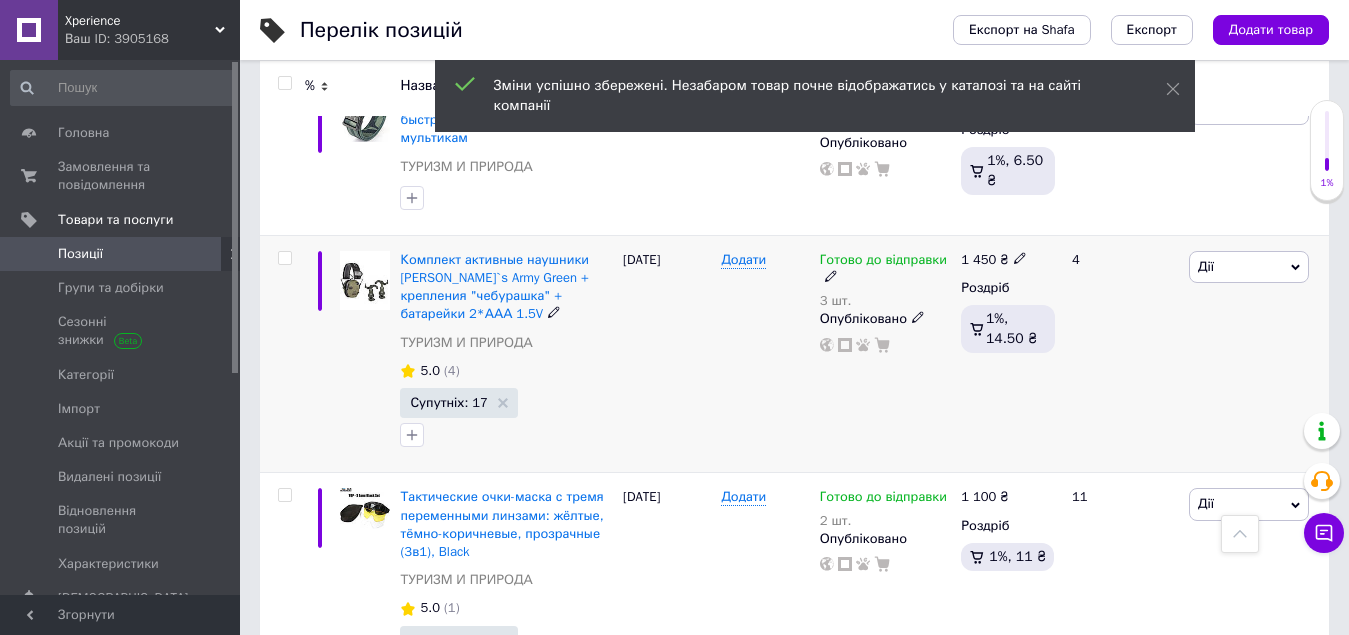 click 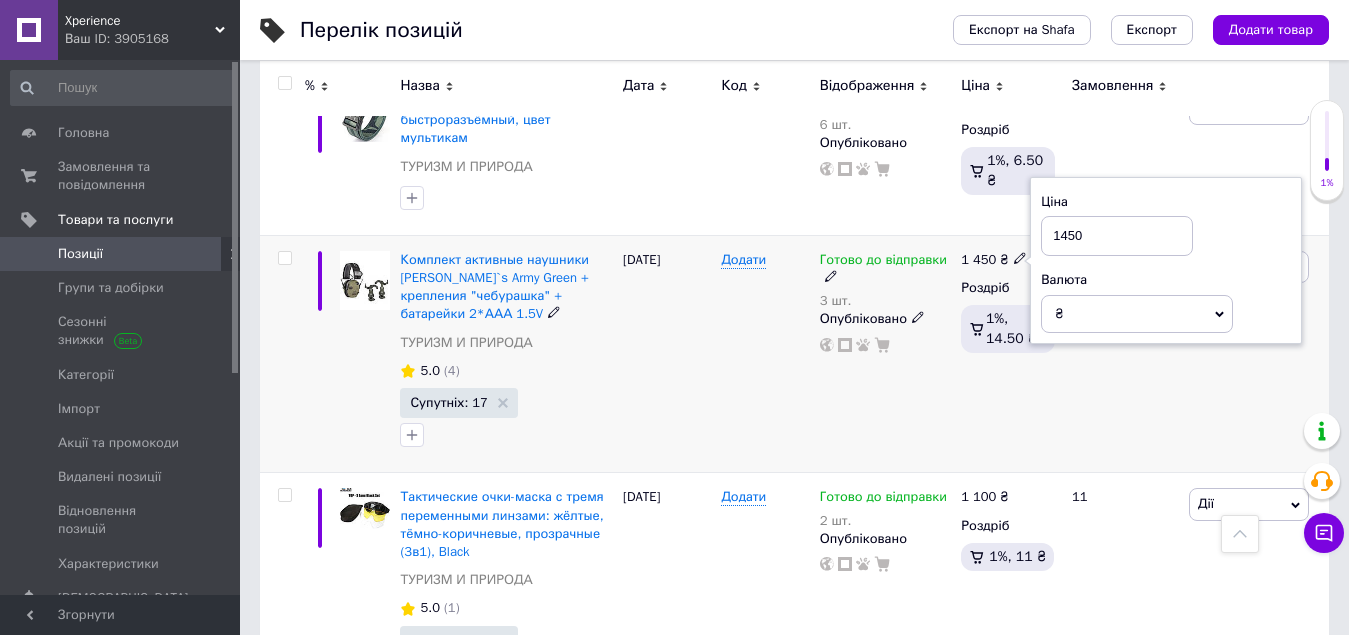 click on "1450" at bounding box center [1117, 236] 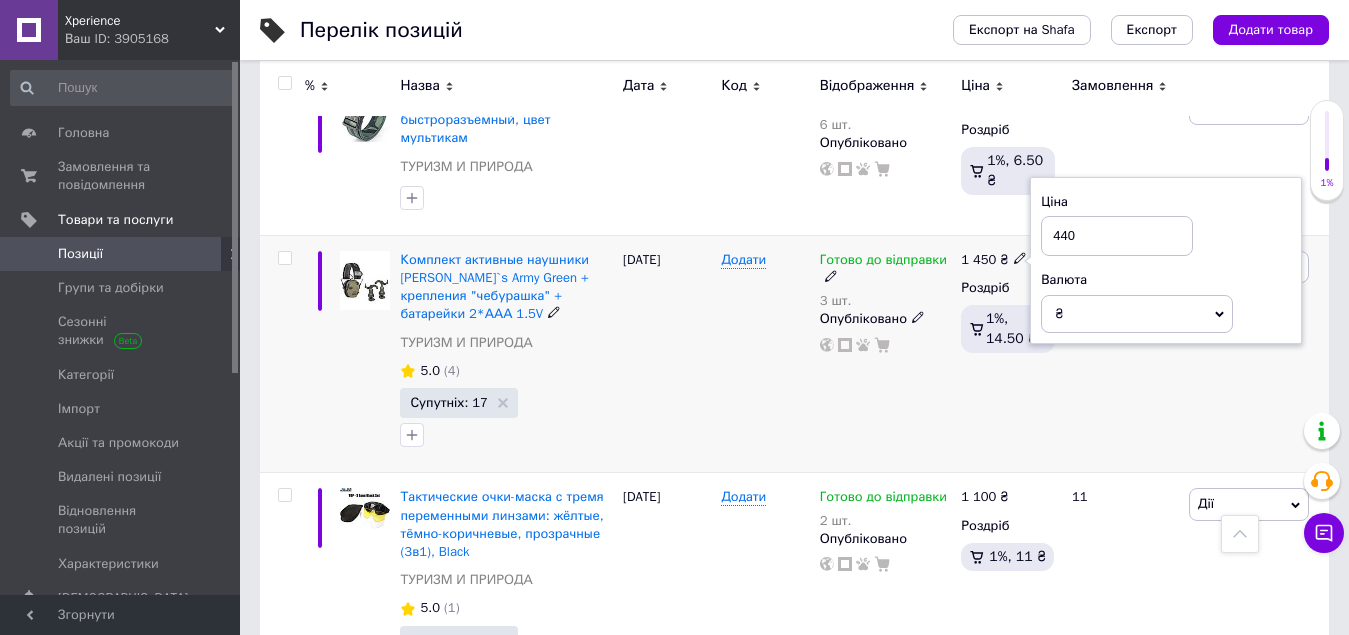 type on "440" 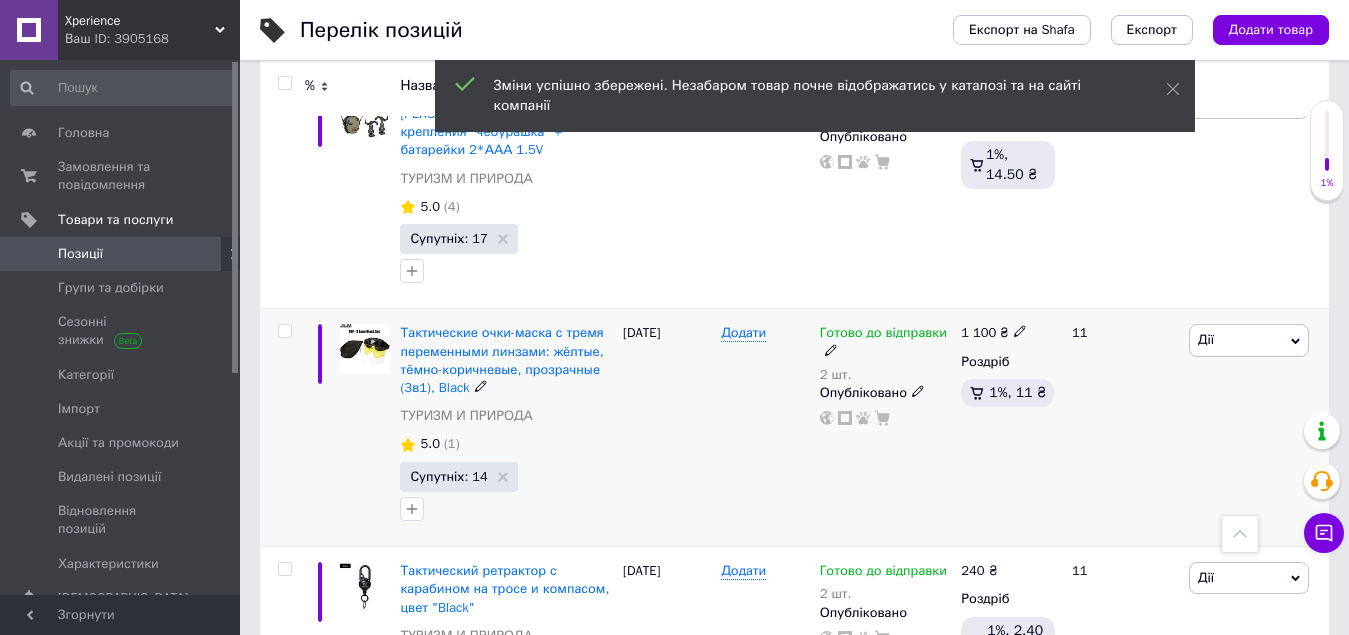 scroll, scrollTop: 1700, scrollLeft: 0, axis: vertical 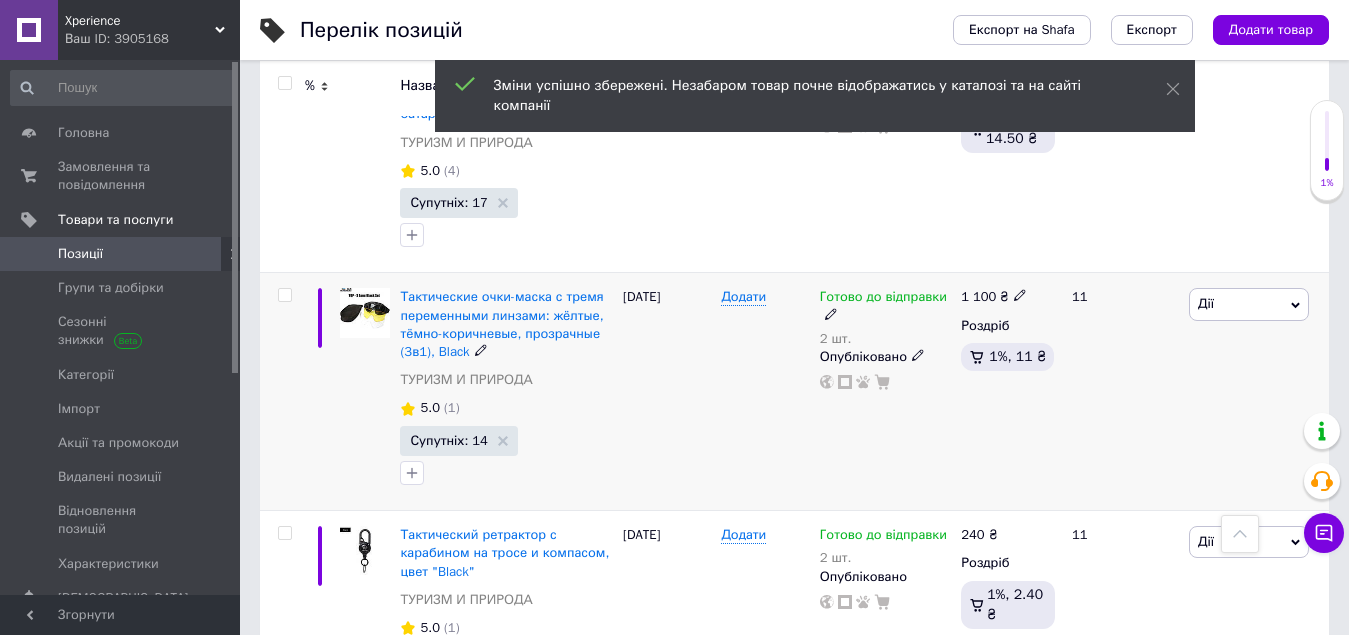 click 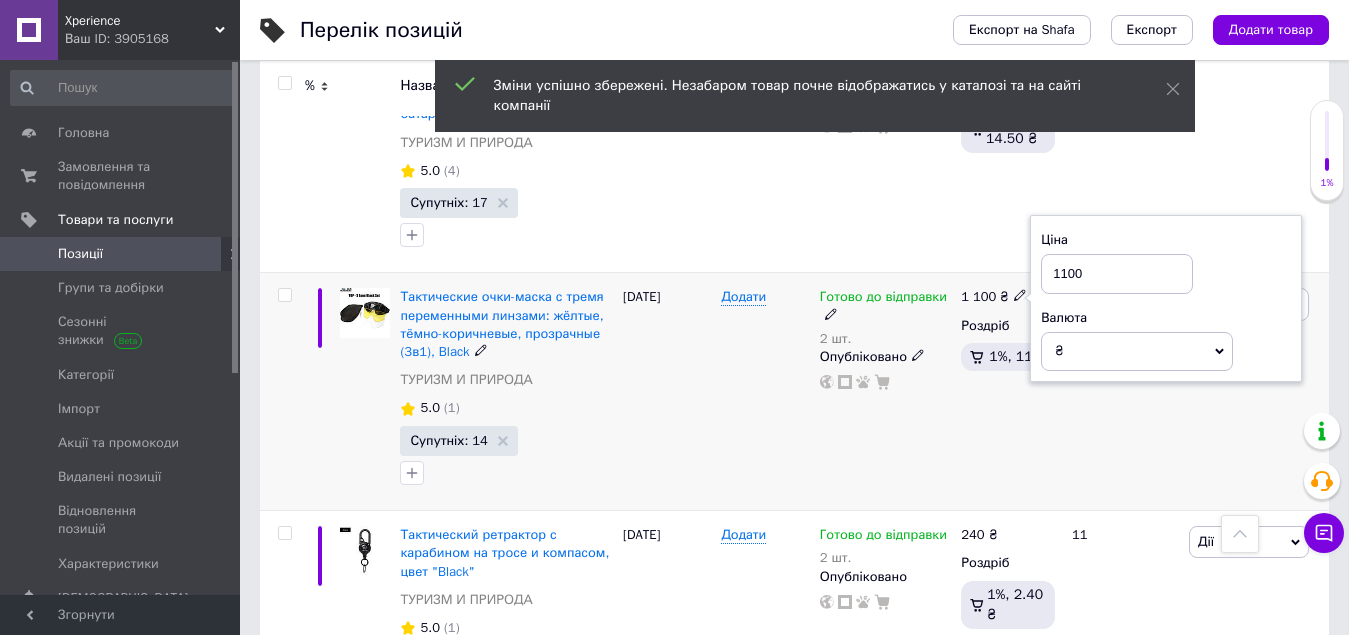 click on "1100" at bounding box center [1117, 274] 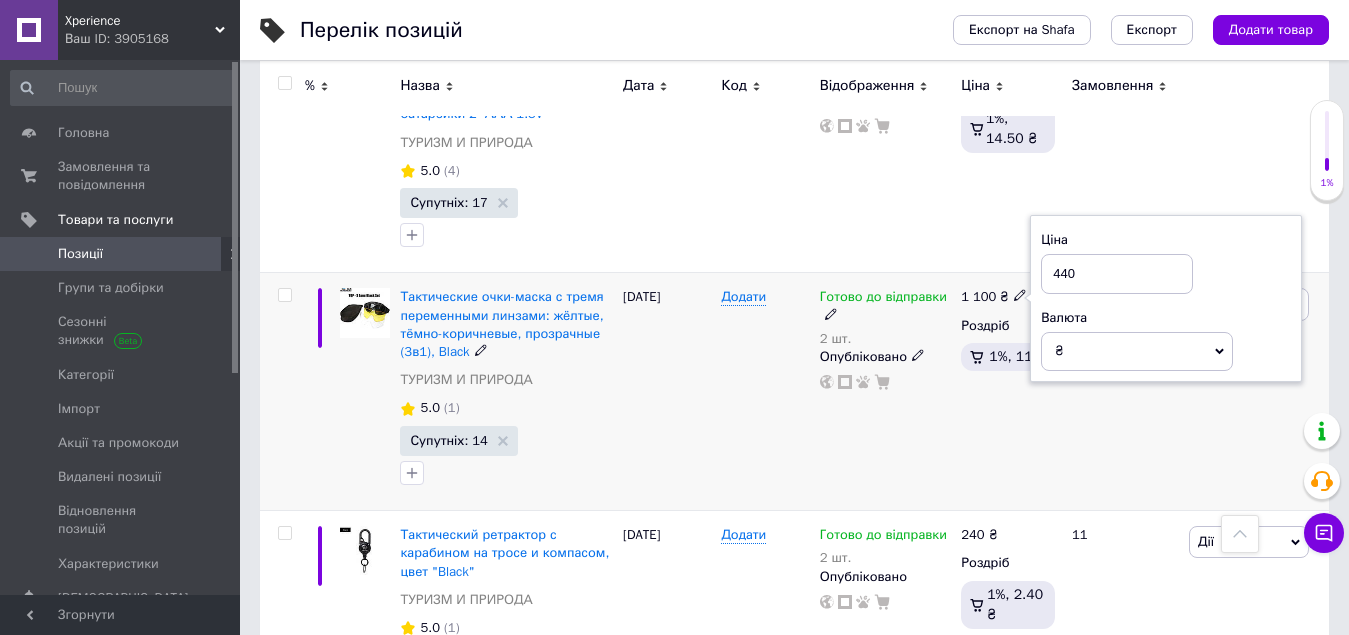type on "440" 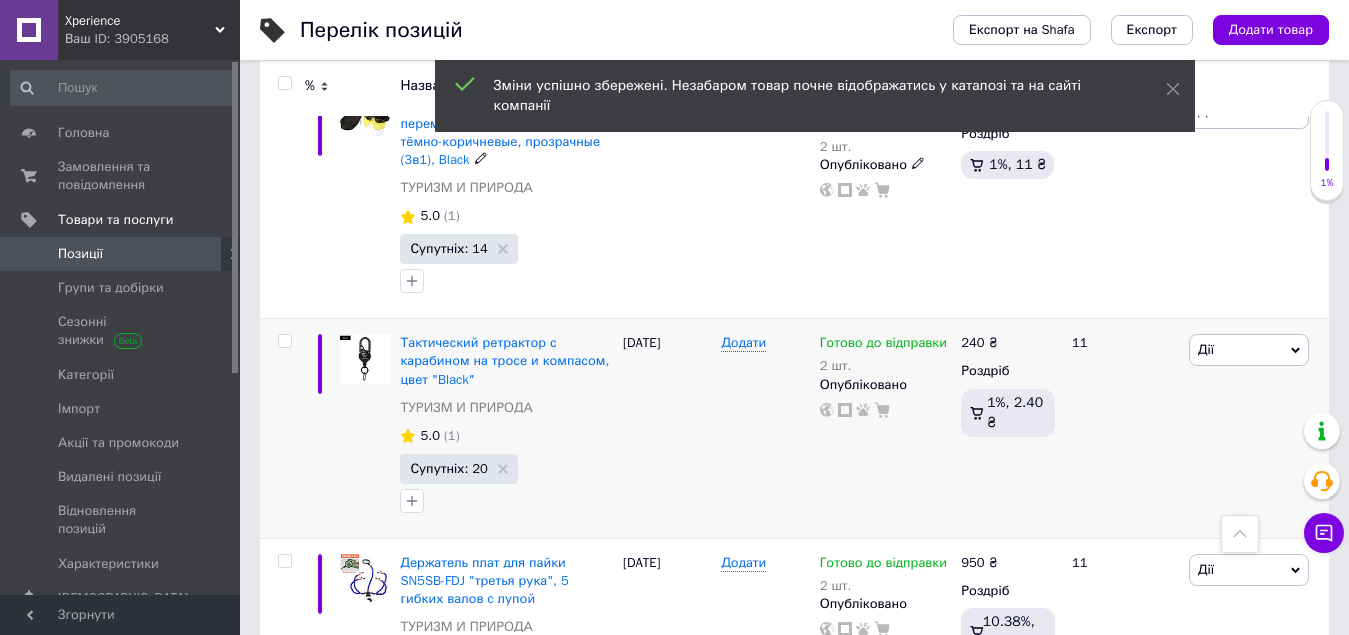 scroll, scrollTop: 1900, scrollLeft: 0, axis: vertical 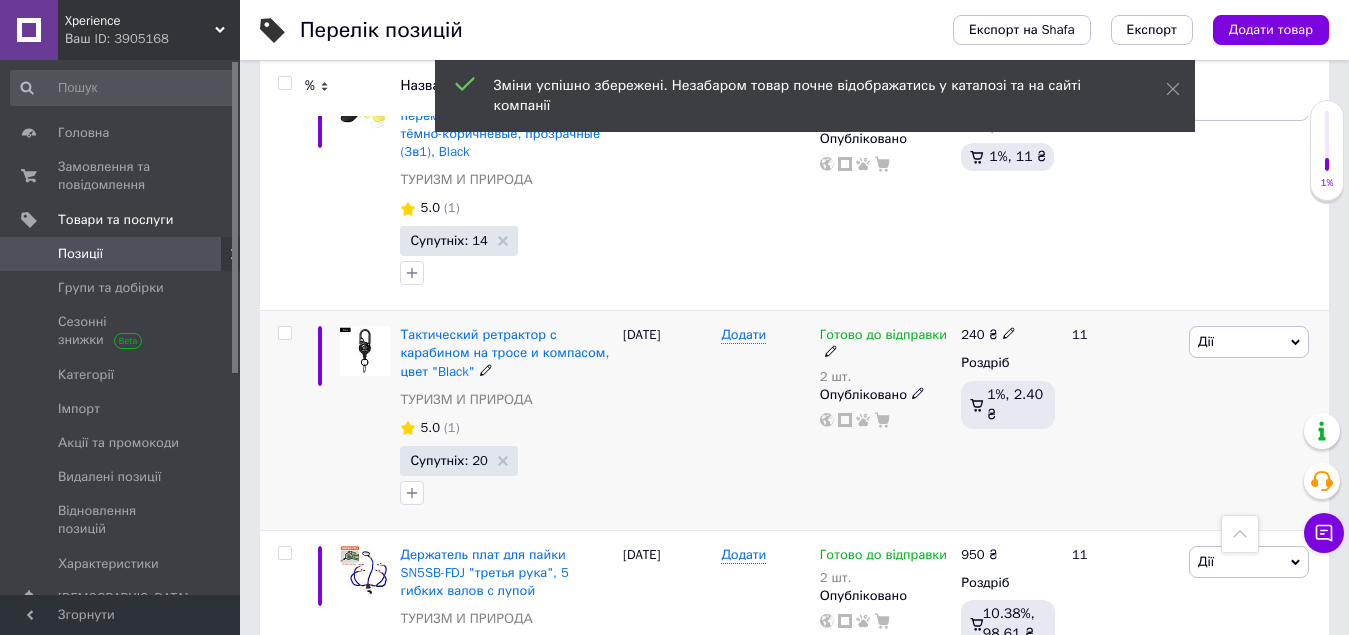 click 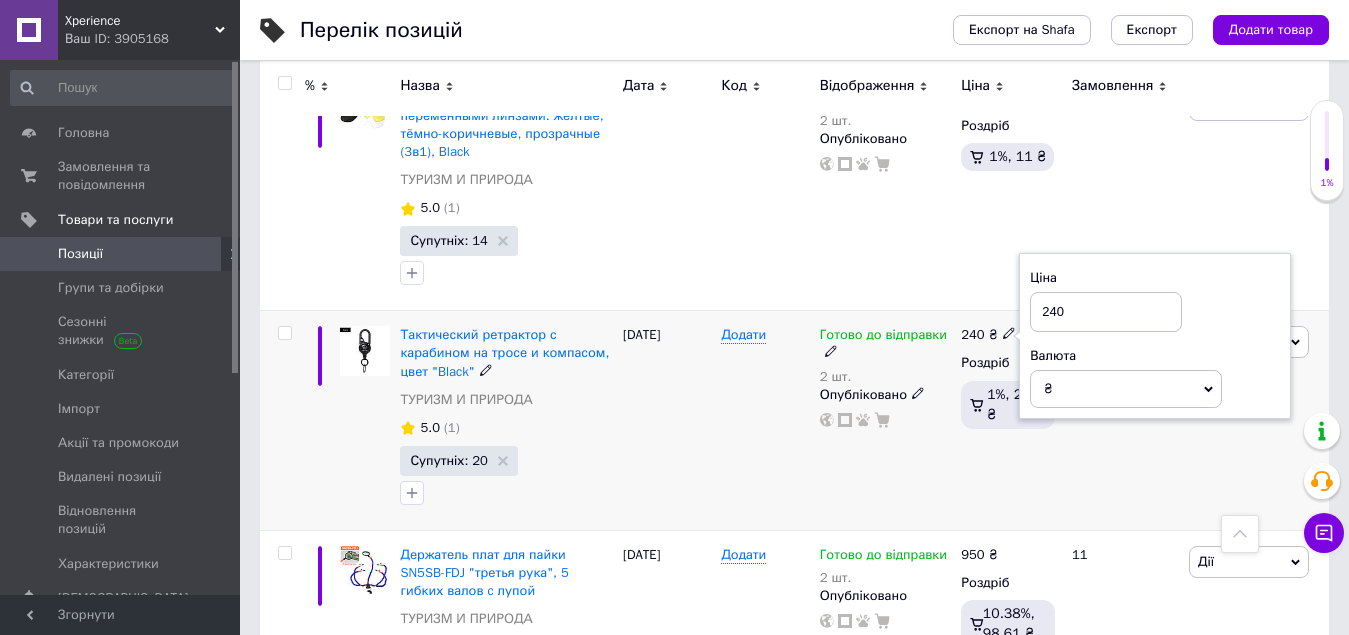 click on "240" at bounding box center [1106, 312] 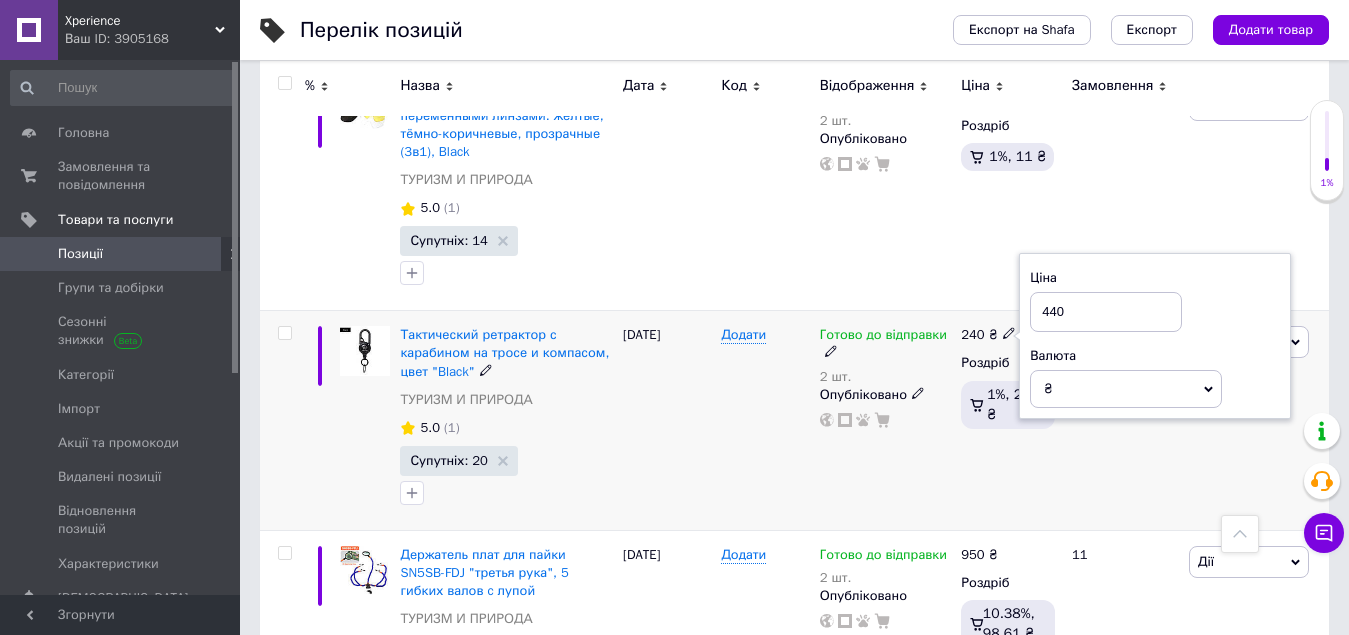 type on "440" 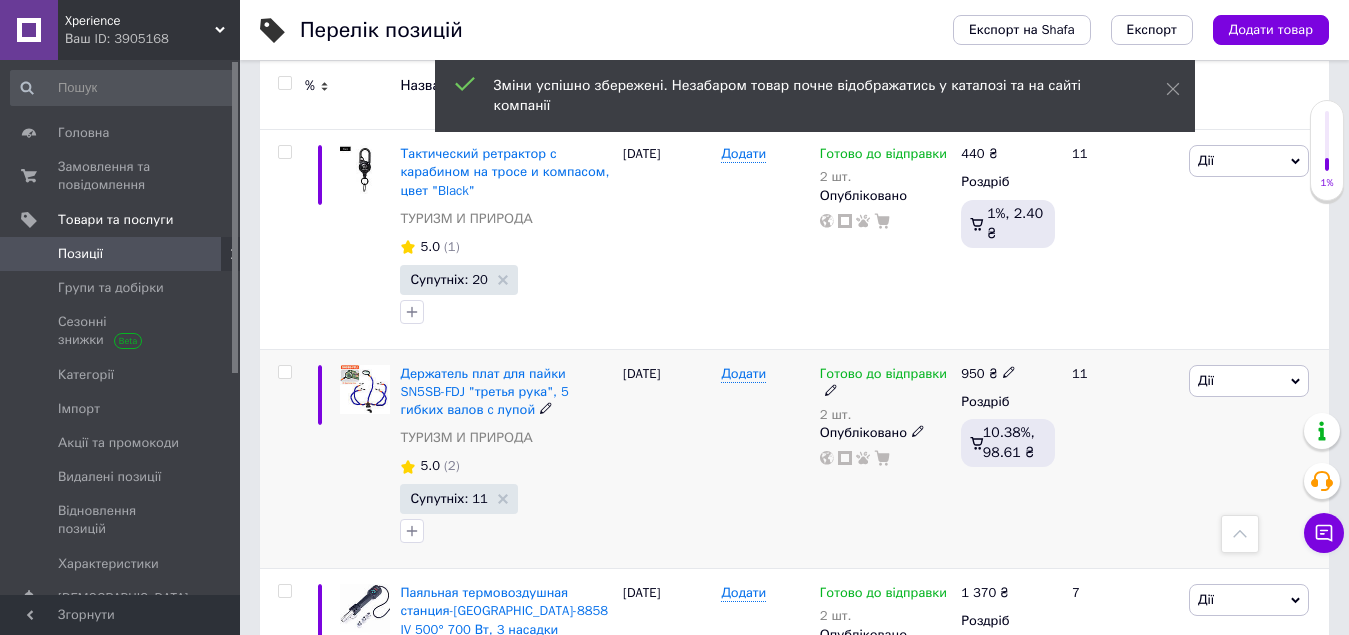 scroll, scrollTop: 2100, scrollLeft: 0, axis: vertical 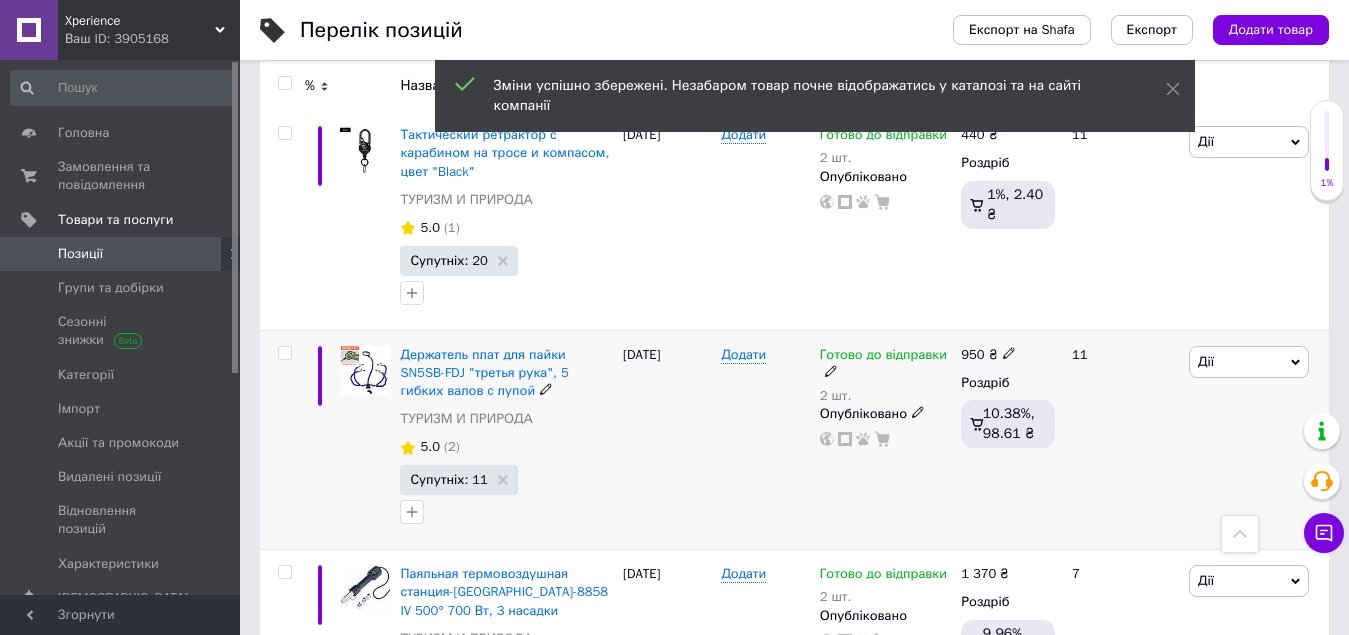 click 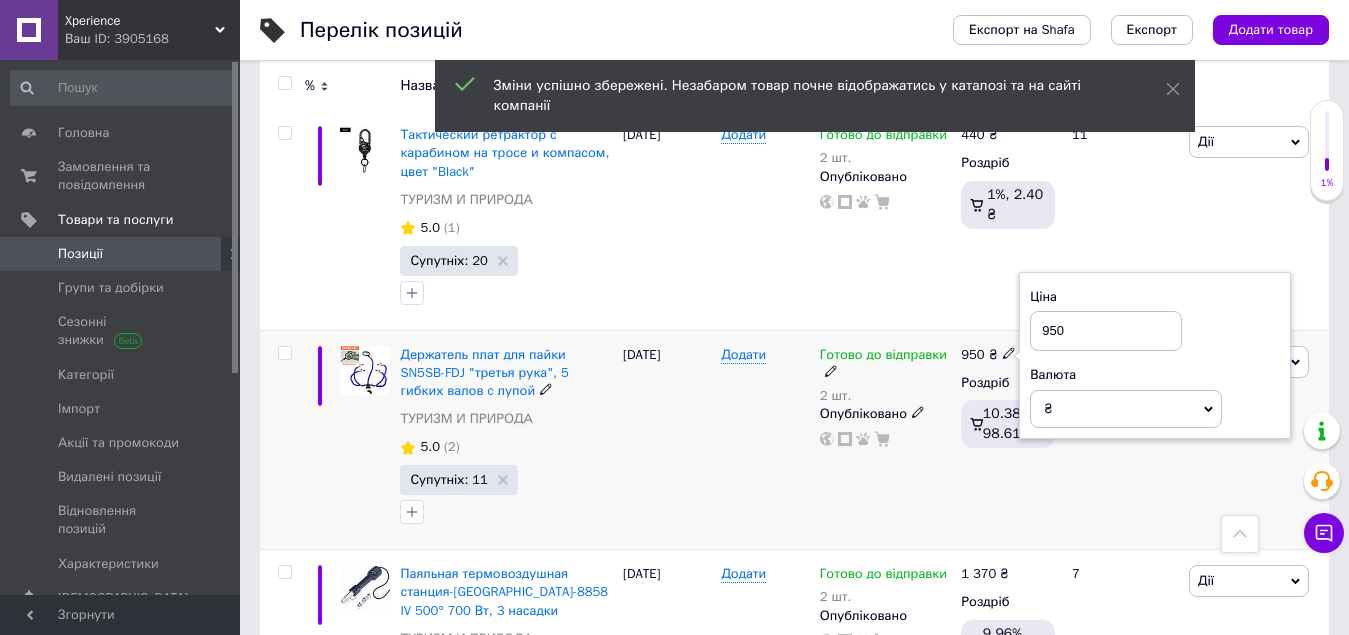click on "950" at bounding box center [1106, 331] 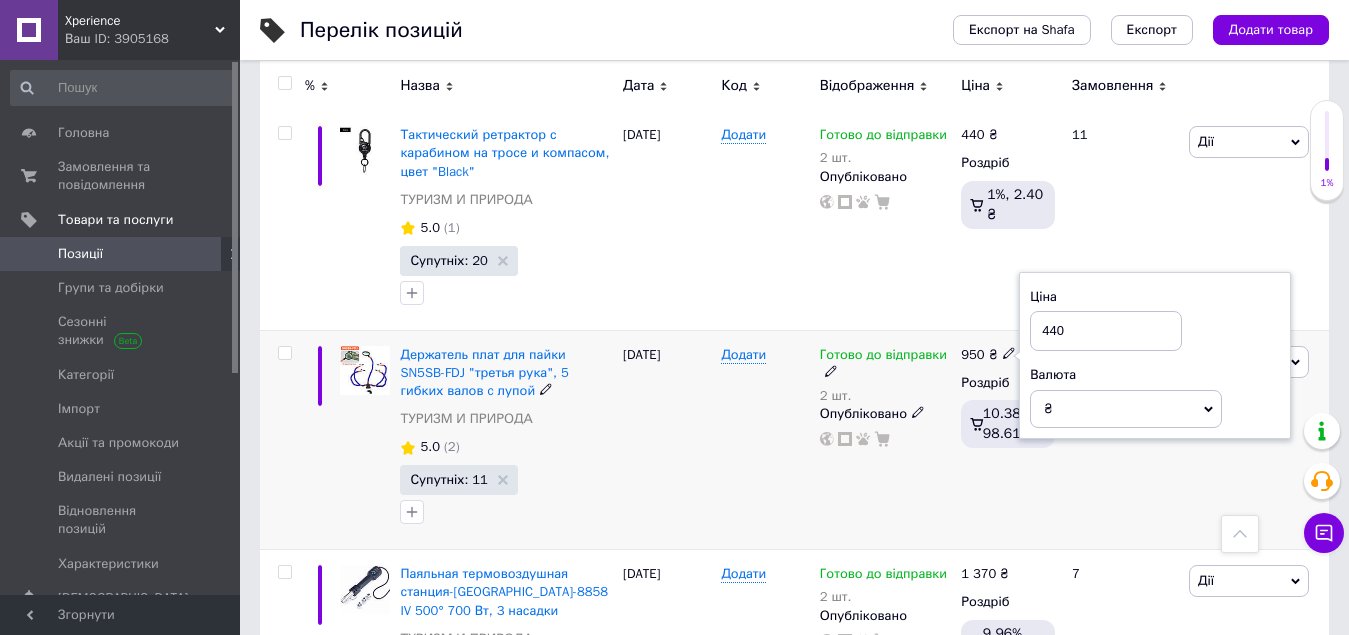 type on "440" 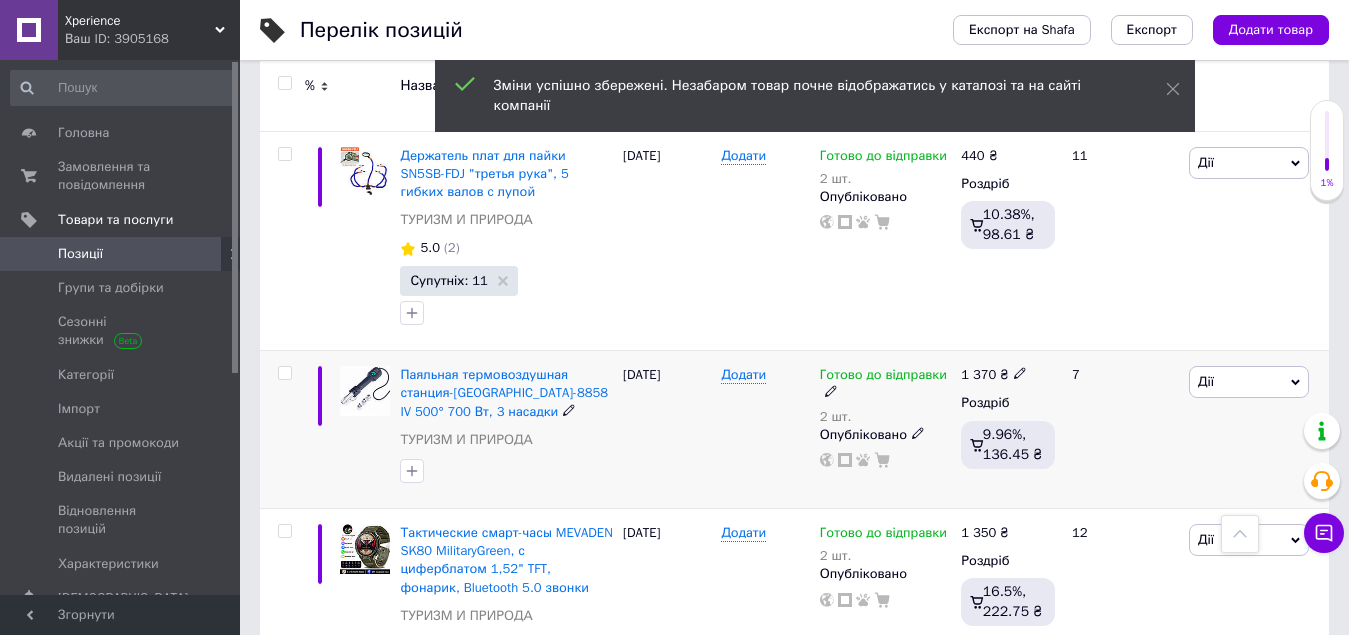 scroll, scrollTop: 2300, scrollLeft: 0, axis: vertical 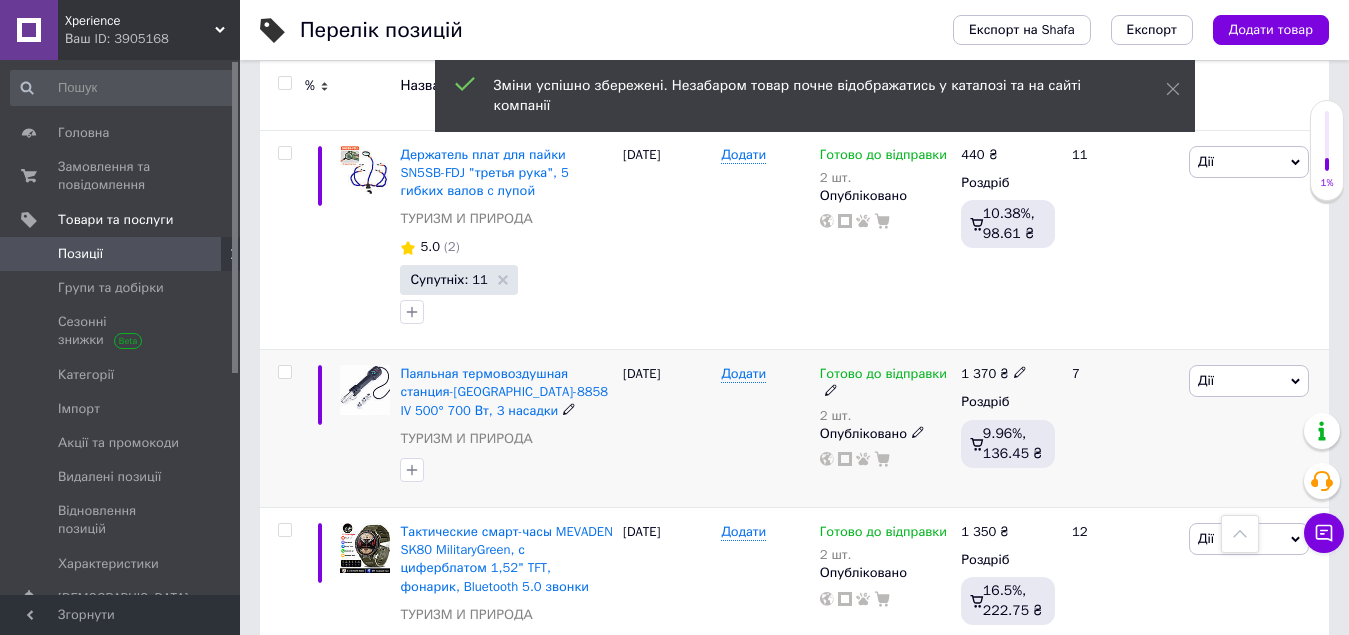 click 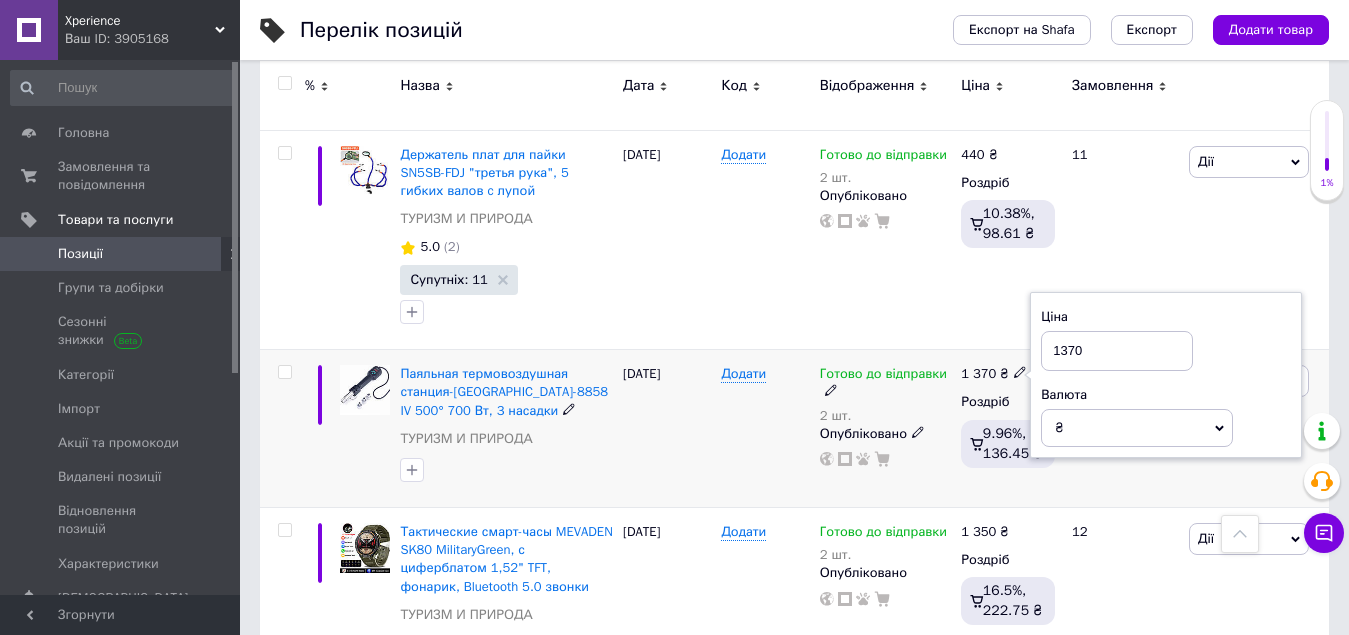 click on "1370" at bounding box center (1117, 351) 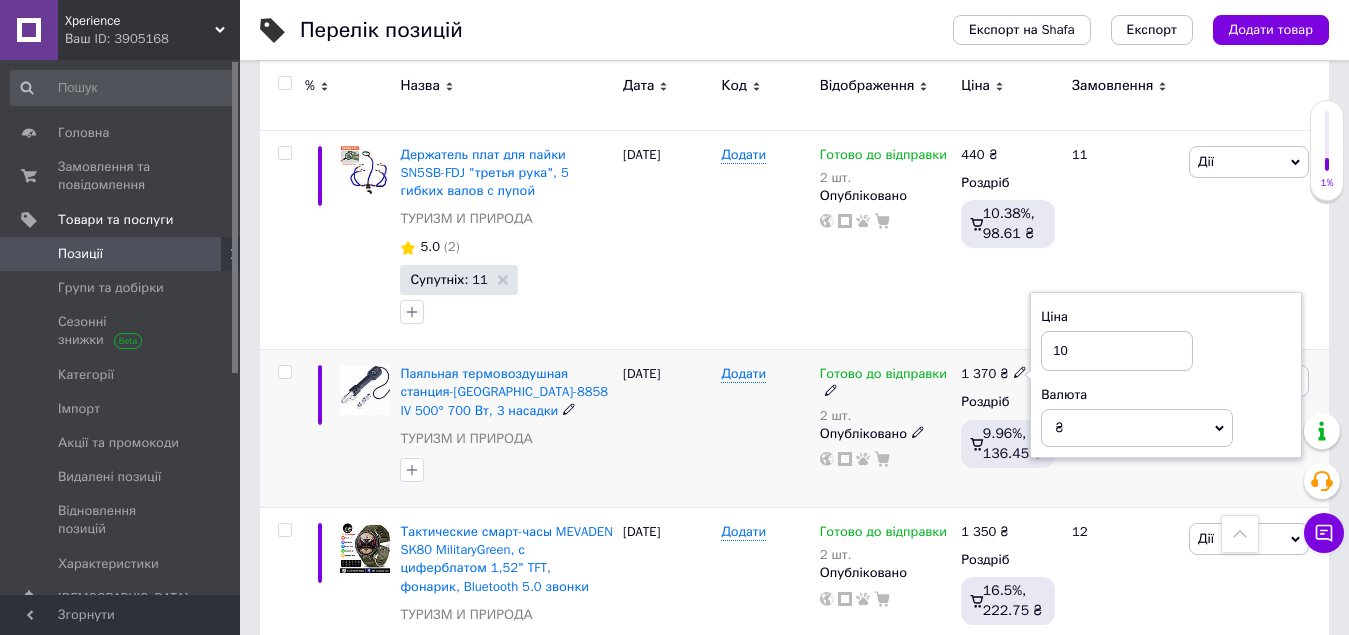 type on "10" 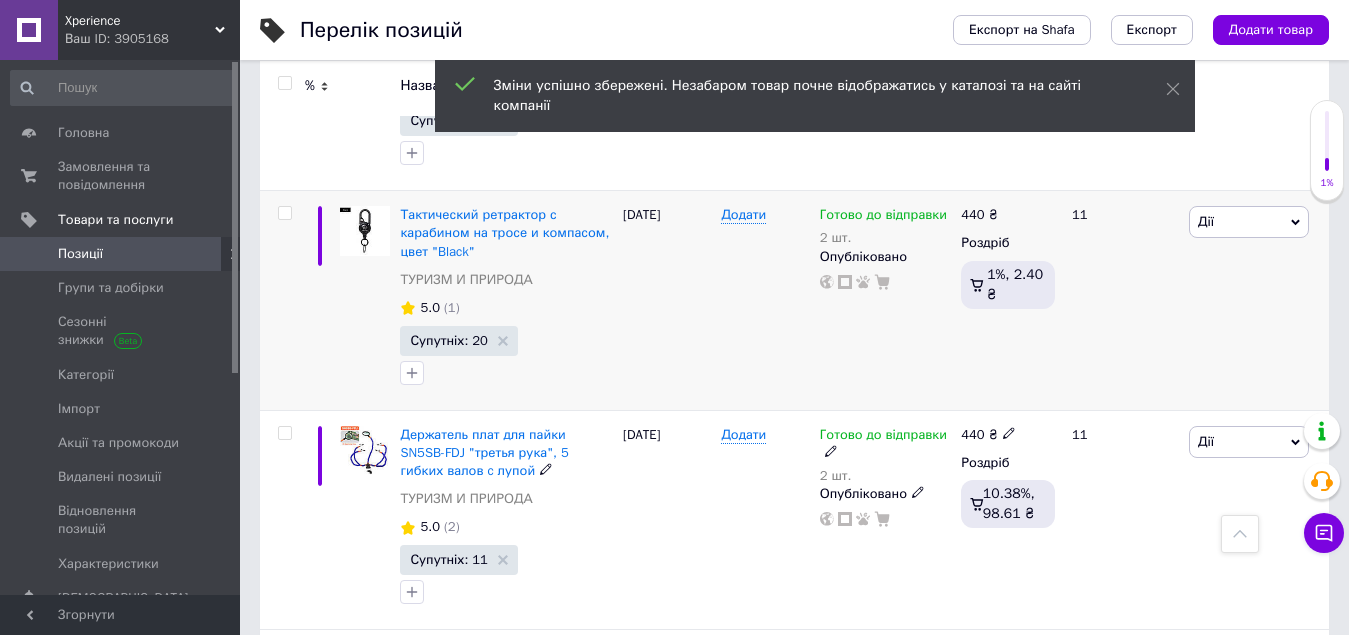 scroll, scrollTop: 2000, scrollLeft: 0, axis: vertical 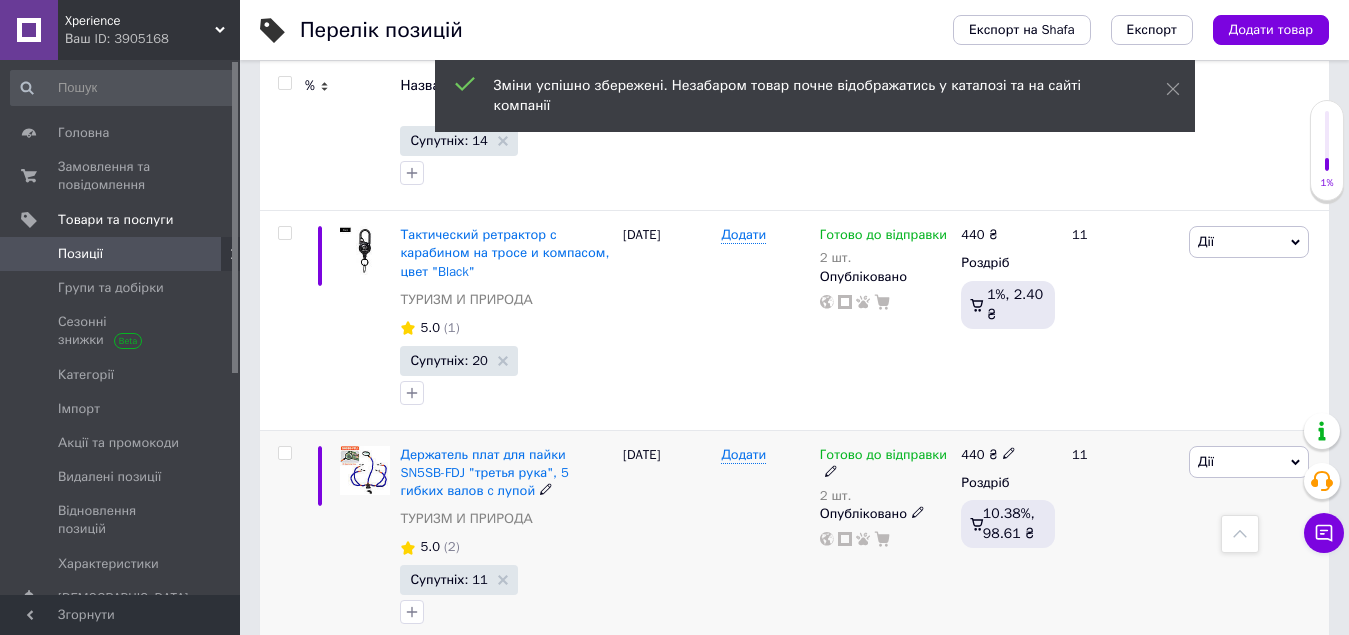 click 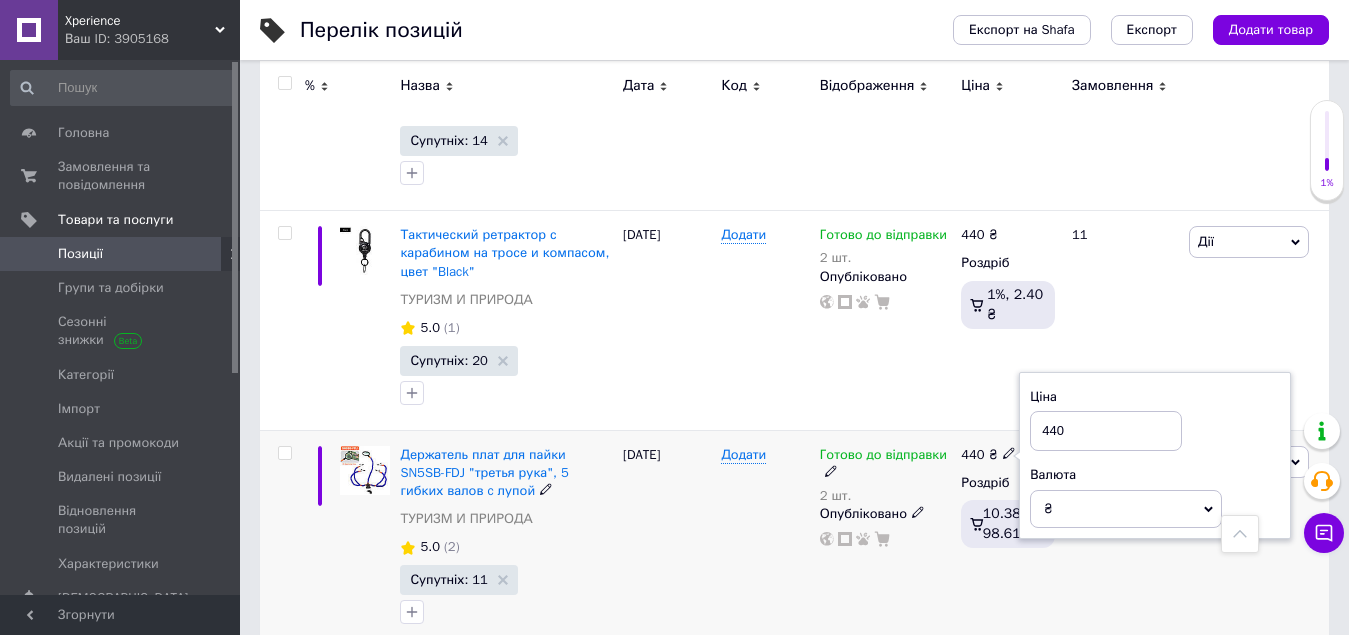 click on "440" at bounding box center [1106, 431] 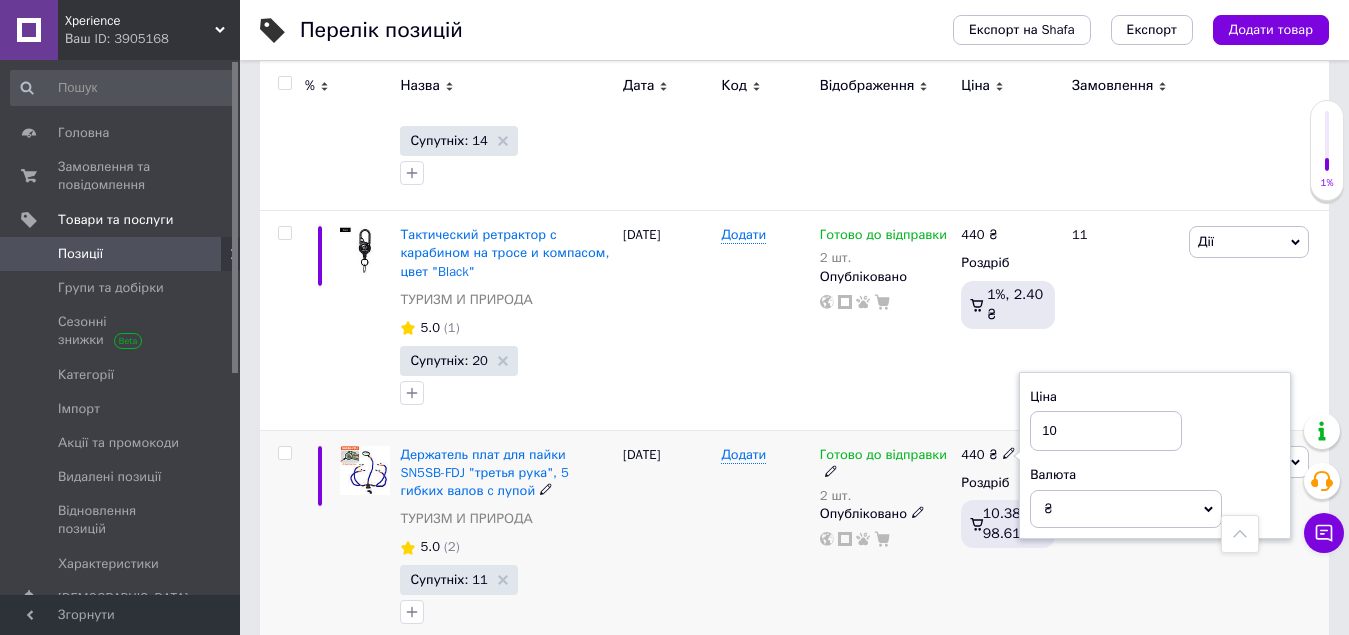 type on "10" 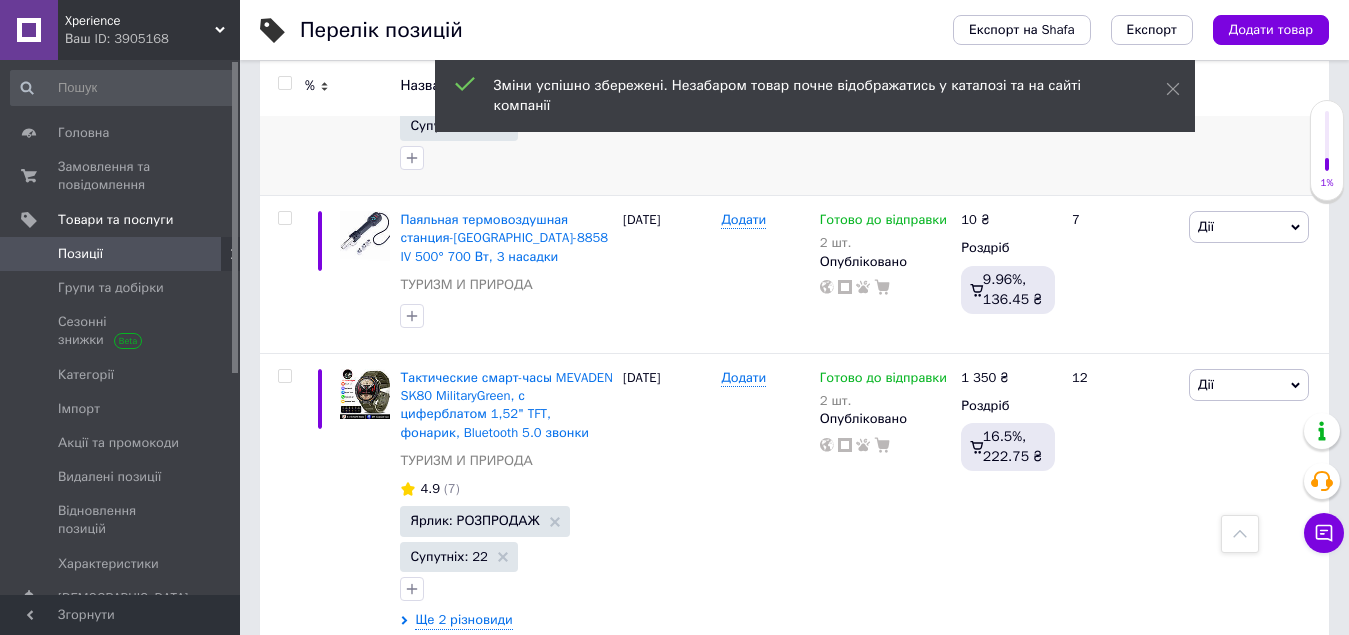 scroll, scrollTop: 2500, scrollLeft: 0, axis: vertical 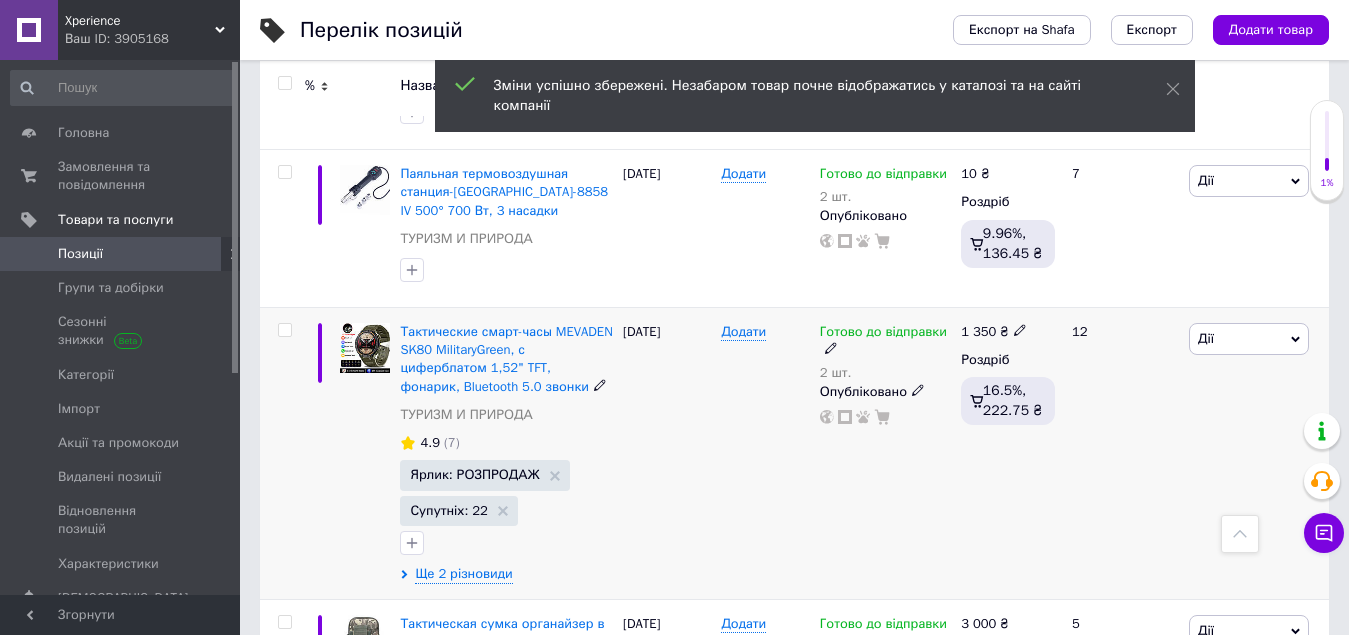 click 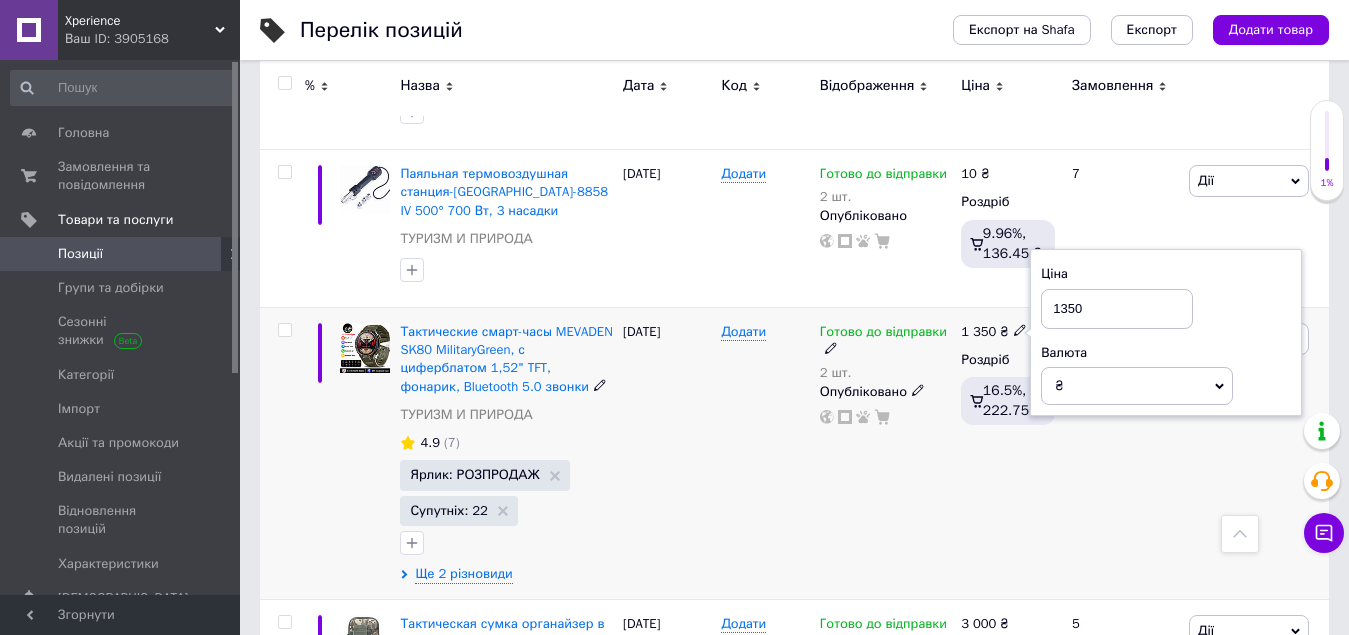 click on "1350" at bounding box center (1117, 309) 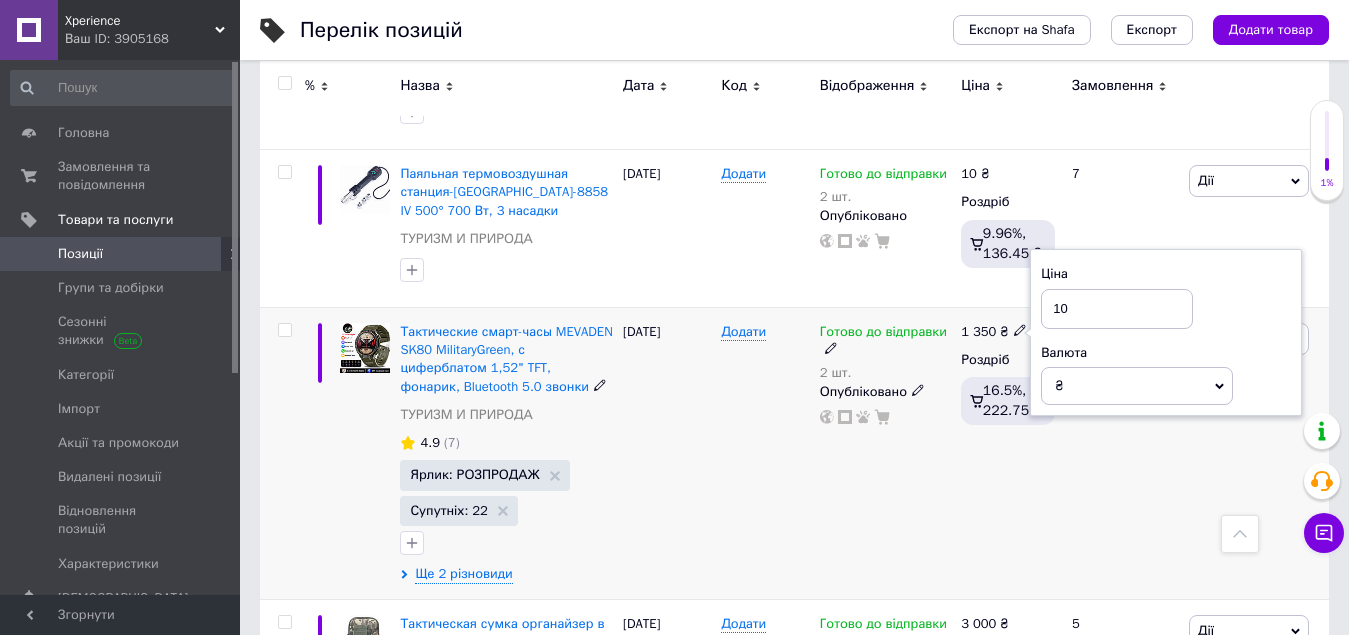 type on "10" 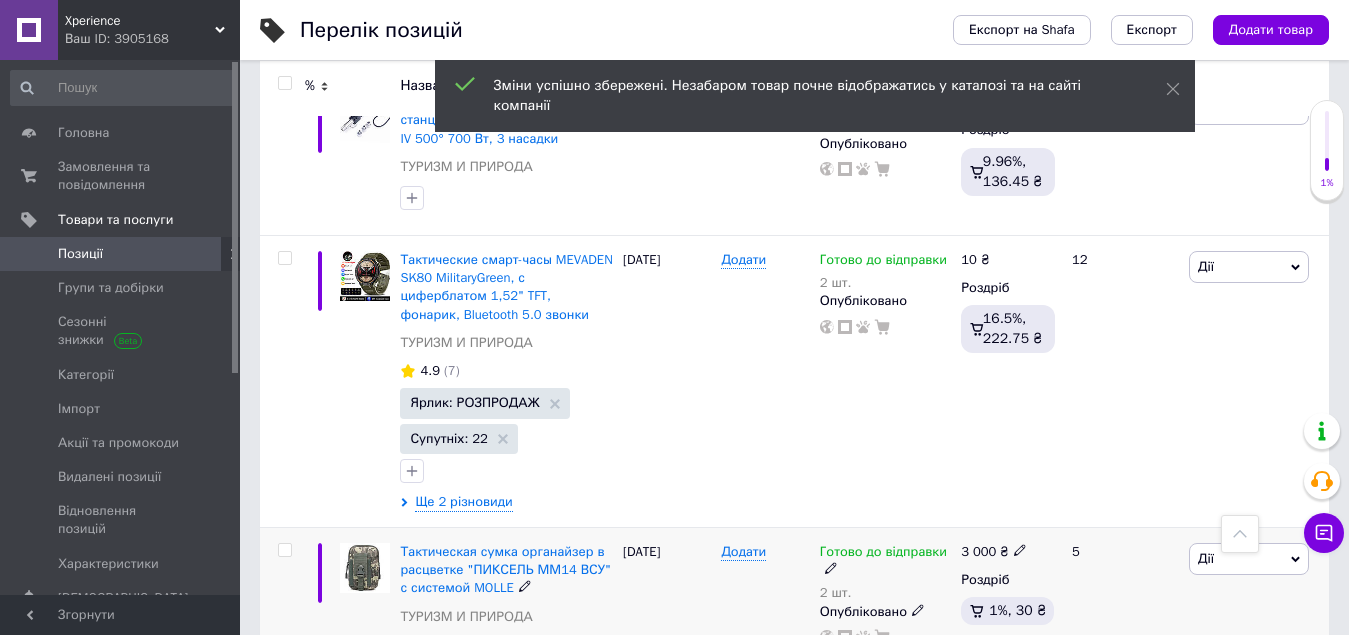 scroll, scrollTop: 2700, scrollLeft: 0, axis: vertical 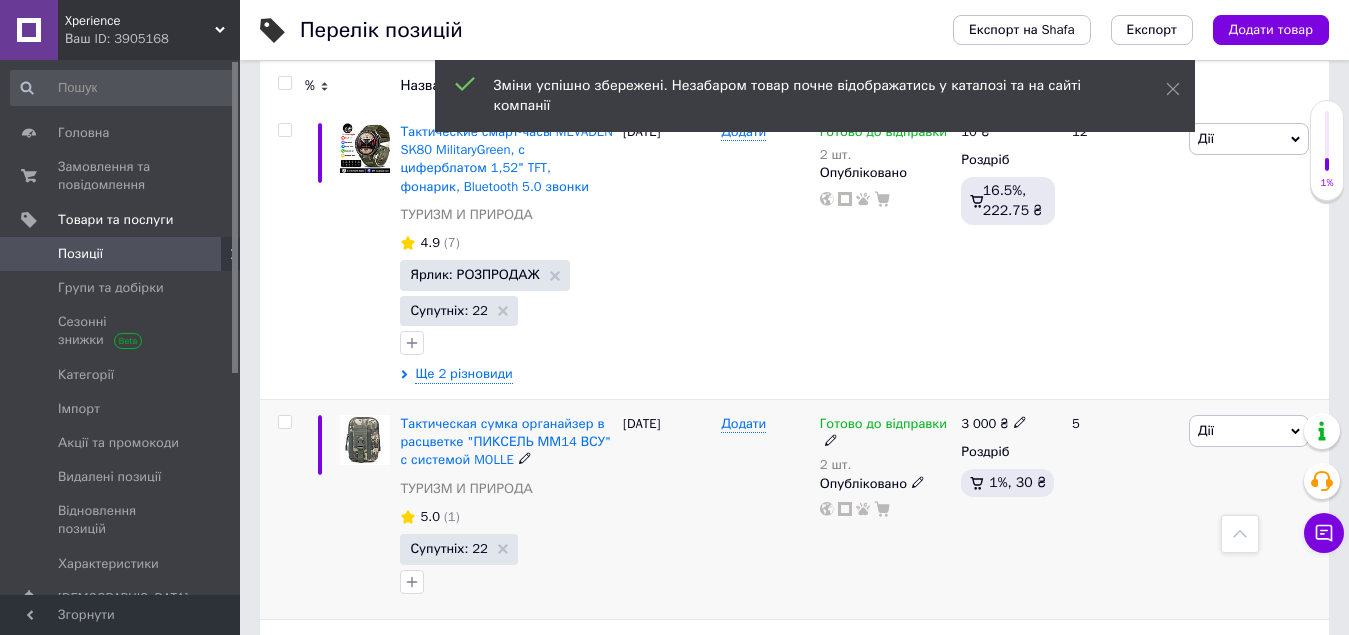 click 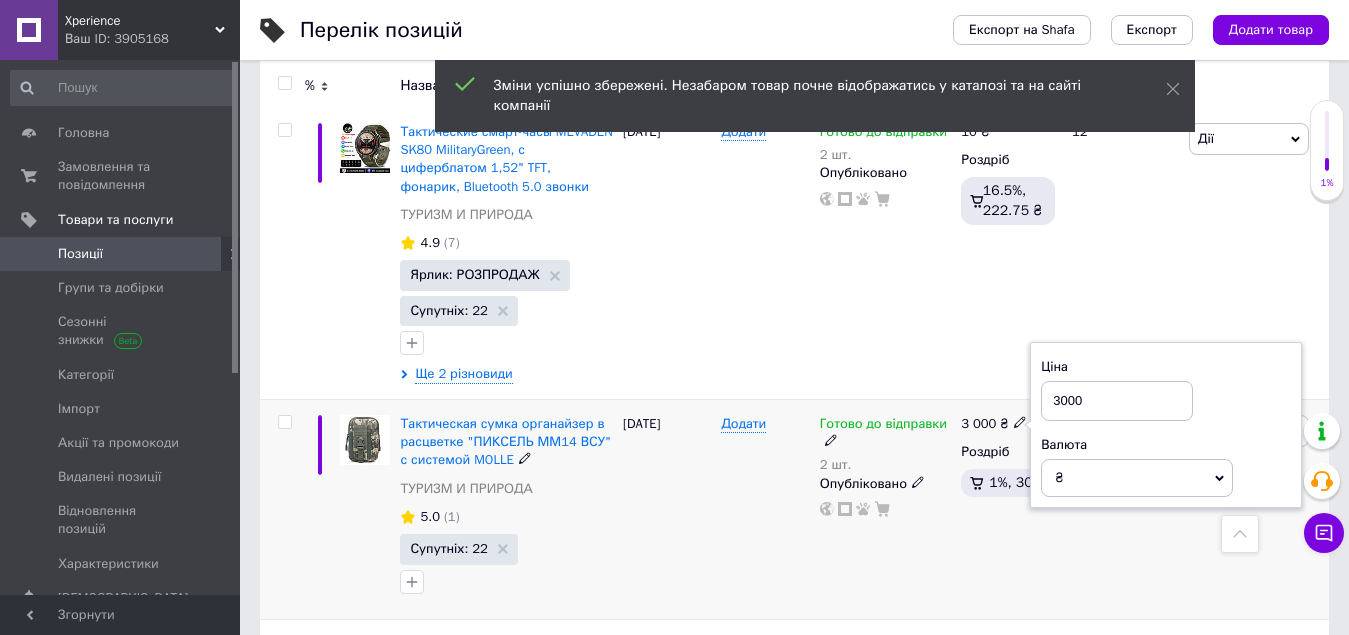 click on "3000" at bounding box center (1117, 401) 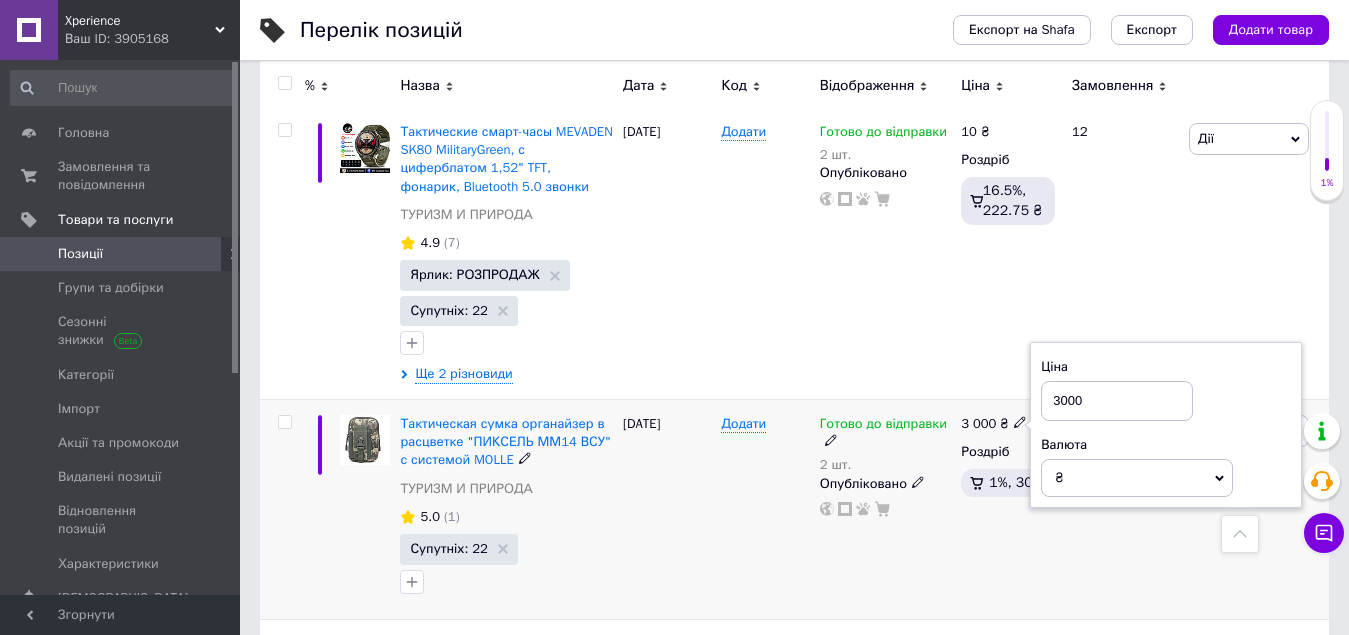 click on "3000" at bounding box center [1117, 401] 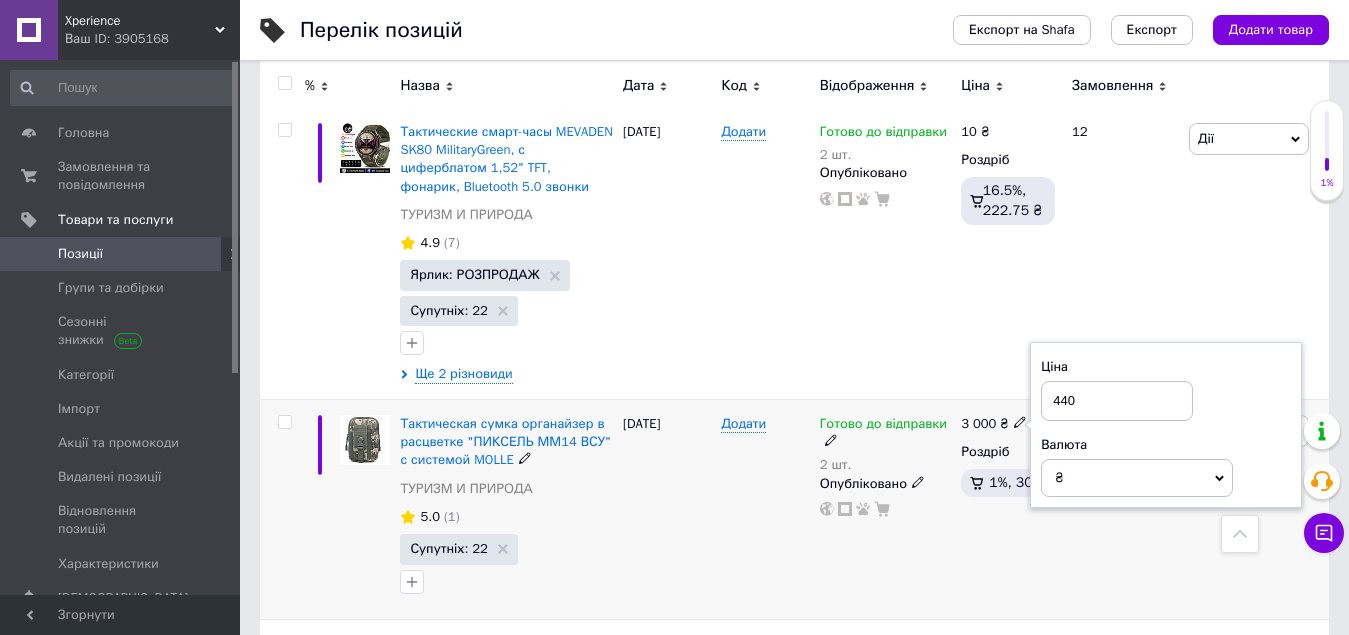 type on "440" 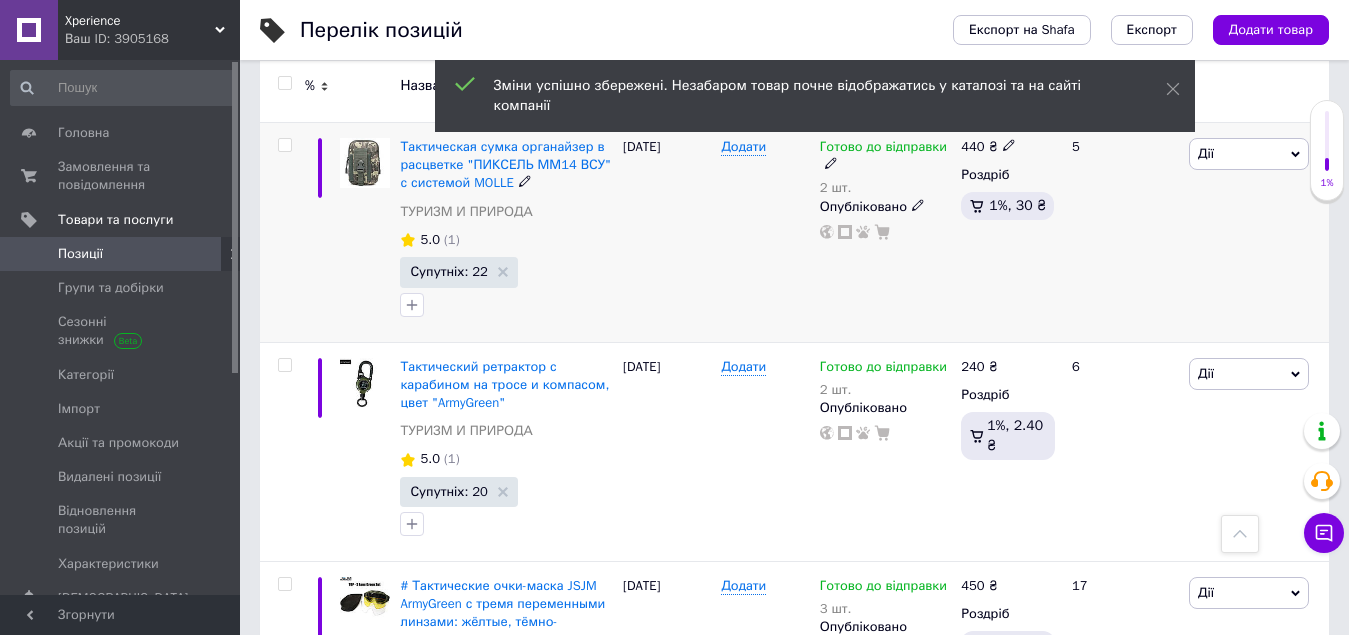 scroll, scrollTop: 3000, scrollLeft: 0, axis: vertical 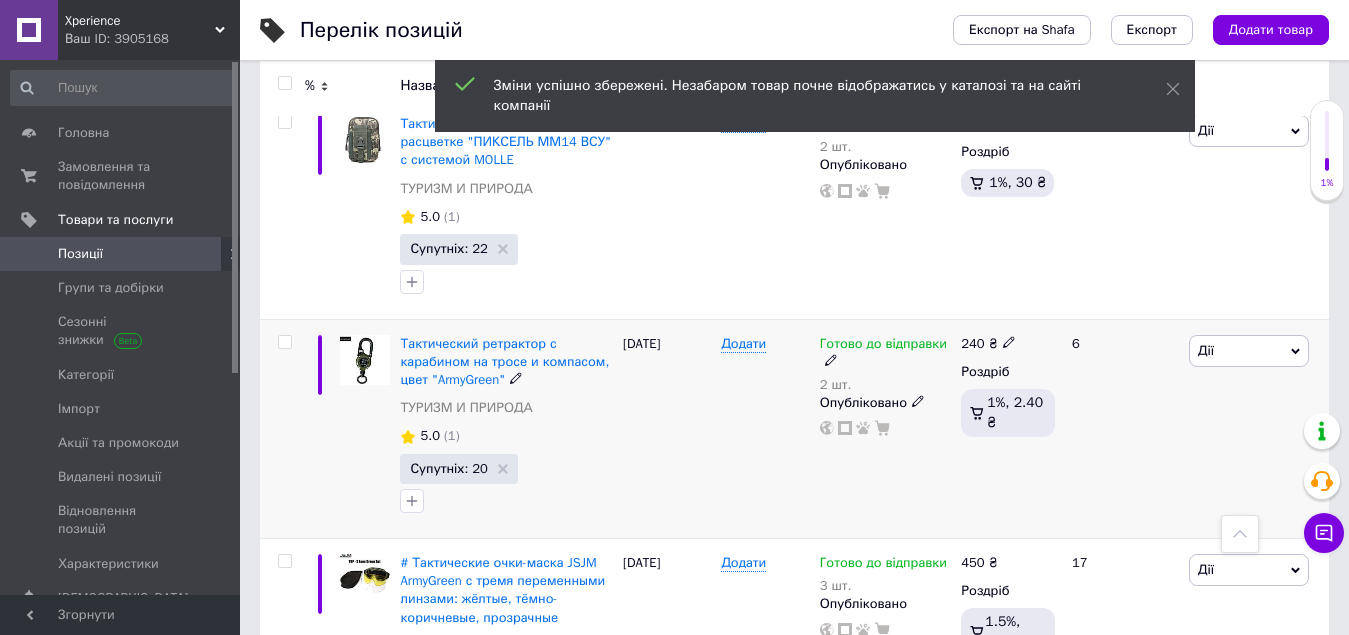 click 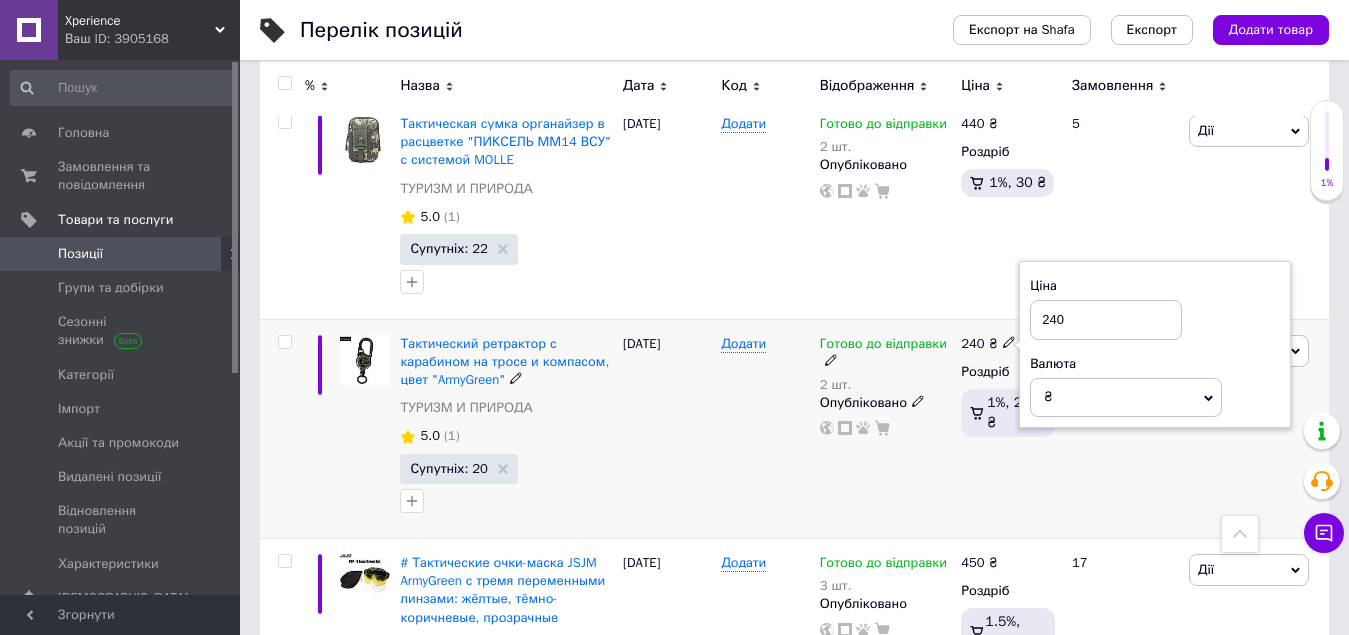 click on "240" at bounding box center (1106, 320) 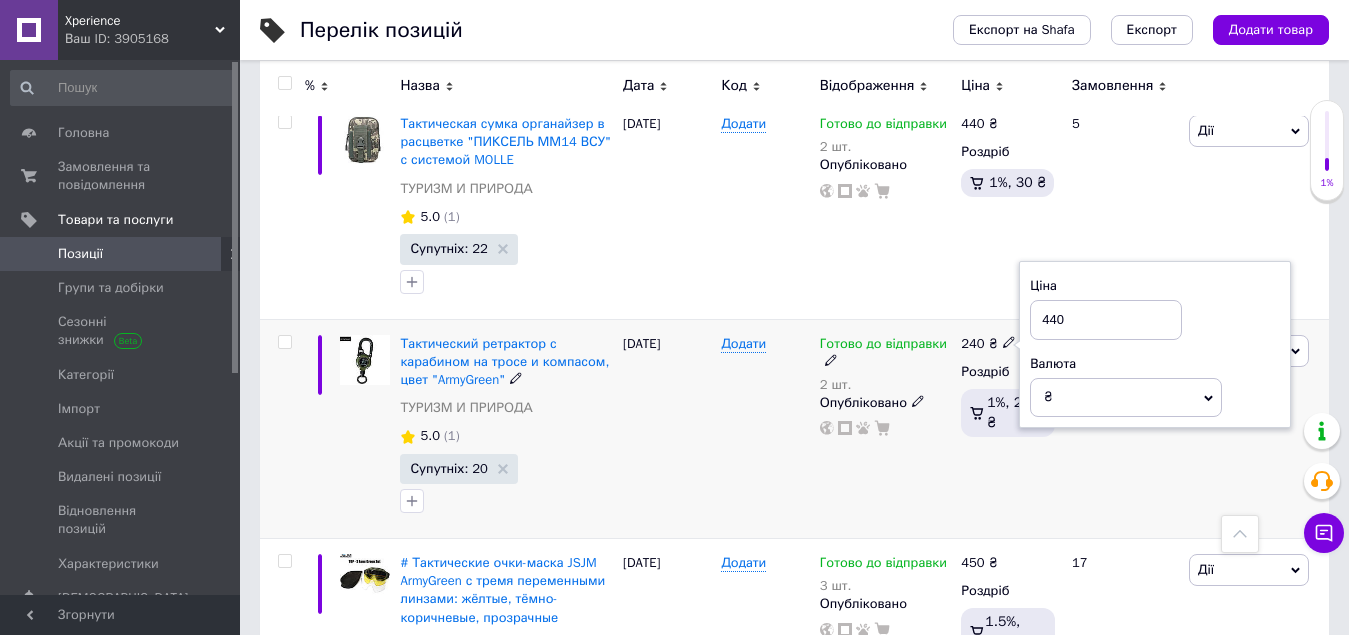 type on "440" 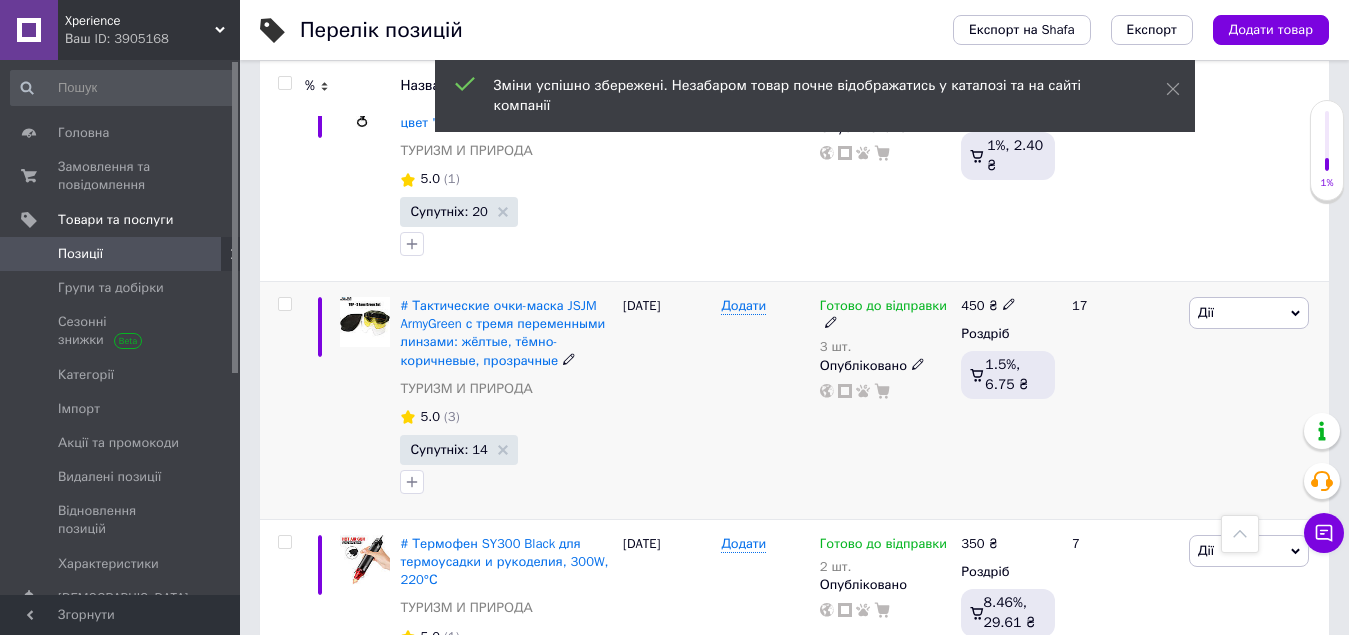 scroll, scrollTop: 3300, scrollLeft: 0, axis: vertical 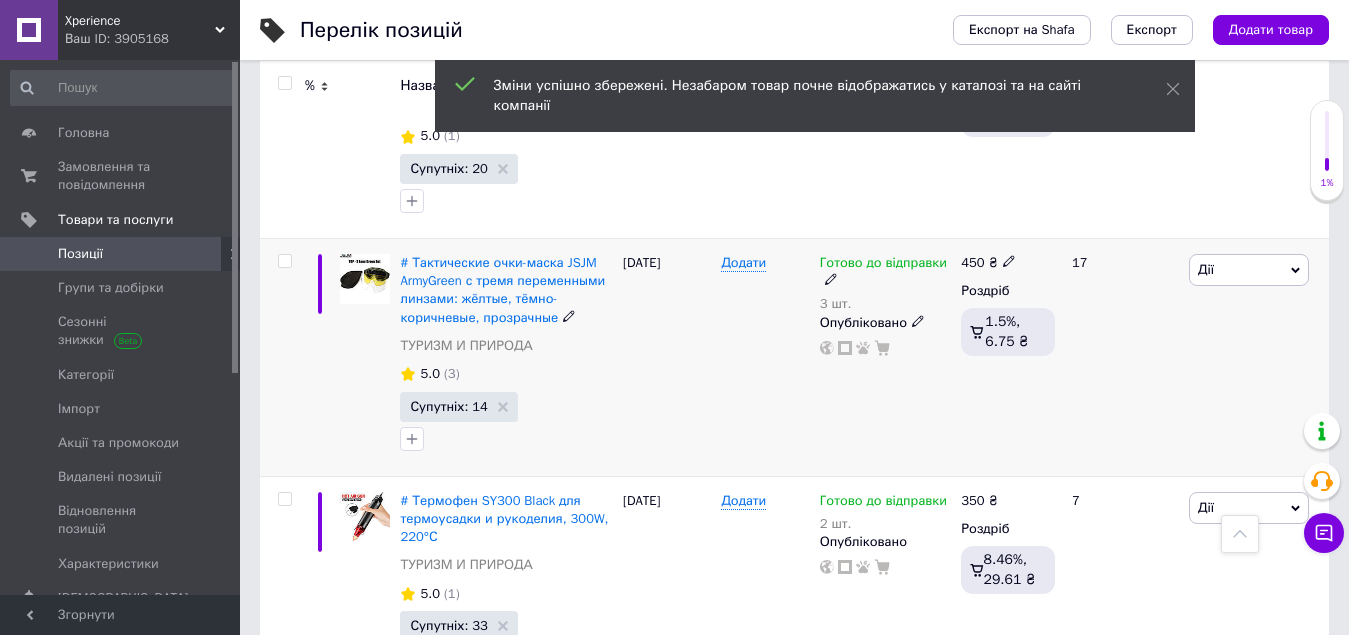 click 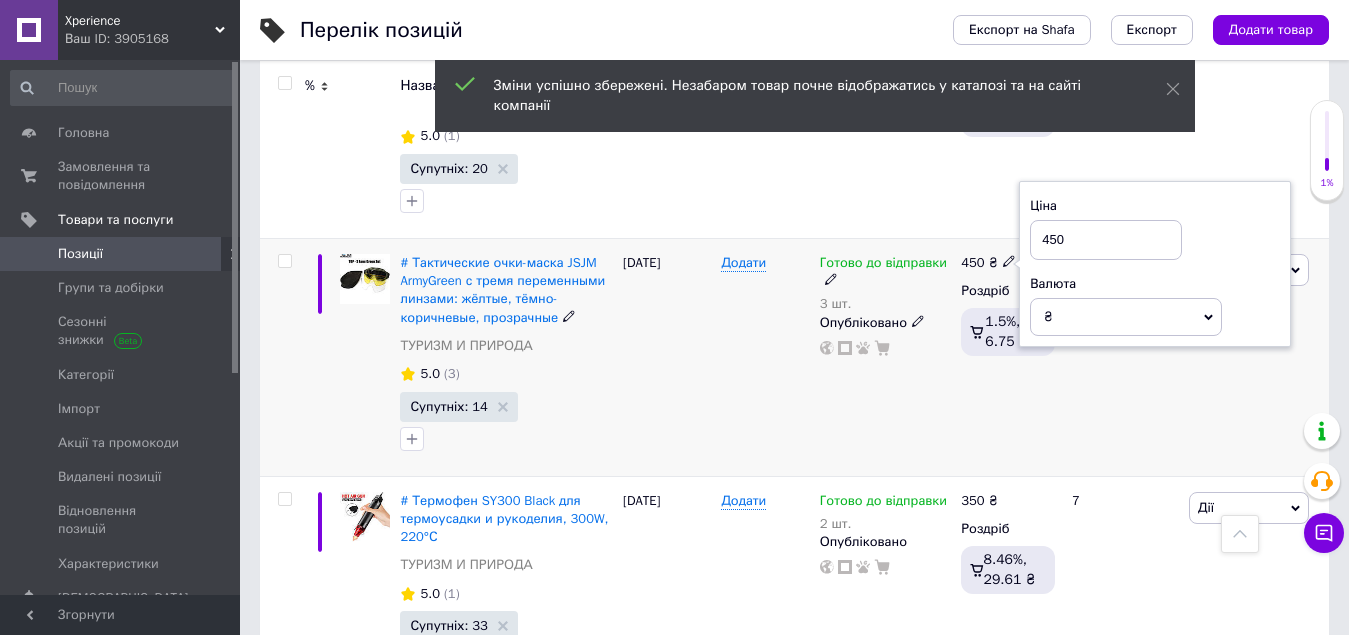 click on "450" at bounding box center (1106, 240) 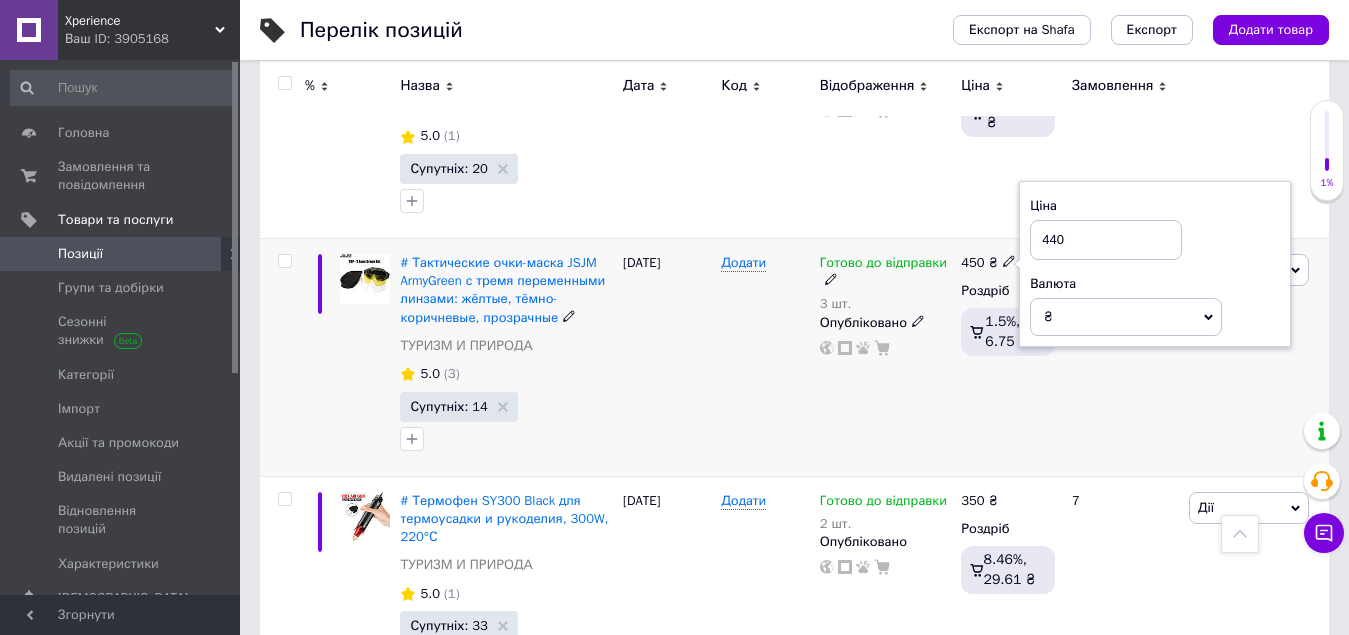 type on "440" 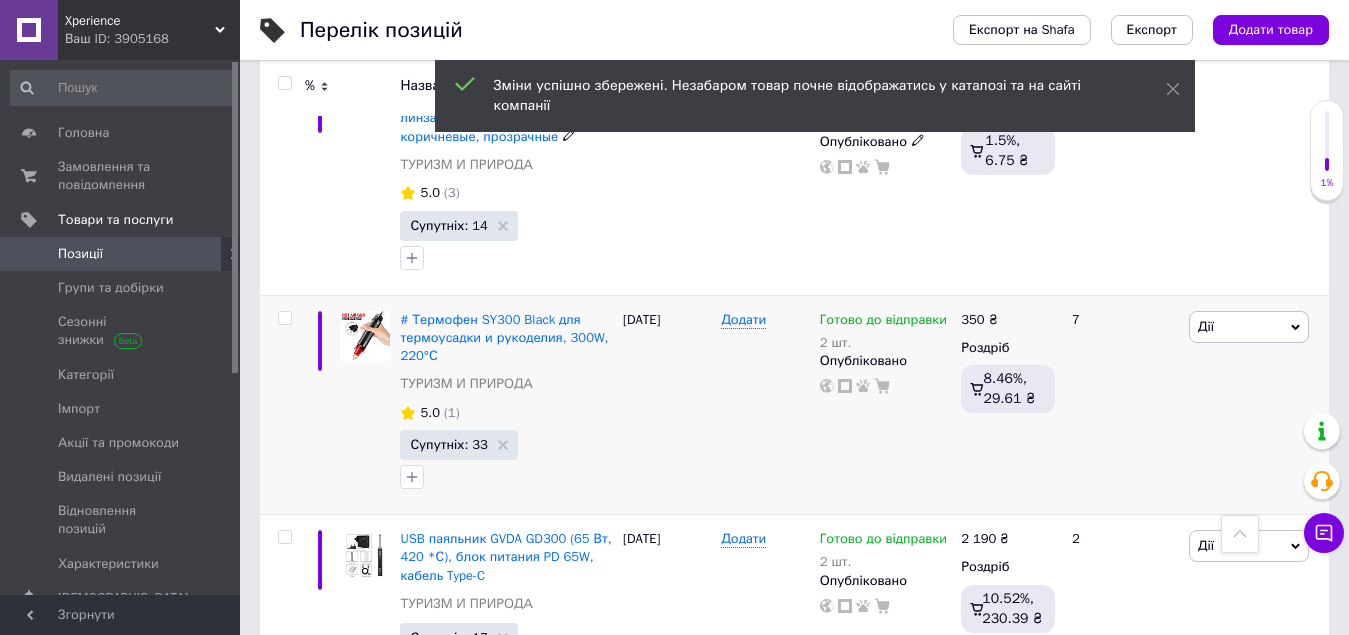 scroll, scrollTop: 3500, scrollLeft: 0, axis: vertical 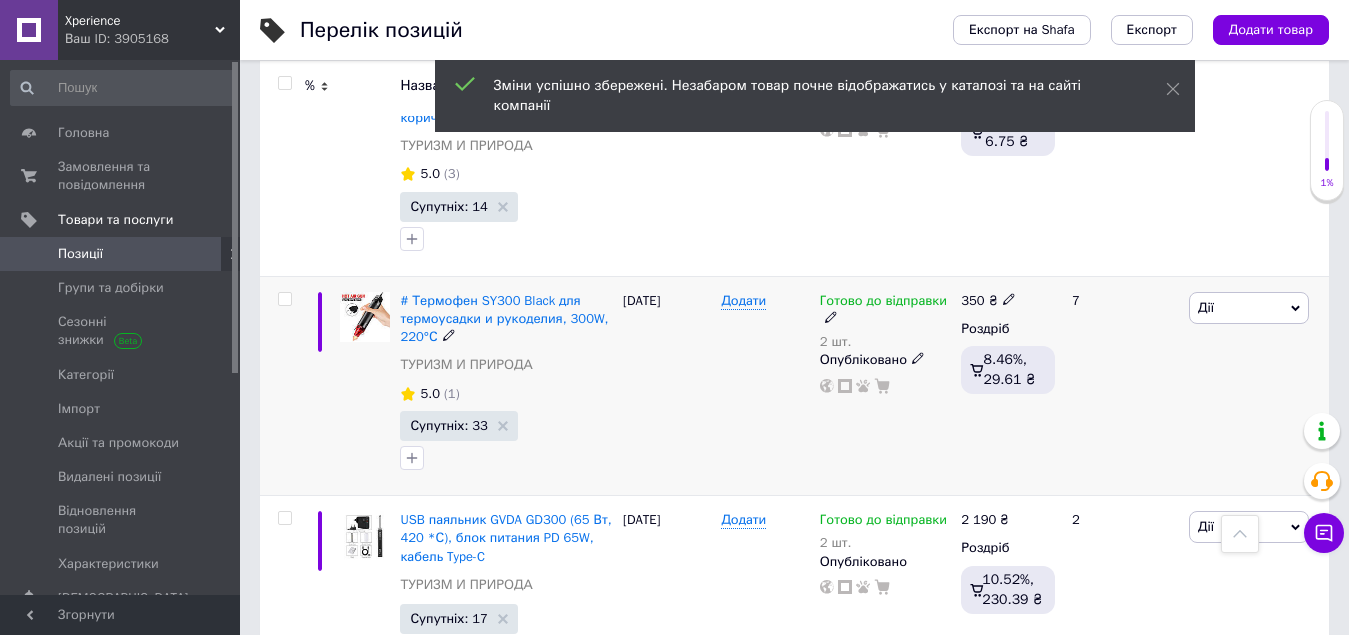 click 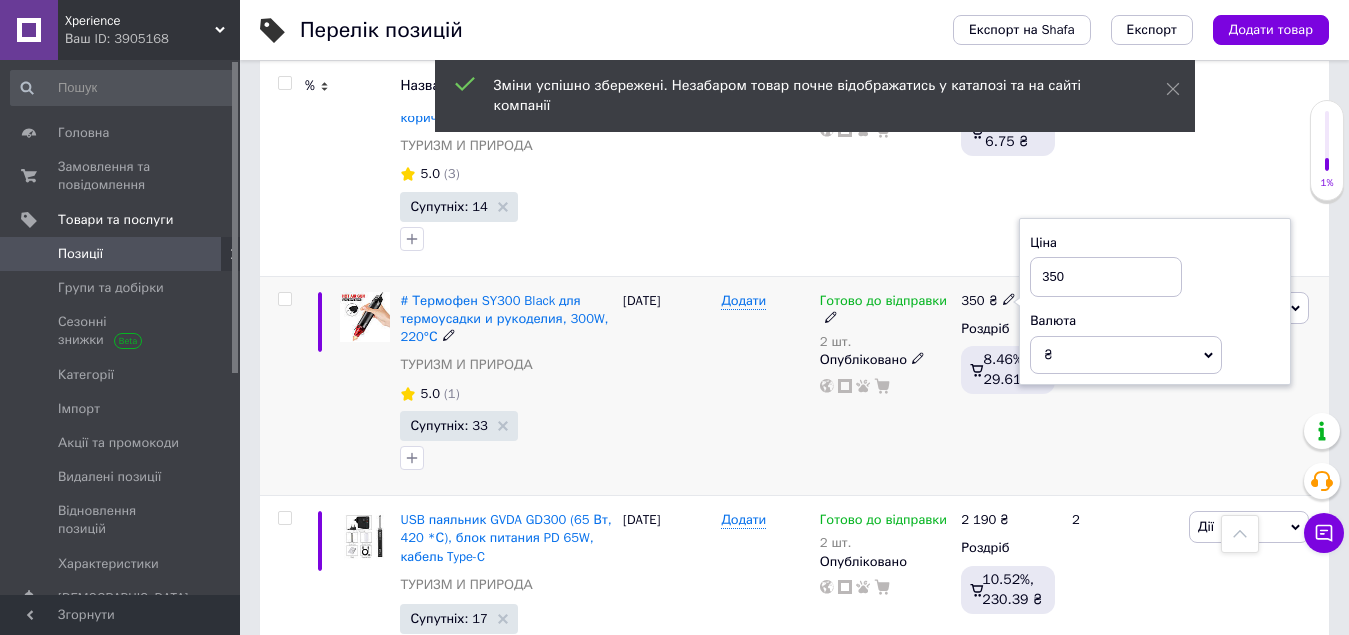 click on "350" at bounding box center [1106, 277] 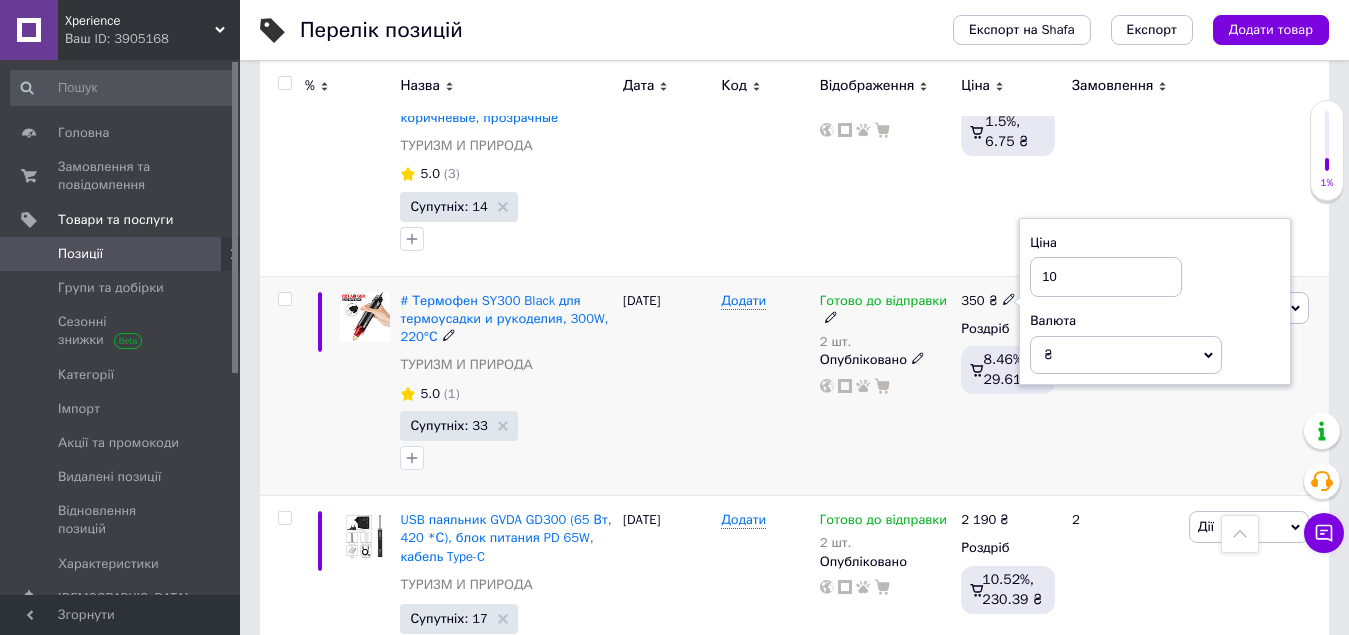 type on "10" 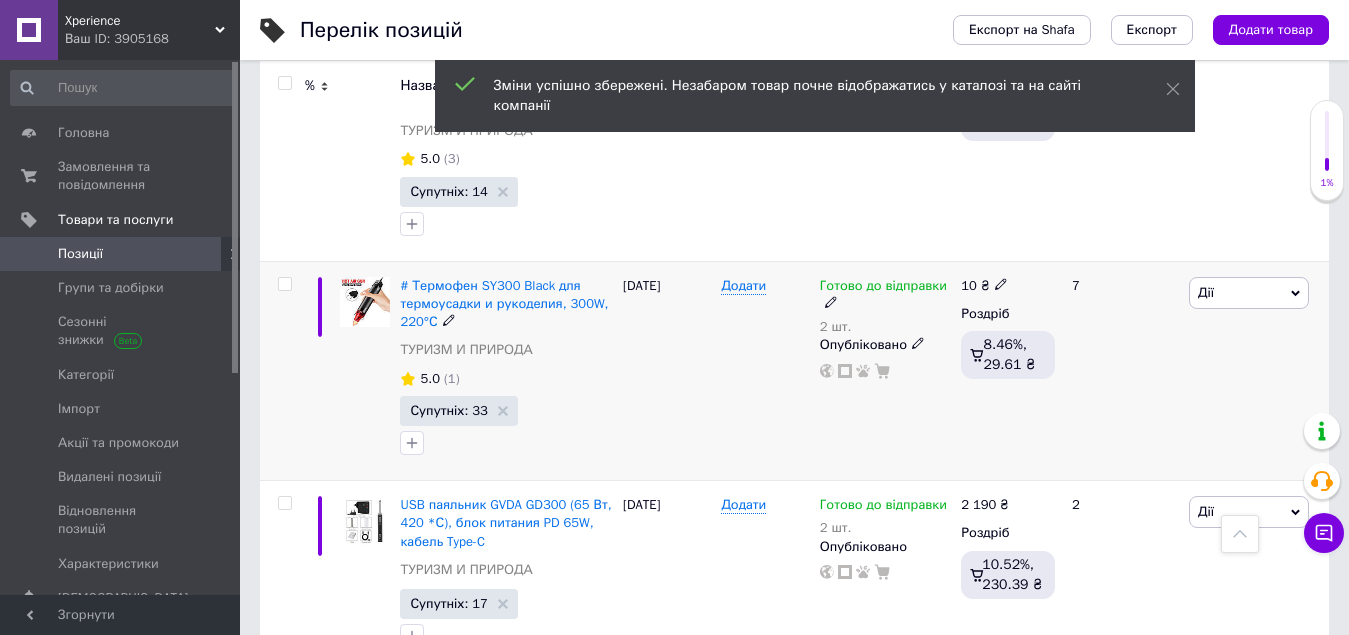 scroll, scrollTop: 3520, scrollLeft: 0, axis: vertical 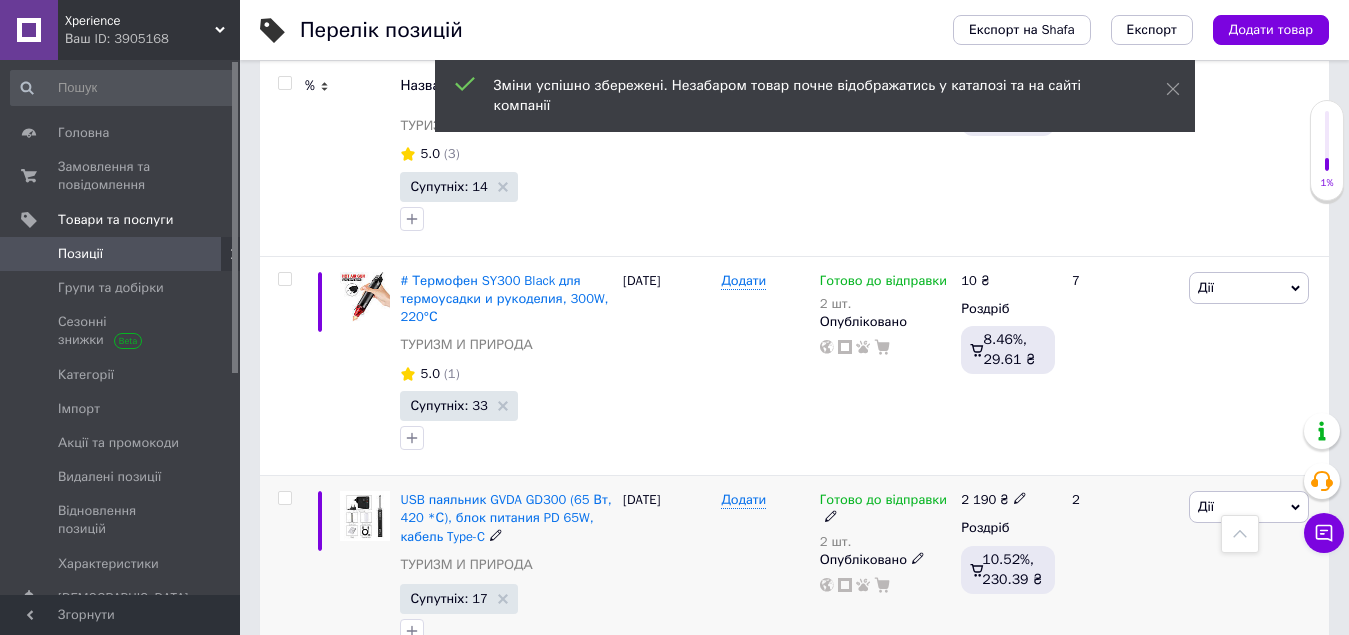 click 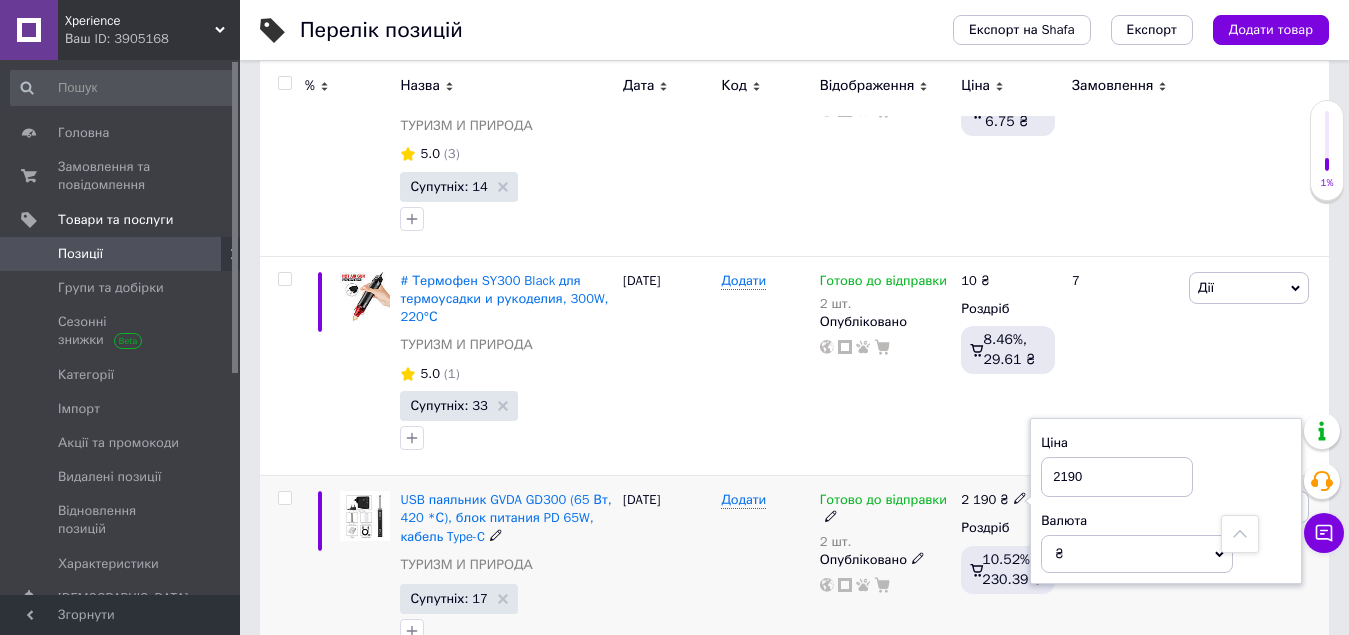 click on "2190" at bounding box center [1117, 477] 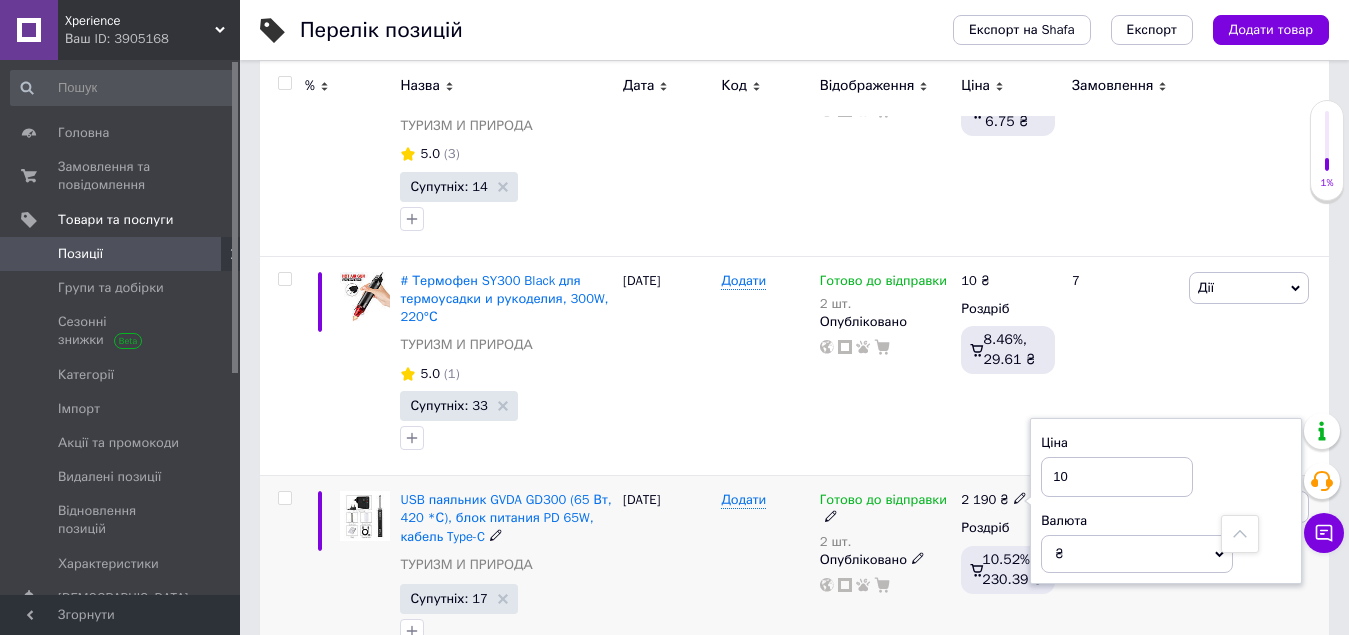 type on "10" 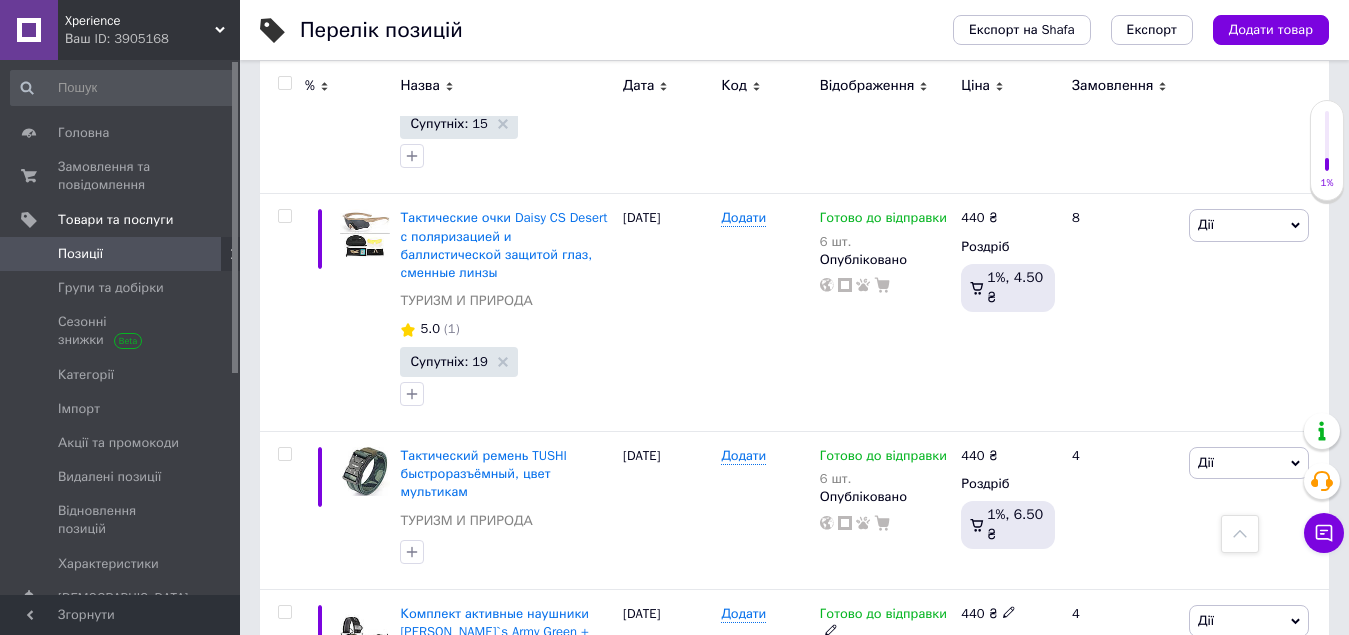 scroll, scrollTop: 920, scrollLeft: 0, axis: vertical 